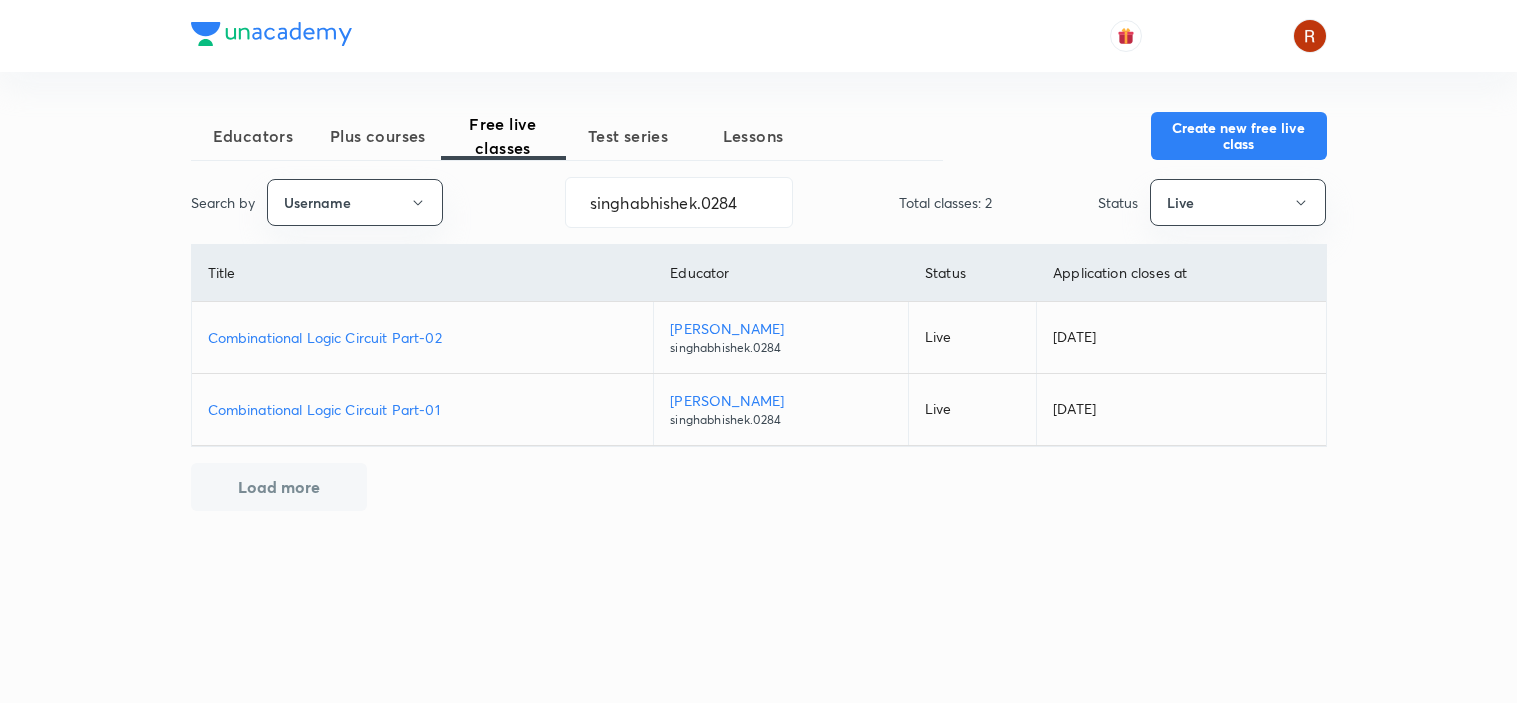 scroll, scrollTop: 0, scrollLeft: 0, axis: both 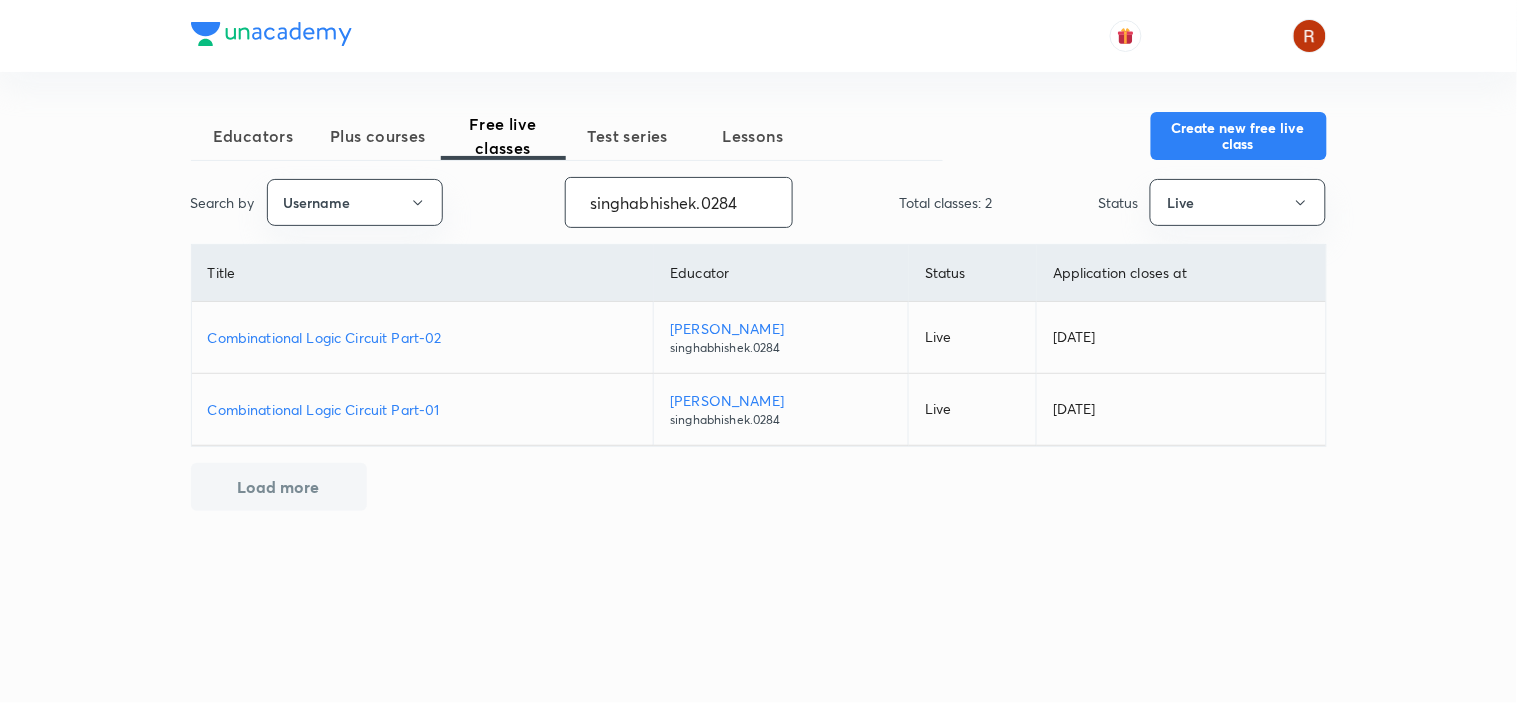 click on "singhabhishek.0284" at bounding box center (679, 202) 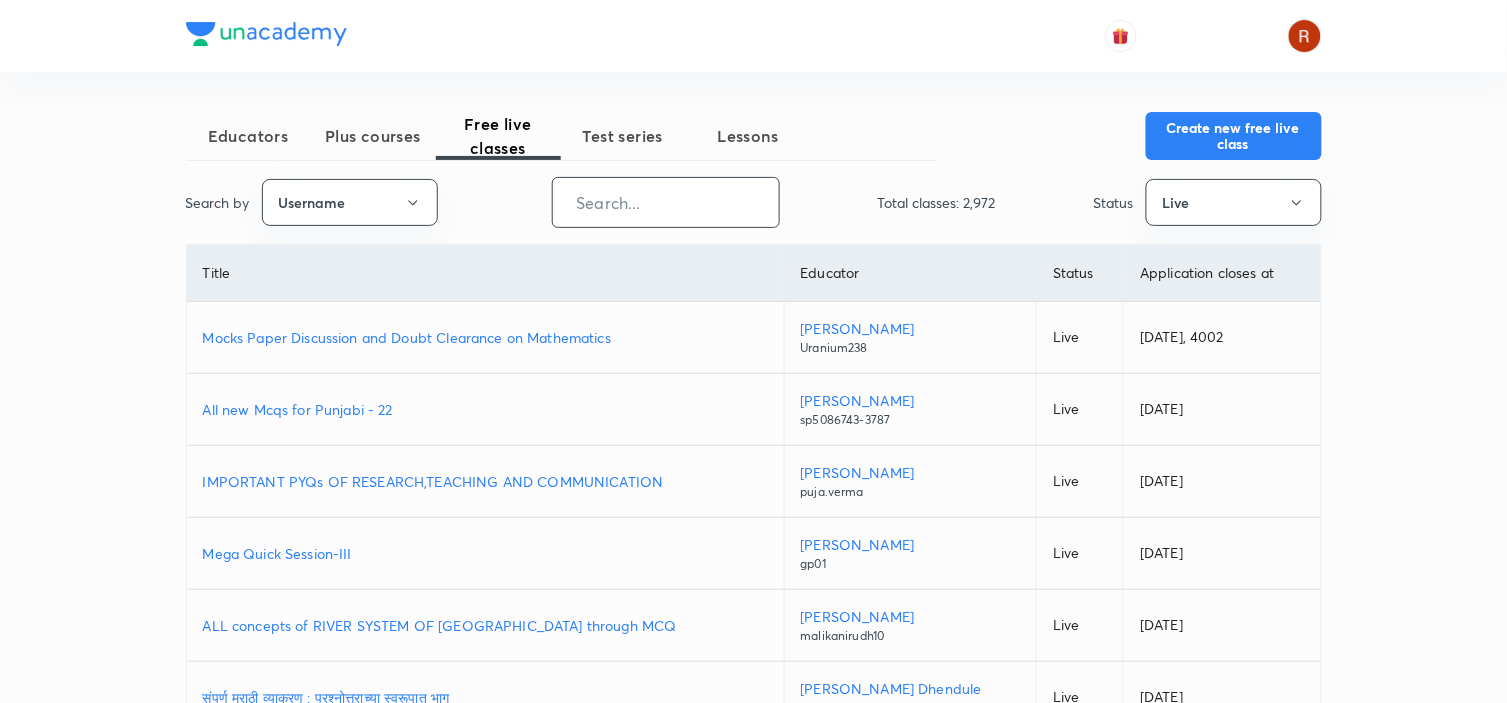 paste on "vishalsoniESE" 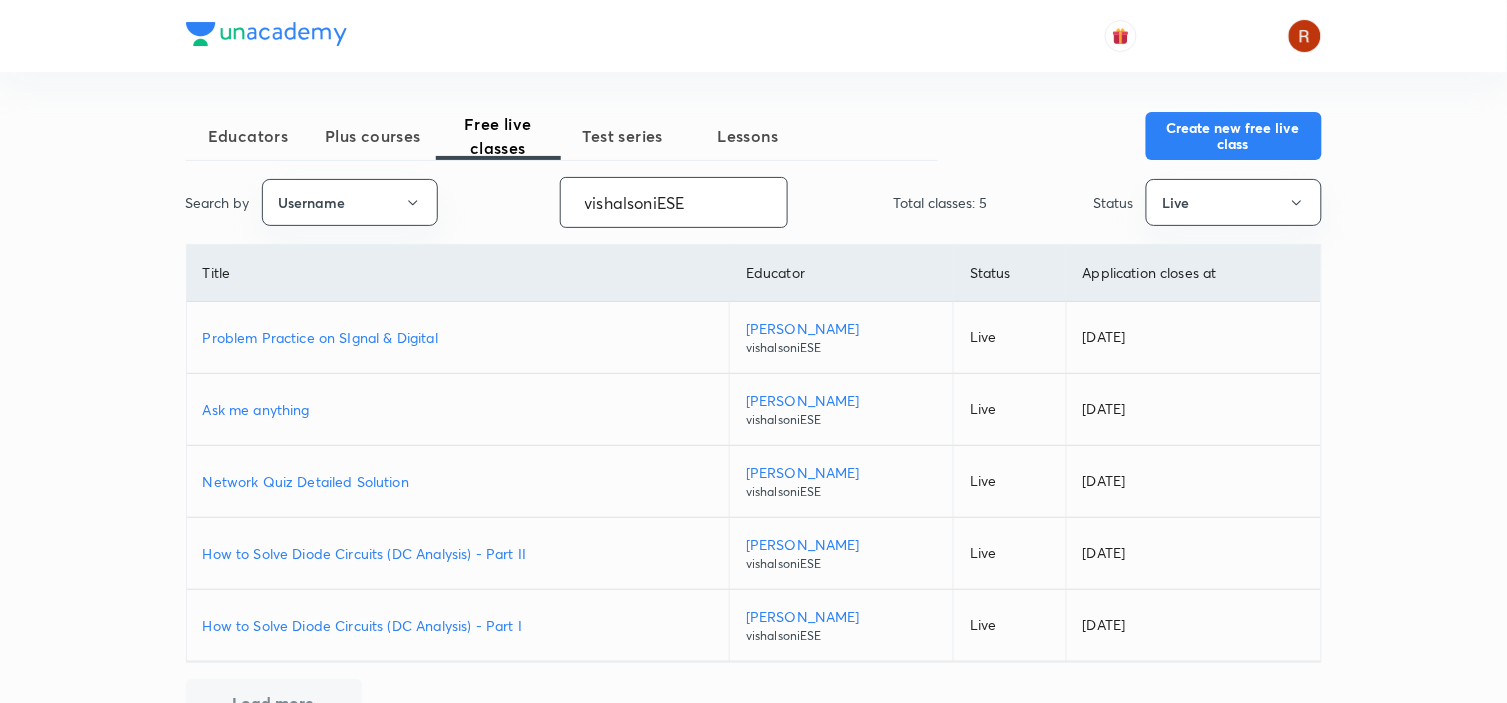 scroll, scrollTop: 60, scrollLeft: 0, axis: vertical 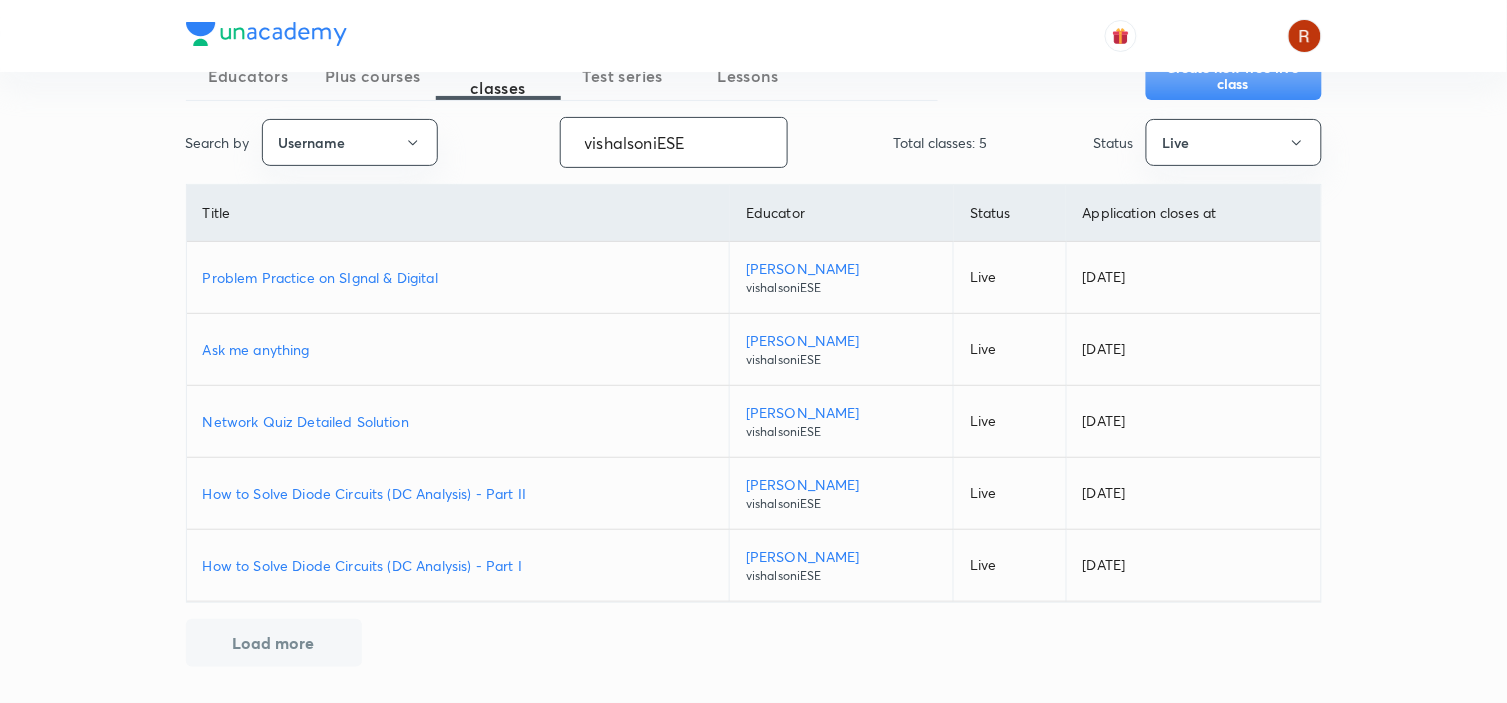 type on "vishalsoniESE" 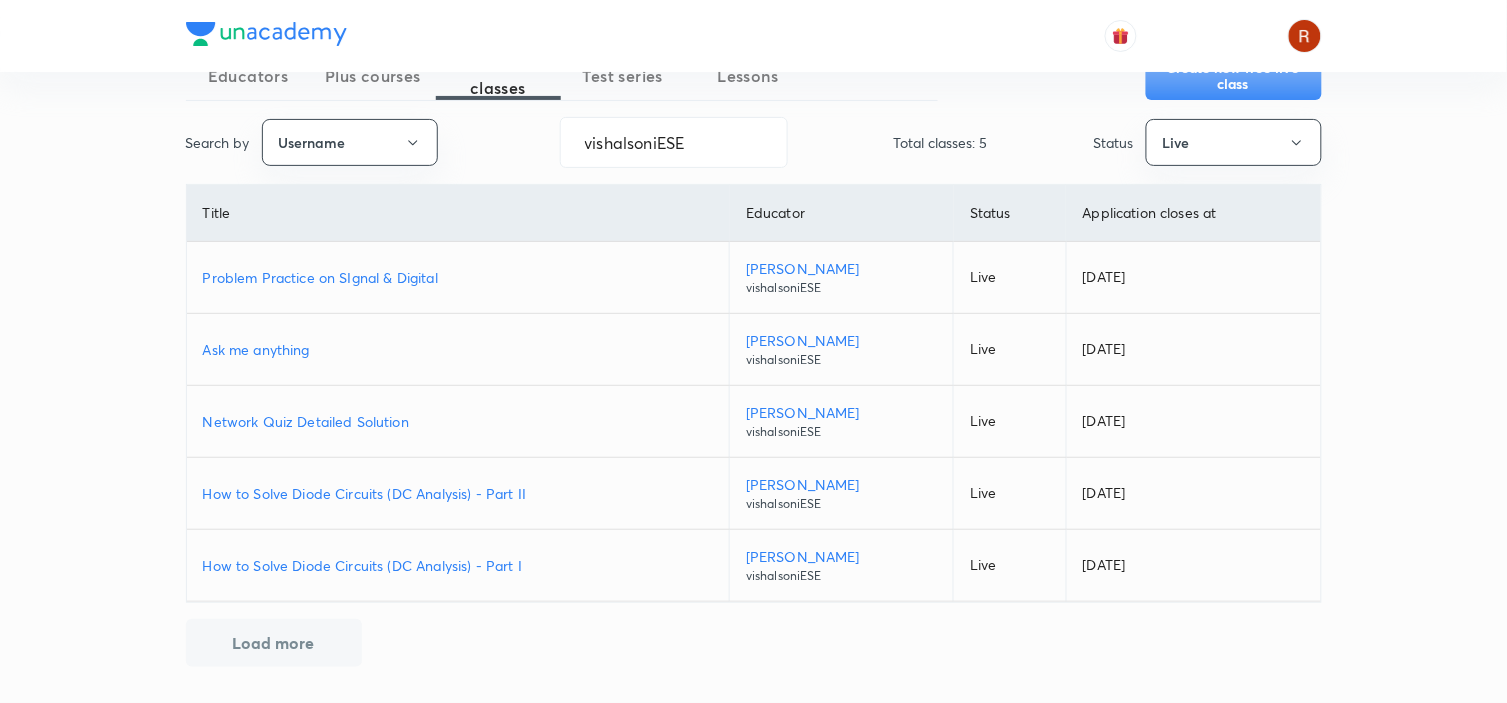 click on "How to Solve Diode Circuits (DC Analysis) - Part I" at bounding box center (458, 565) 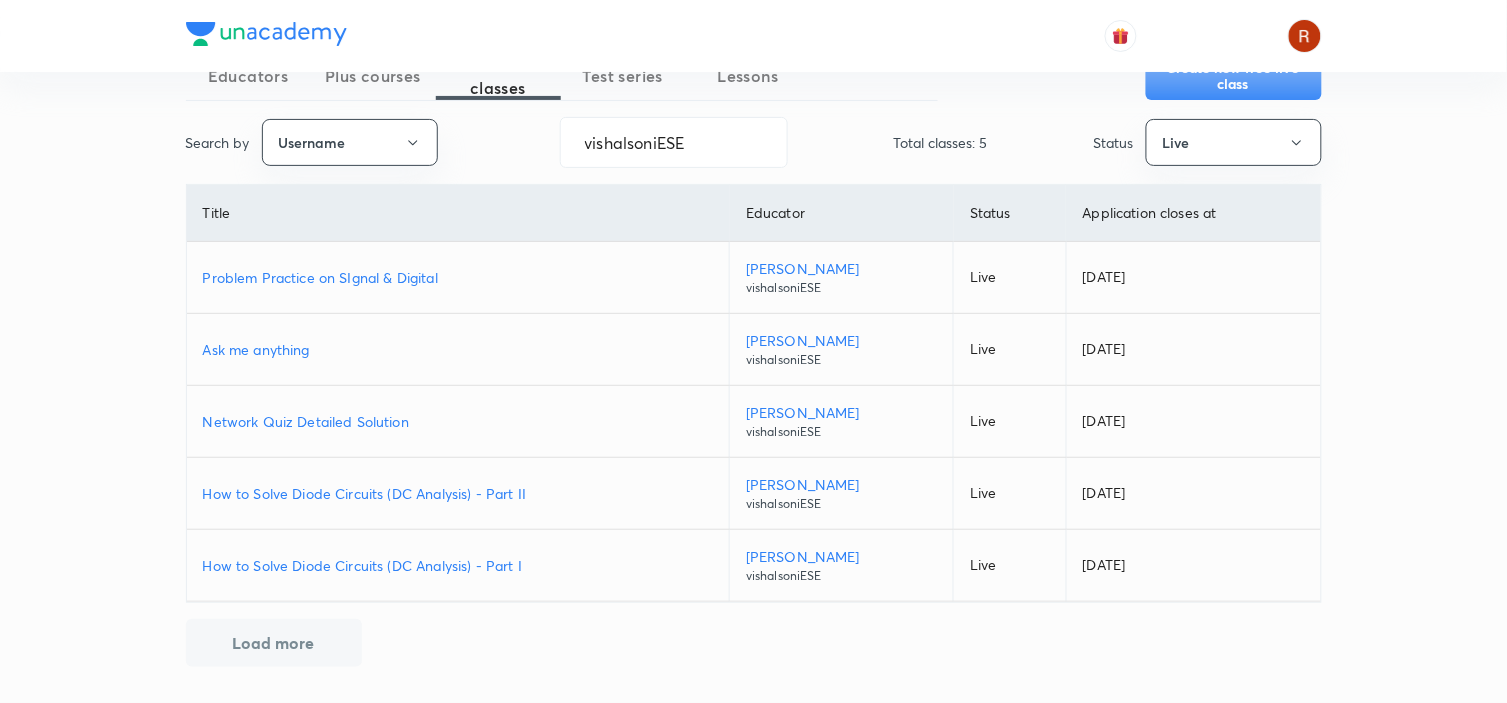 click on "How to Solve Diode Circuits (DC Analysis) - Part II" at bounding box center [458, 493] 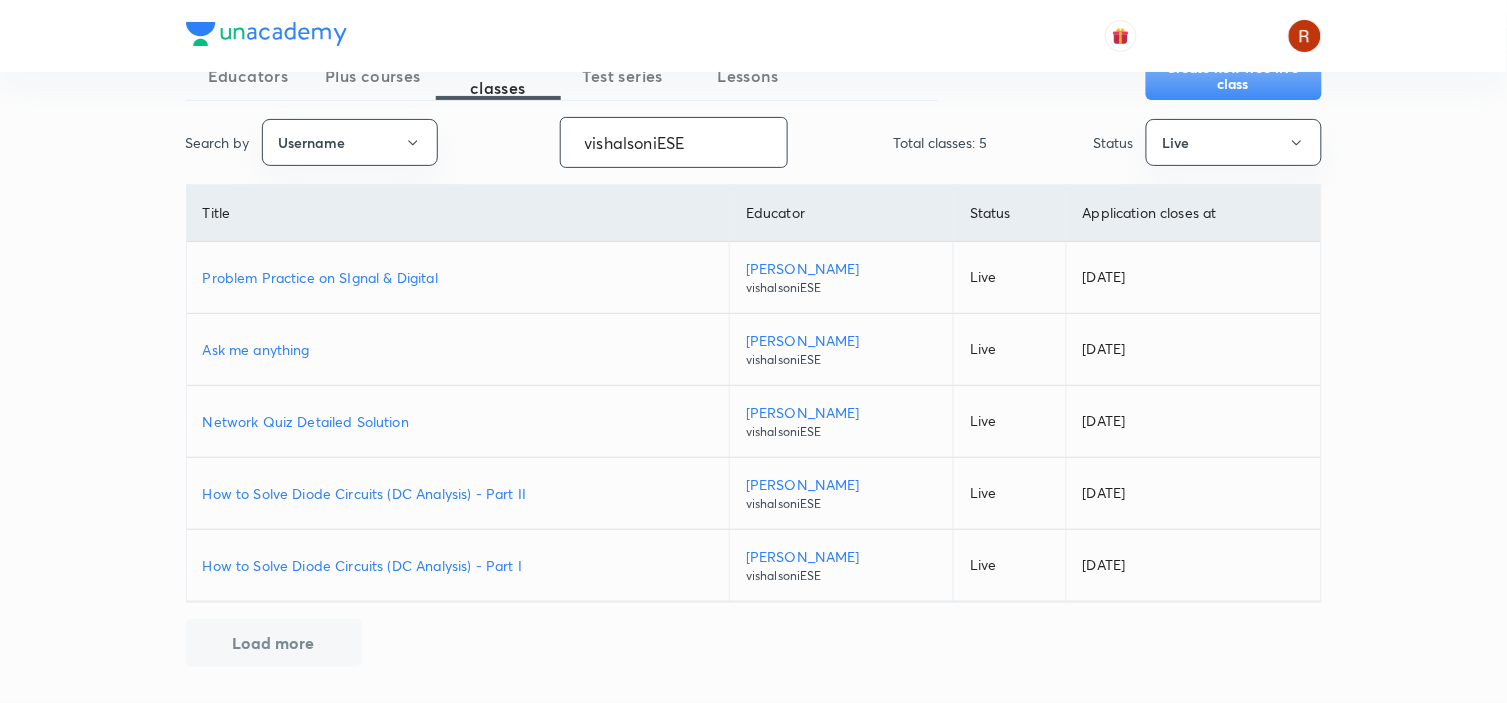 click on "vishalsoniESE" at bounding box center [674, 142] 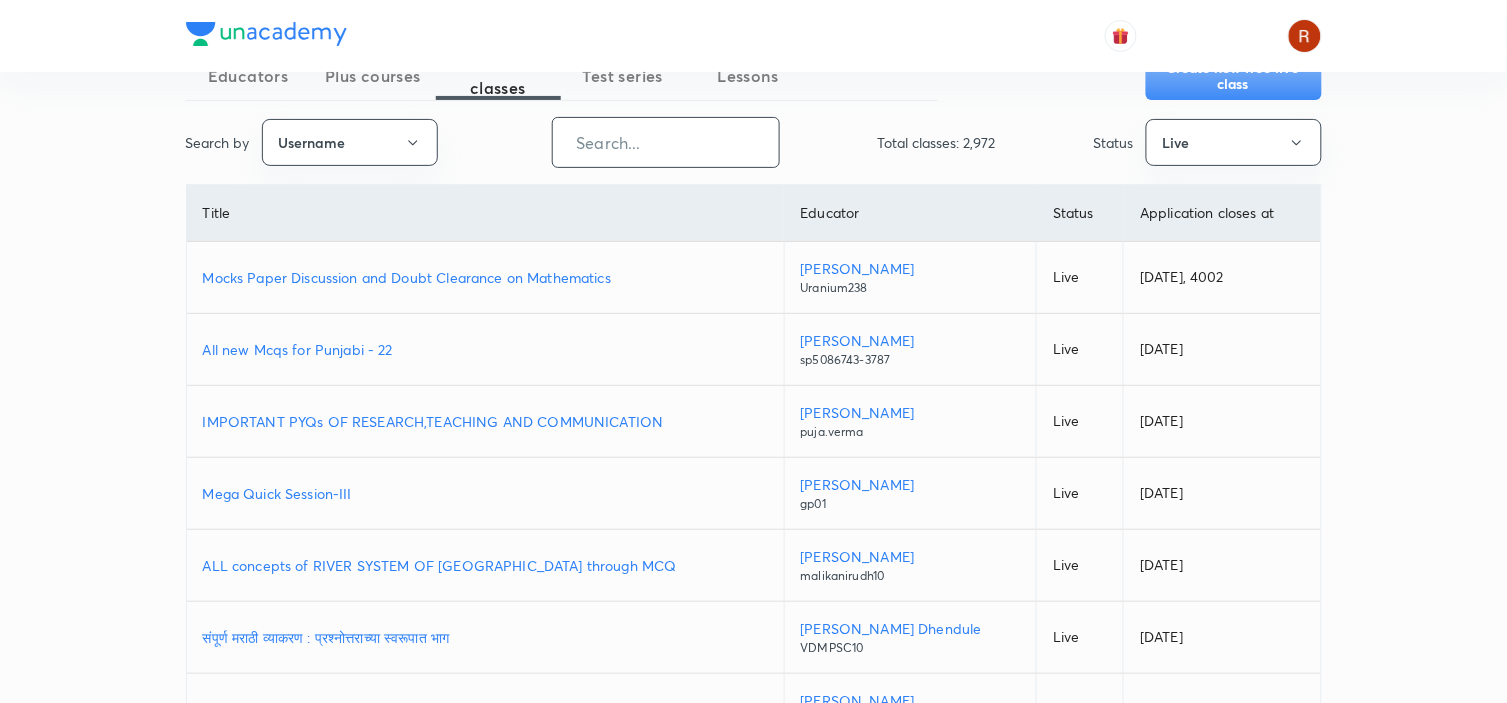 paste on "manoj" 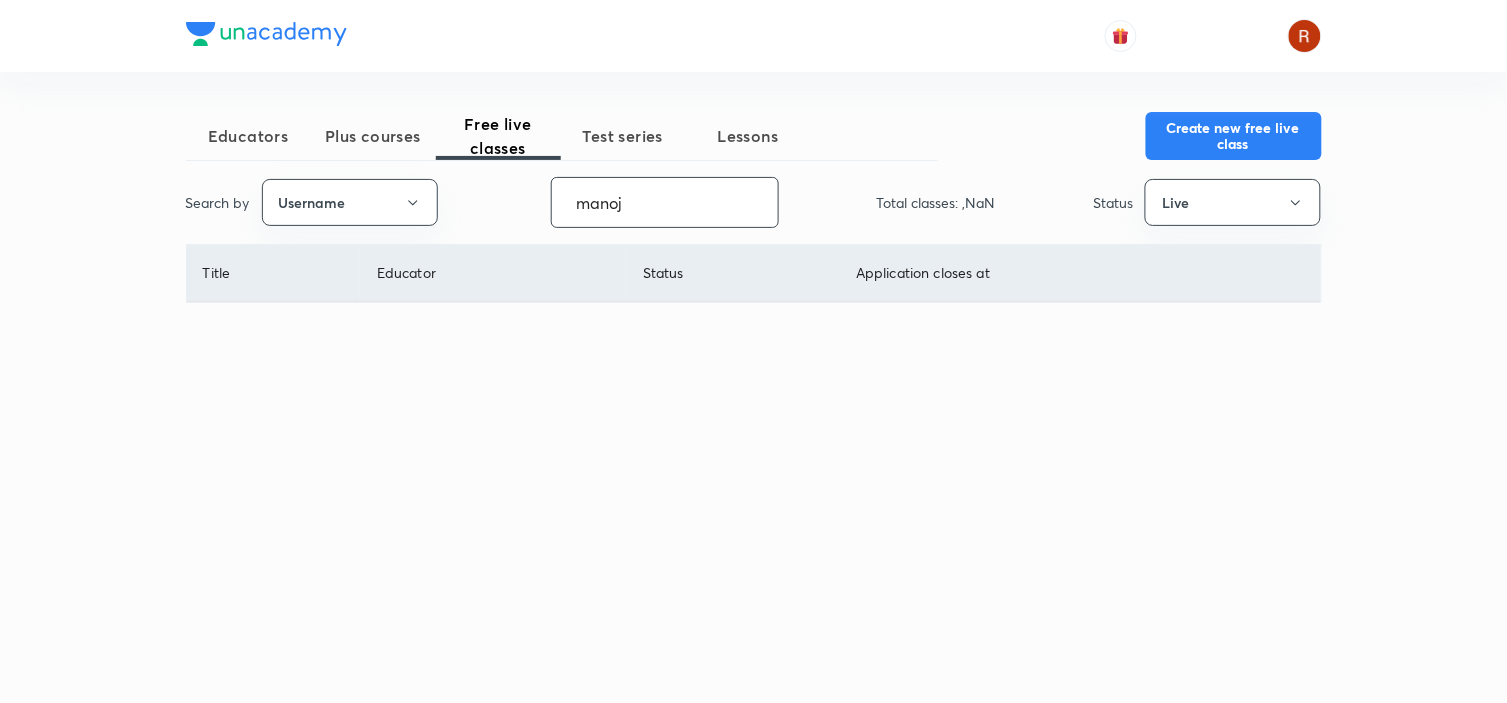 scroll, scrollTop: 0, scrollLeft: 0, axis: both 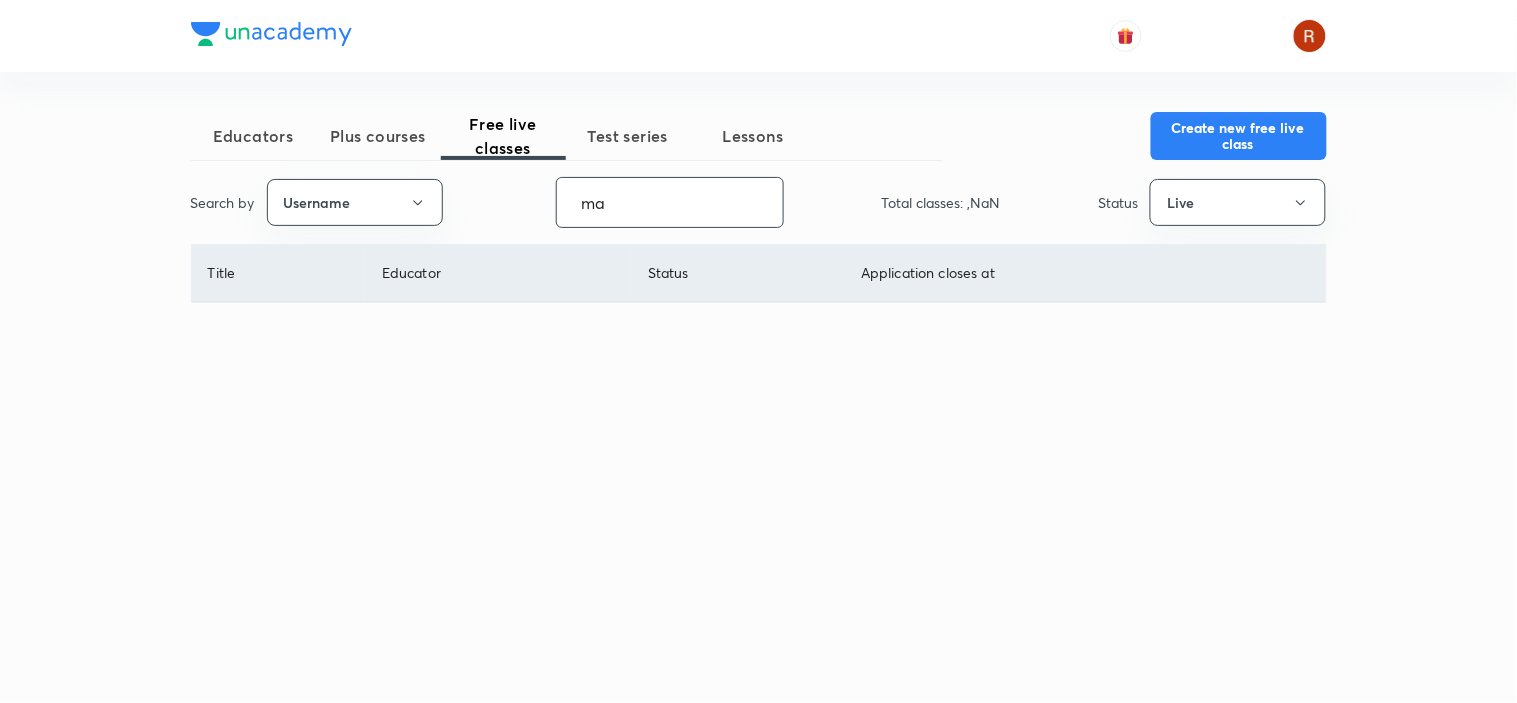 type on "m" 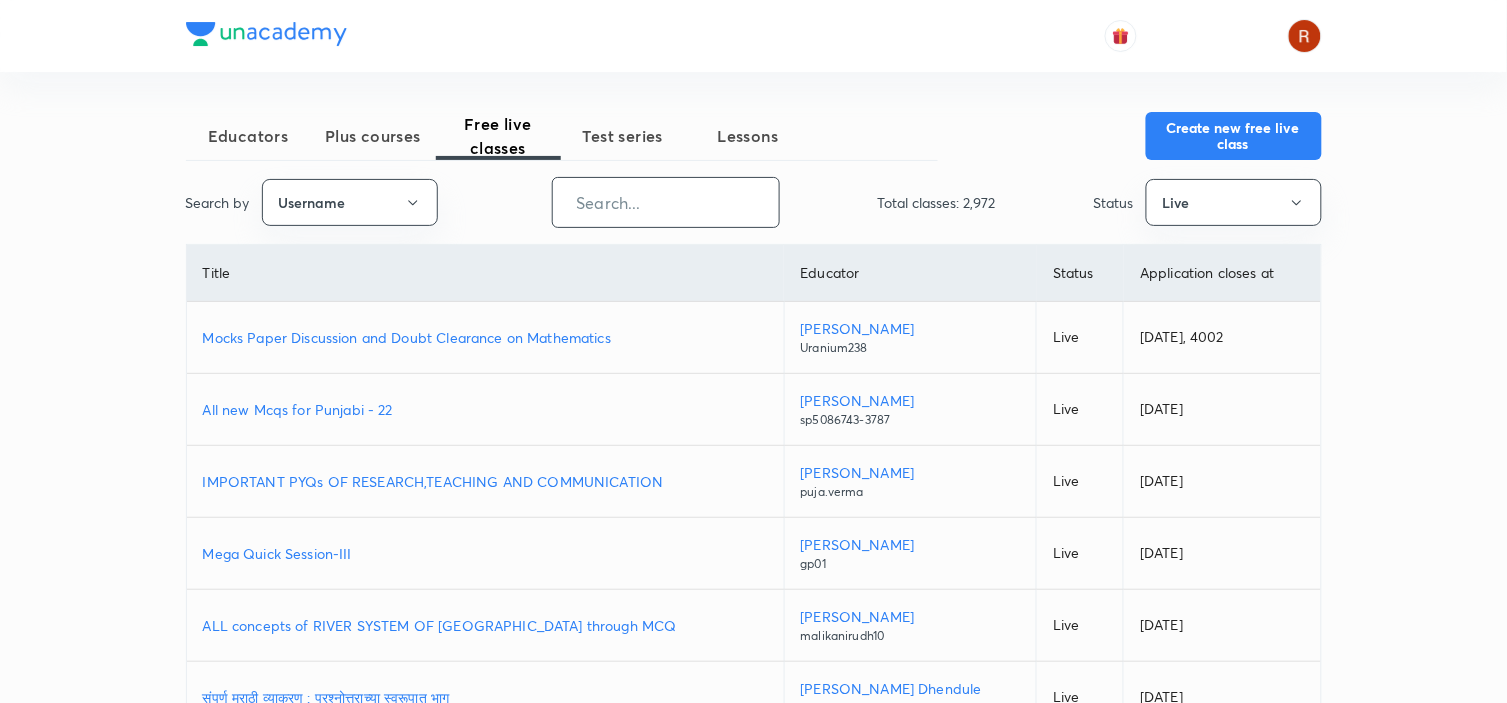 paste on "chauhan.manoj05" 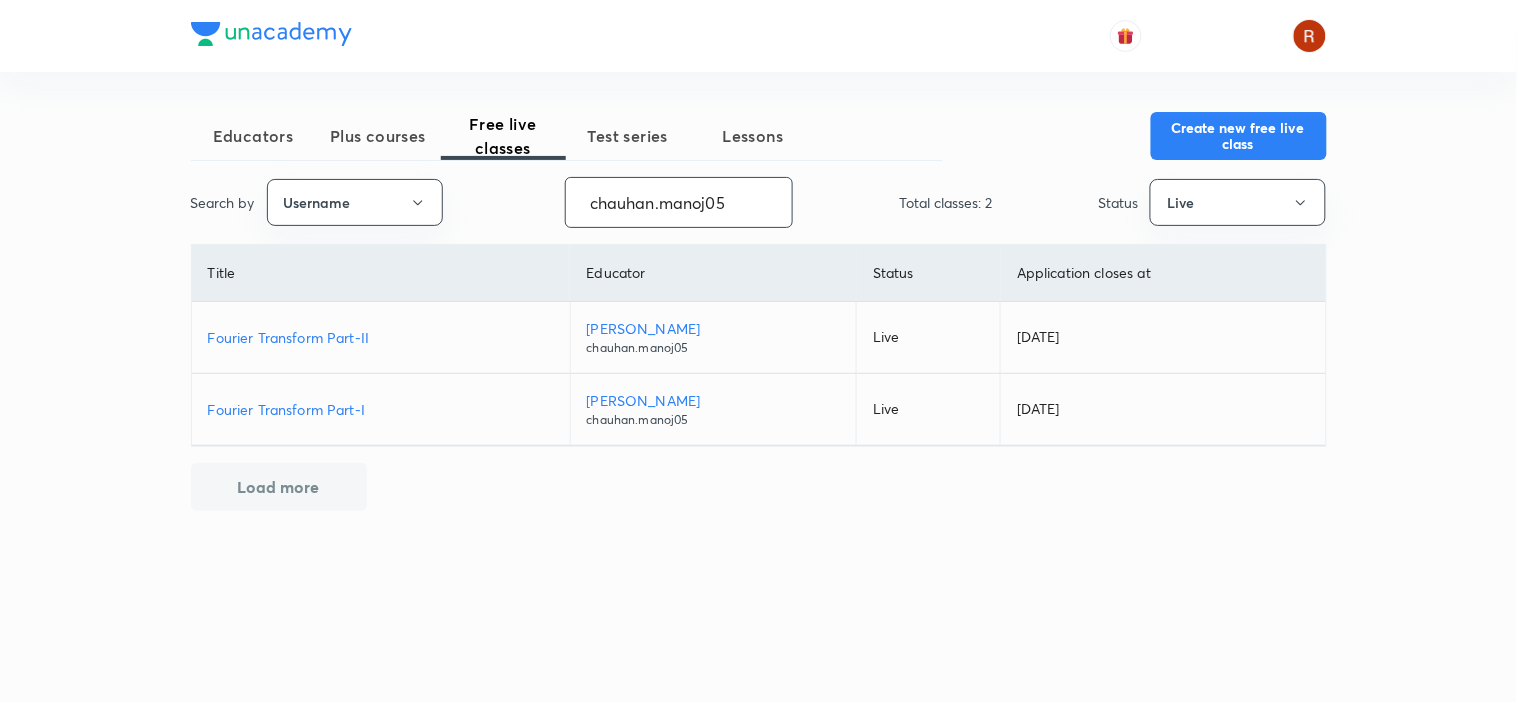 type on "chauhan.manoj05" 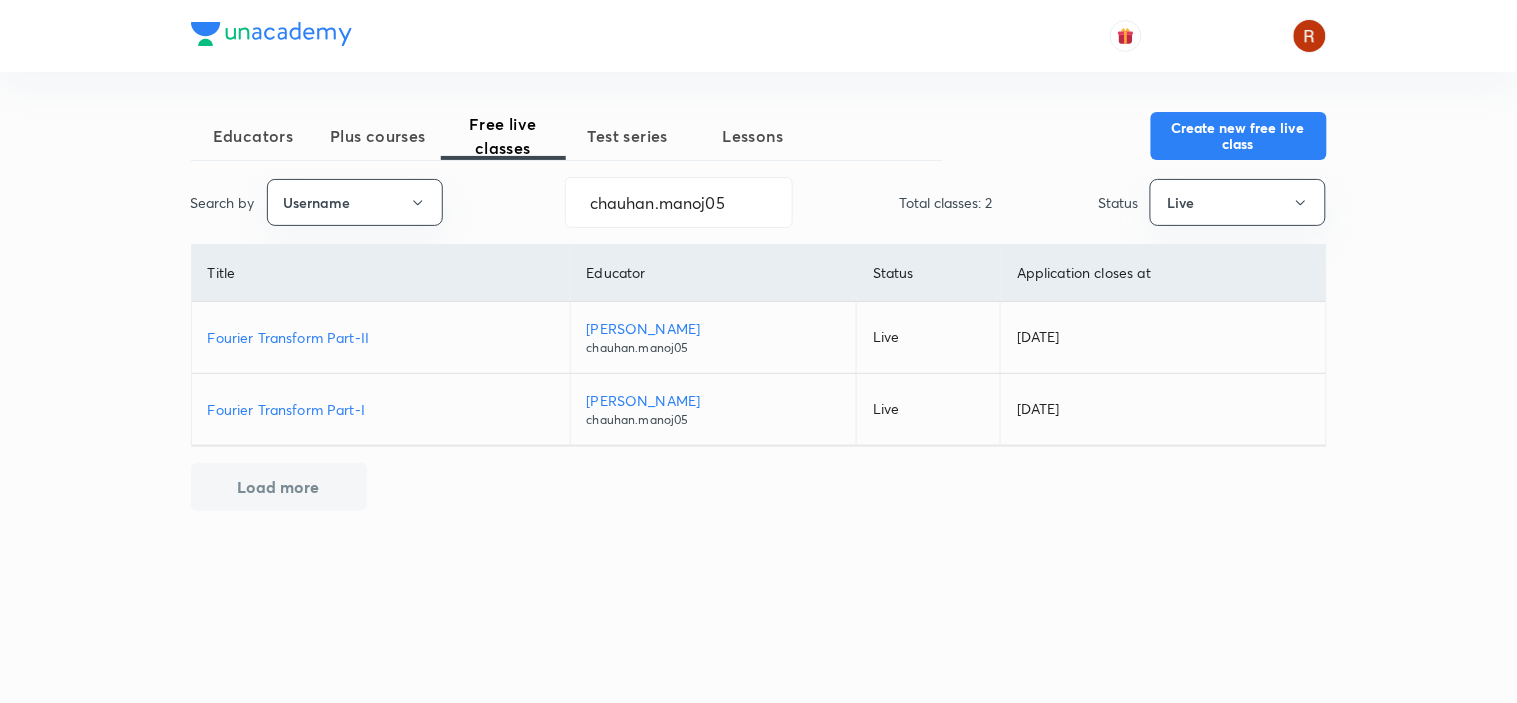 click on "Fourier Transform Part-I" at bounding box center [381, 409] 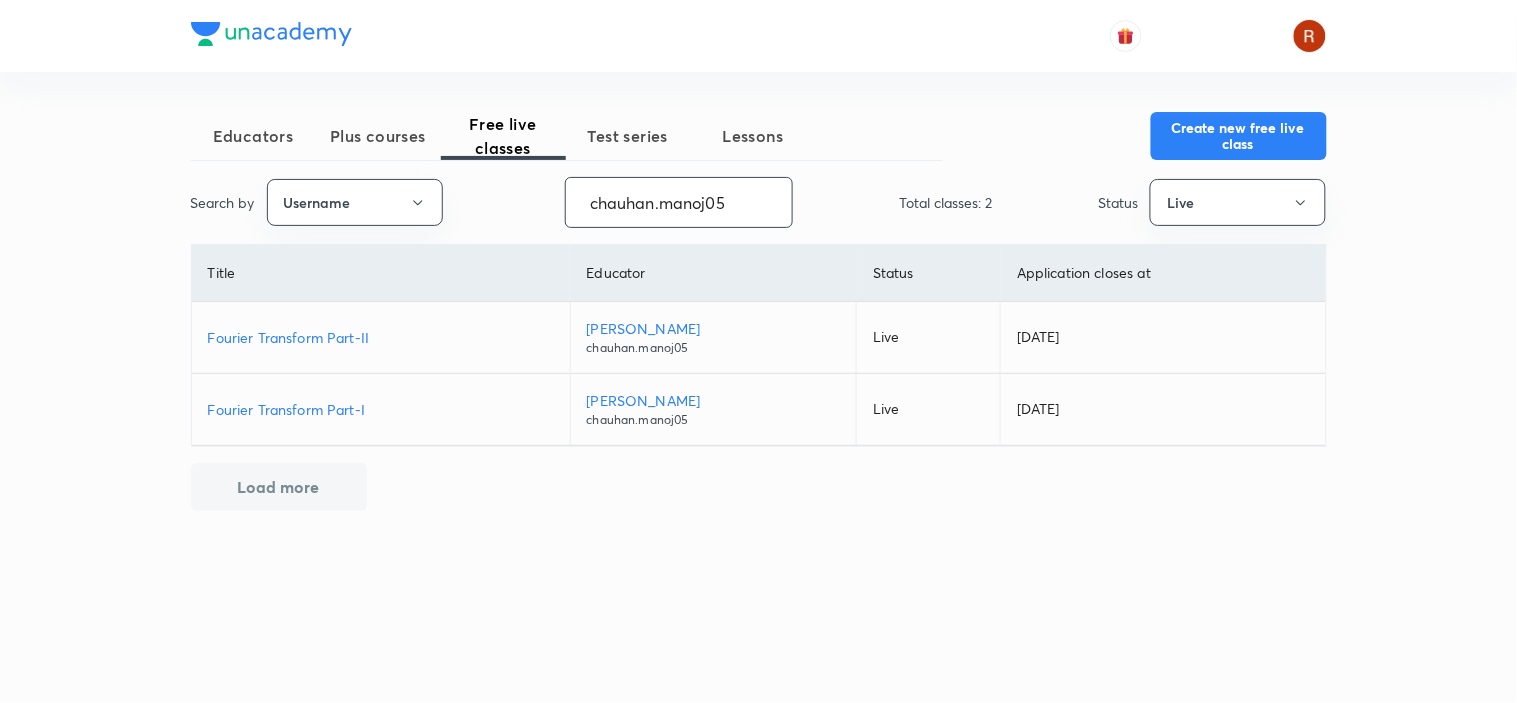 click on "chauhan.manoj05" at bounding box center (679, 202) 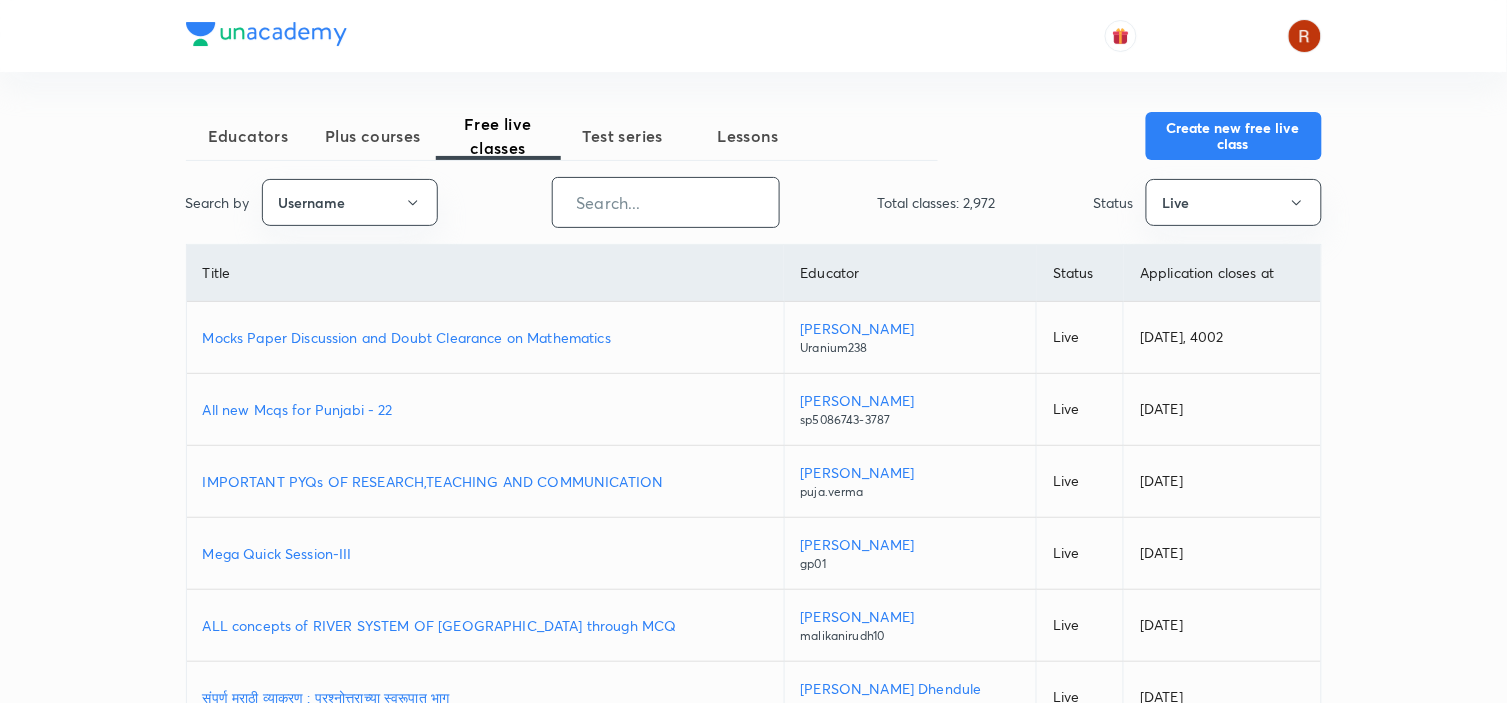 paste on "pk006" 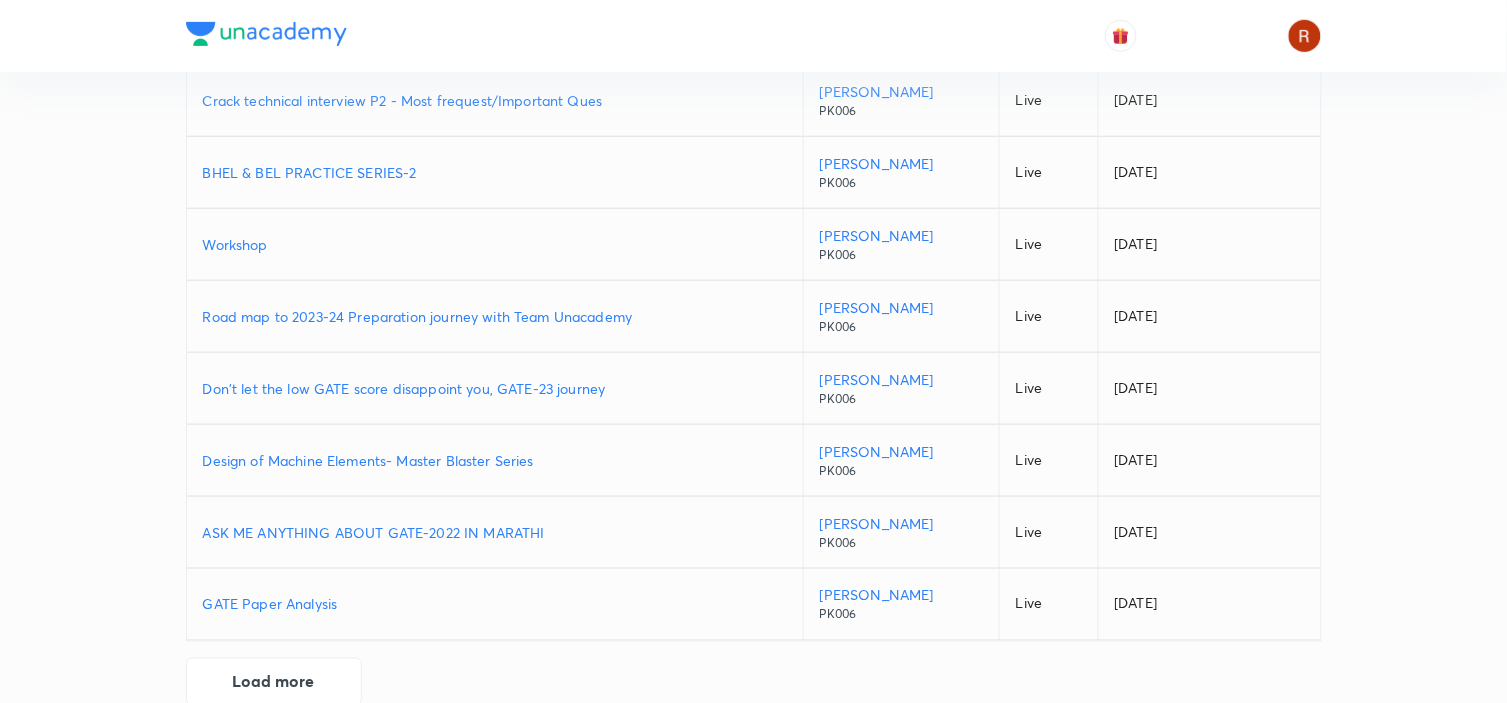 scroll, scrollTop: 421, scrollLeft: 0, axis: vertical 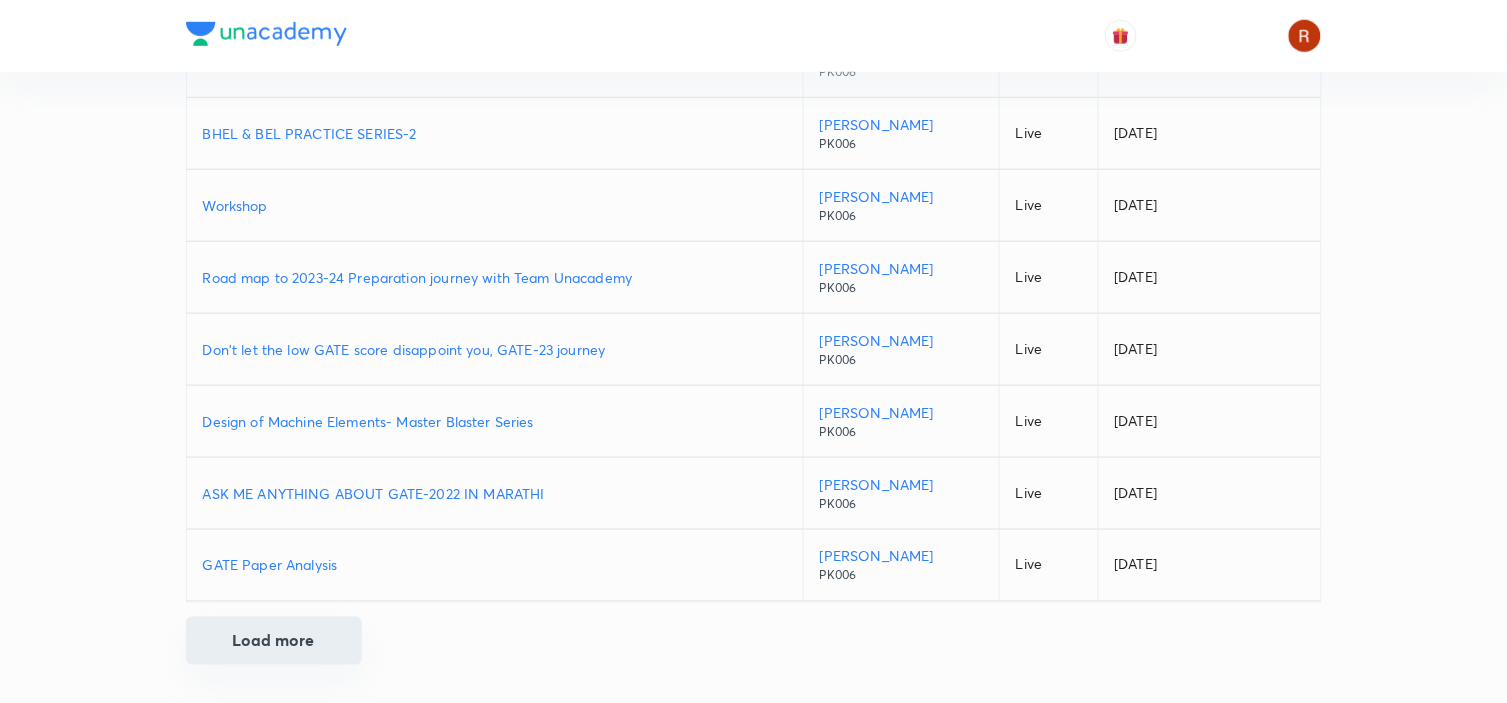 type on "pk006" 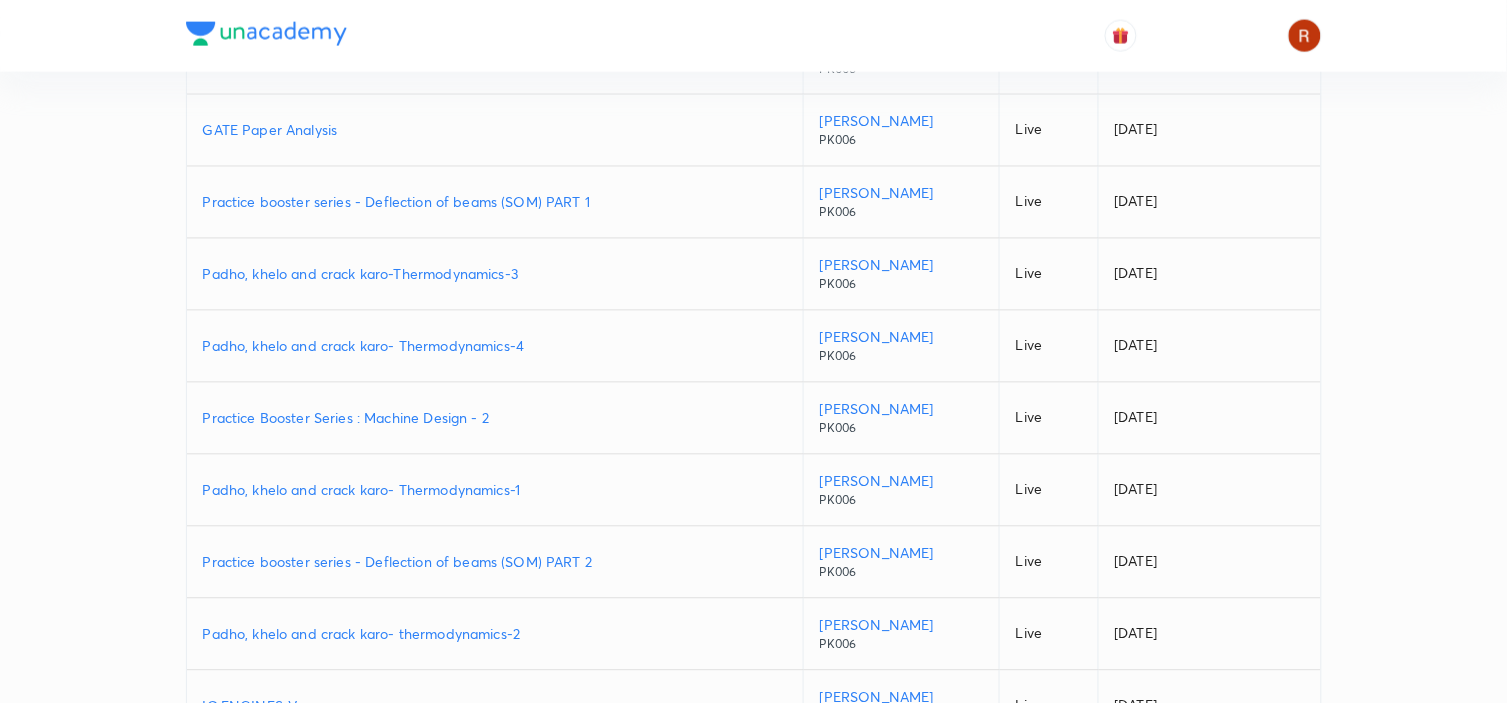 scroll, scrollTop: 1142, scrollLeft: 0, axis: vertical 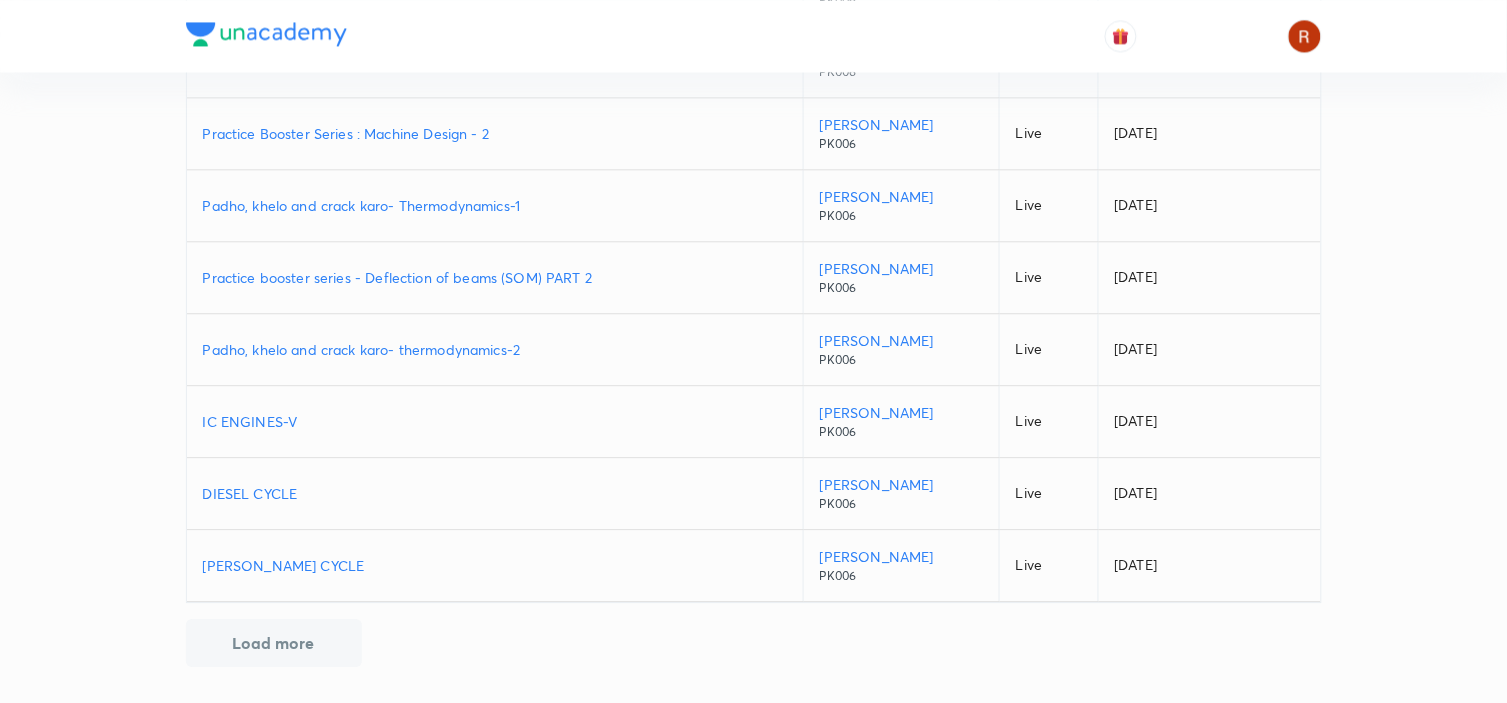 click on "OTTO CYCLE" at bounding box center [495, 565] 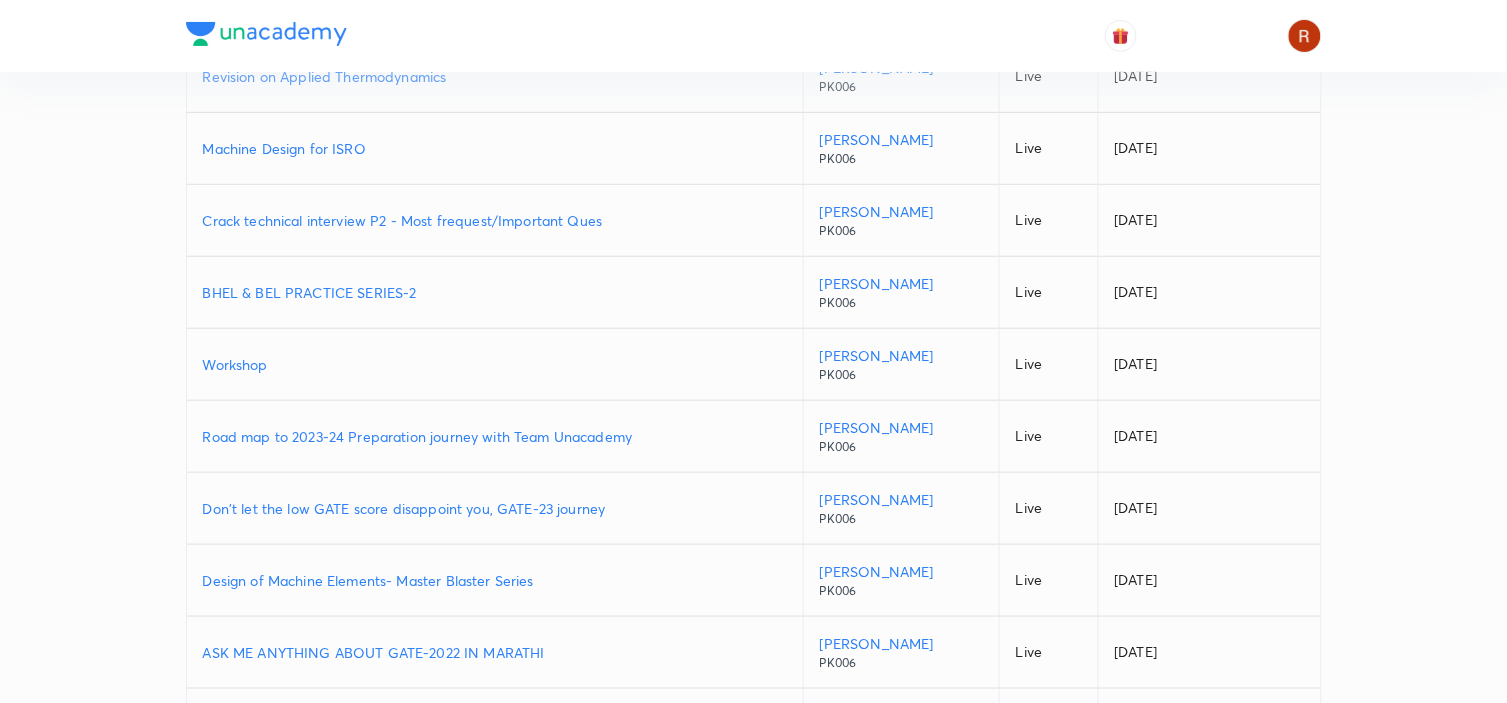 scroll, scrollTop: 175, scrollLeft: 0, axis: vertical 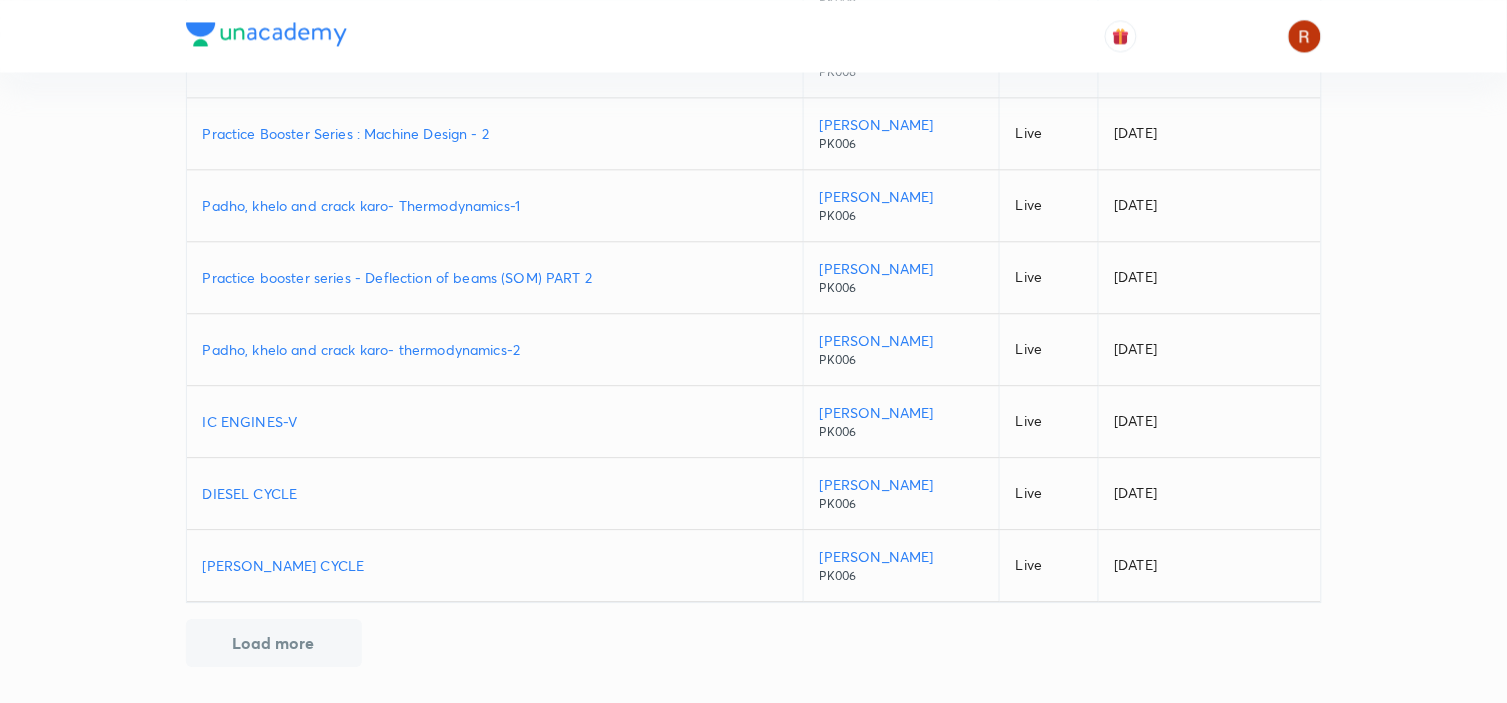 click on "DIESEL CYCLE" at bounding box center (495, 493) 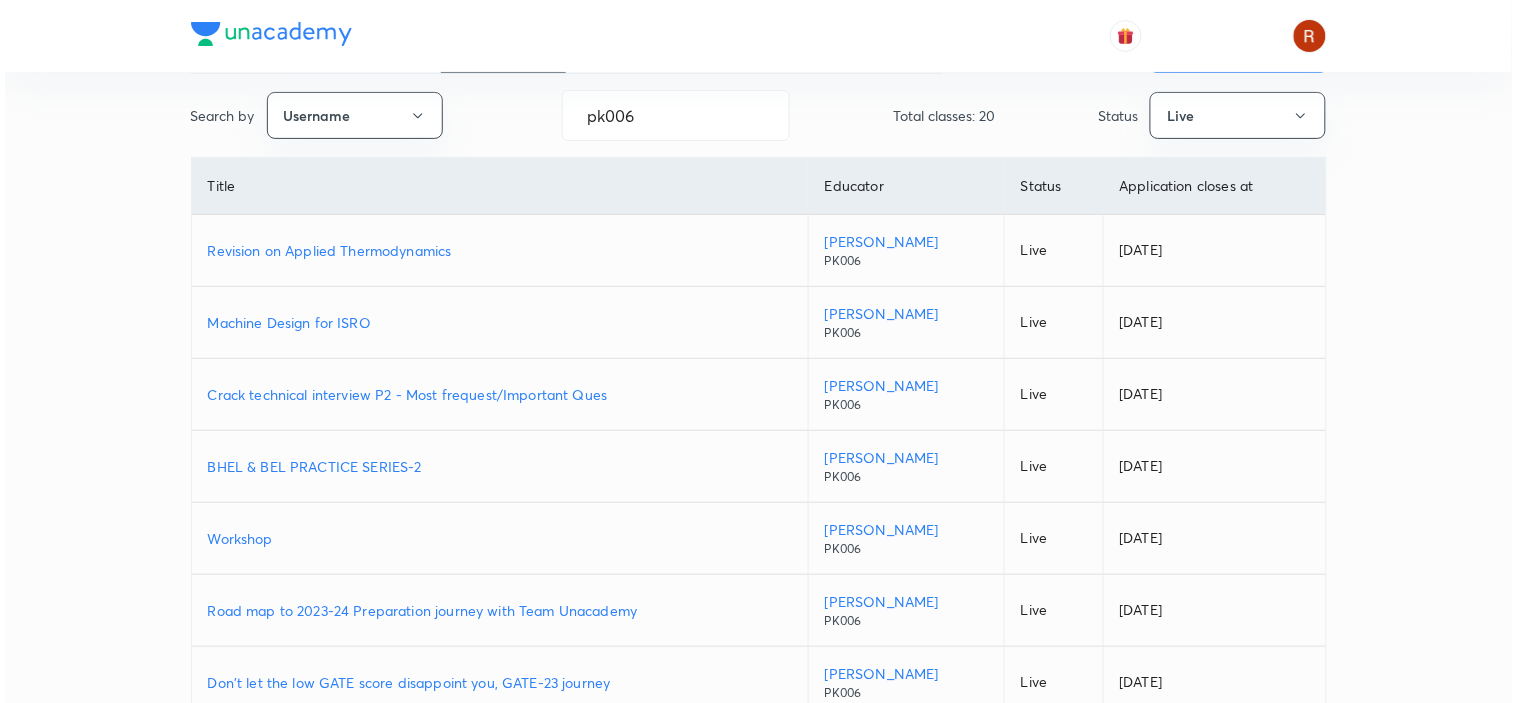 scroll, scrollTop: 0, scrollLeft: 0, axis: both 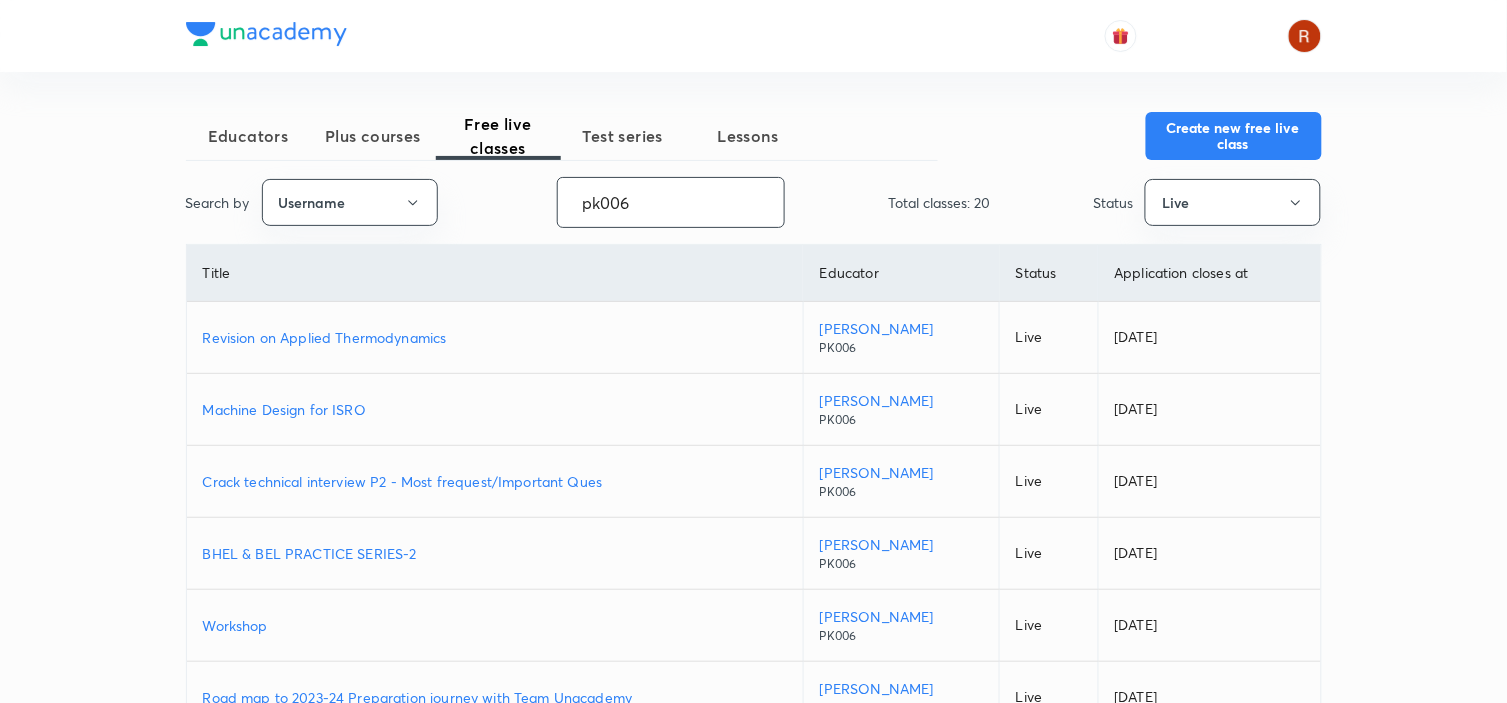click on "pk006" at bounding box center (671, 202) 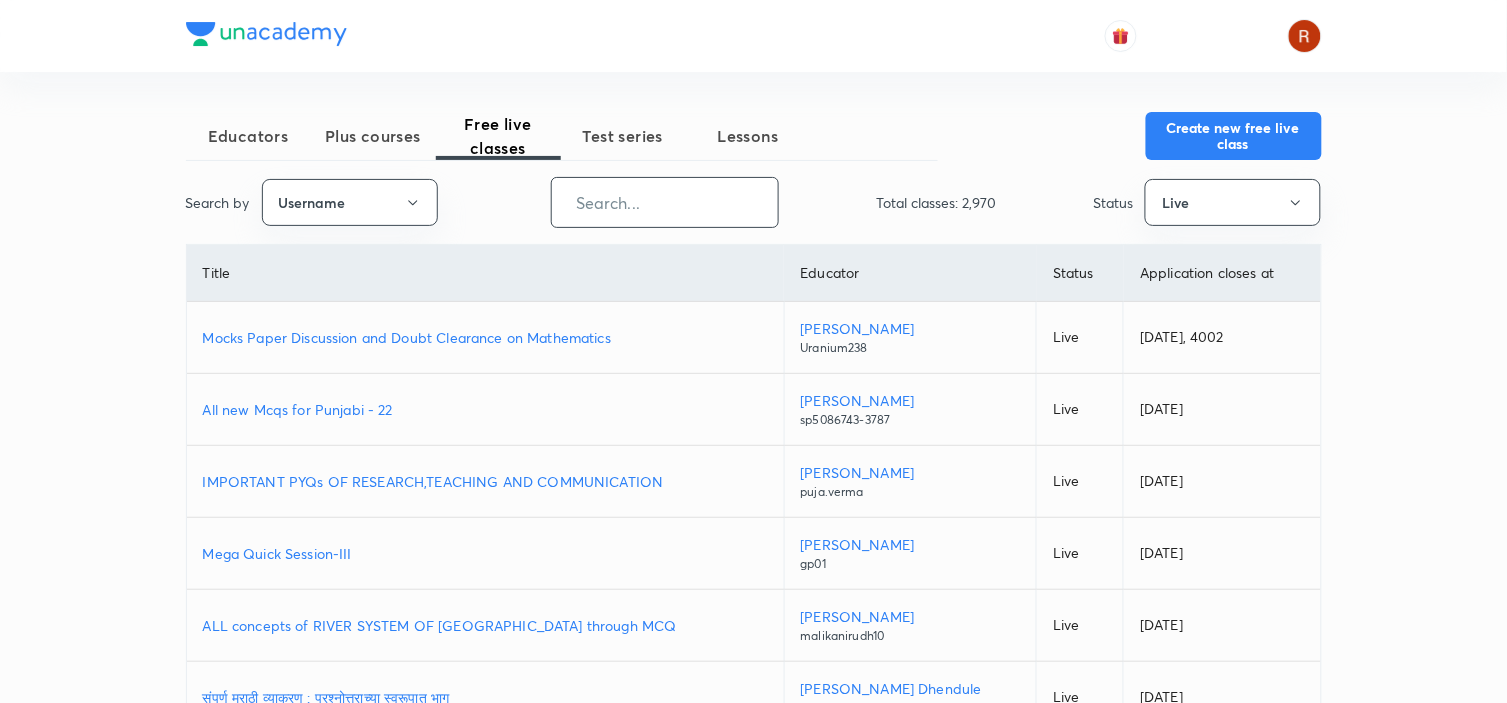 click at bounding box center [665, 202] 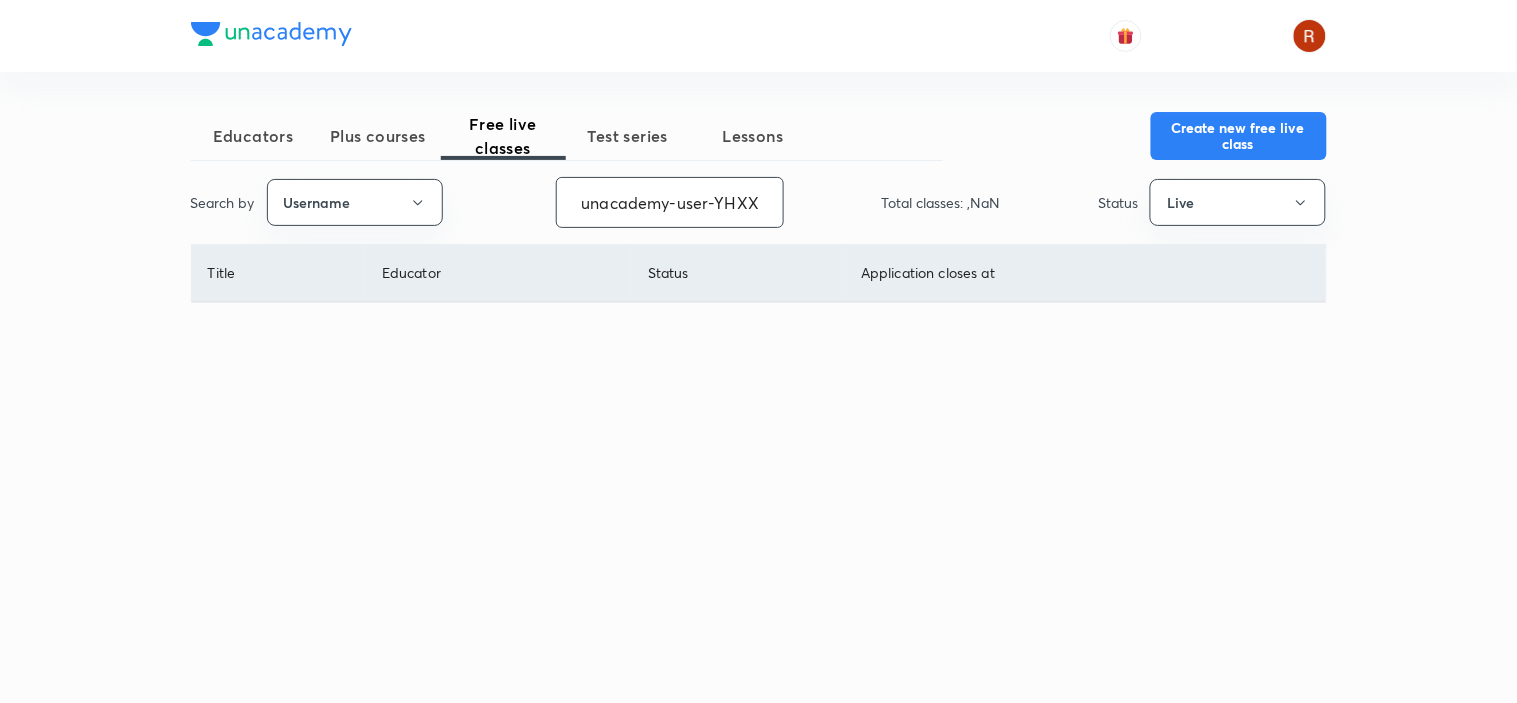 scroll, scrollTop: 0, scrollLeft: 74, axis: horizontal 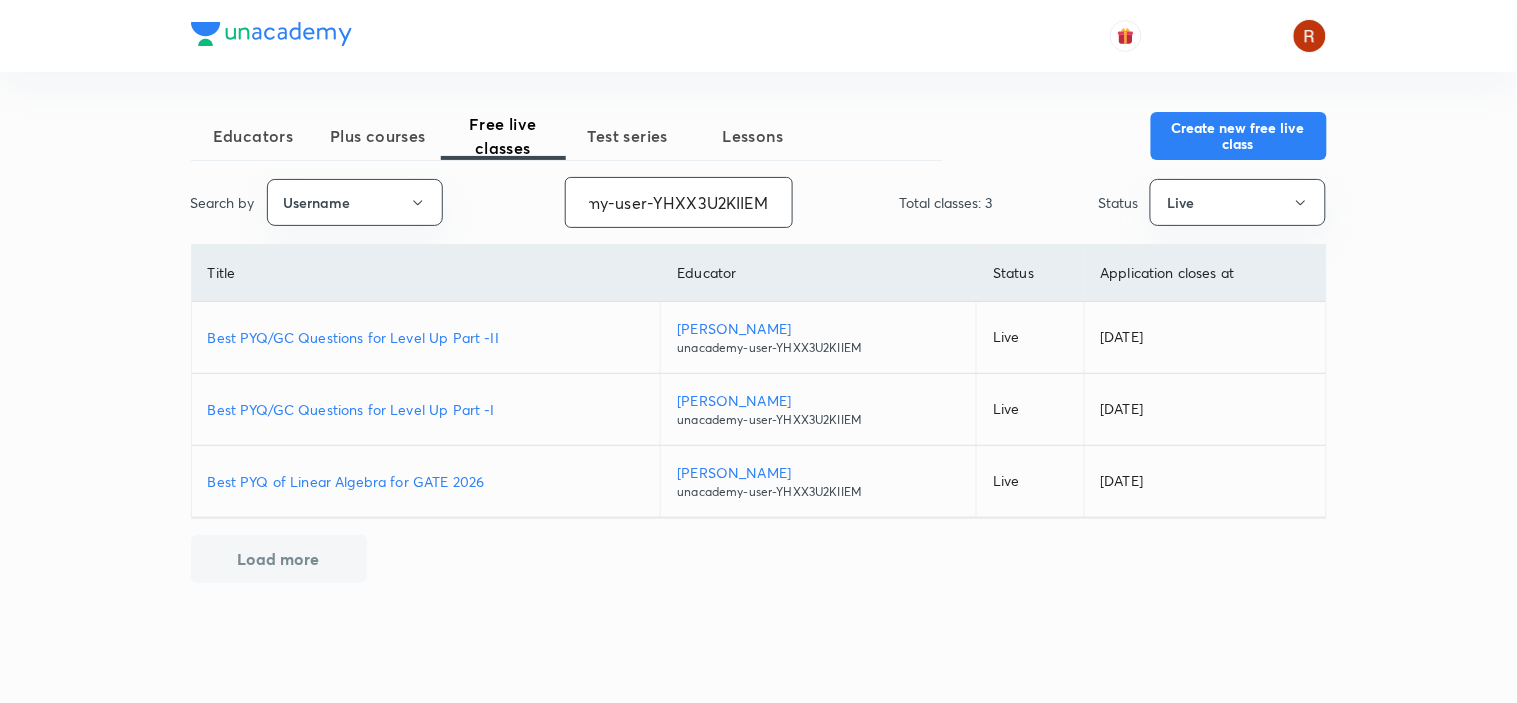 type on "unacademy-user-YHXX3U2KIIEM" 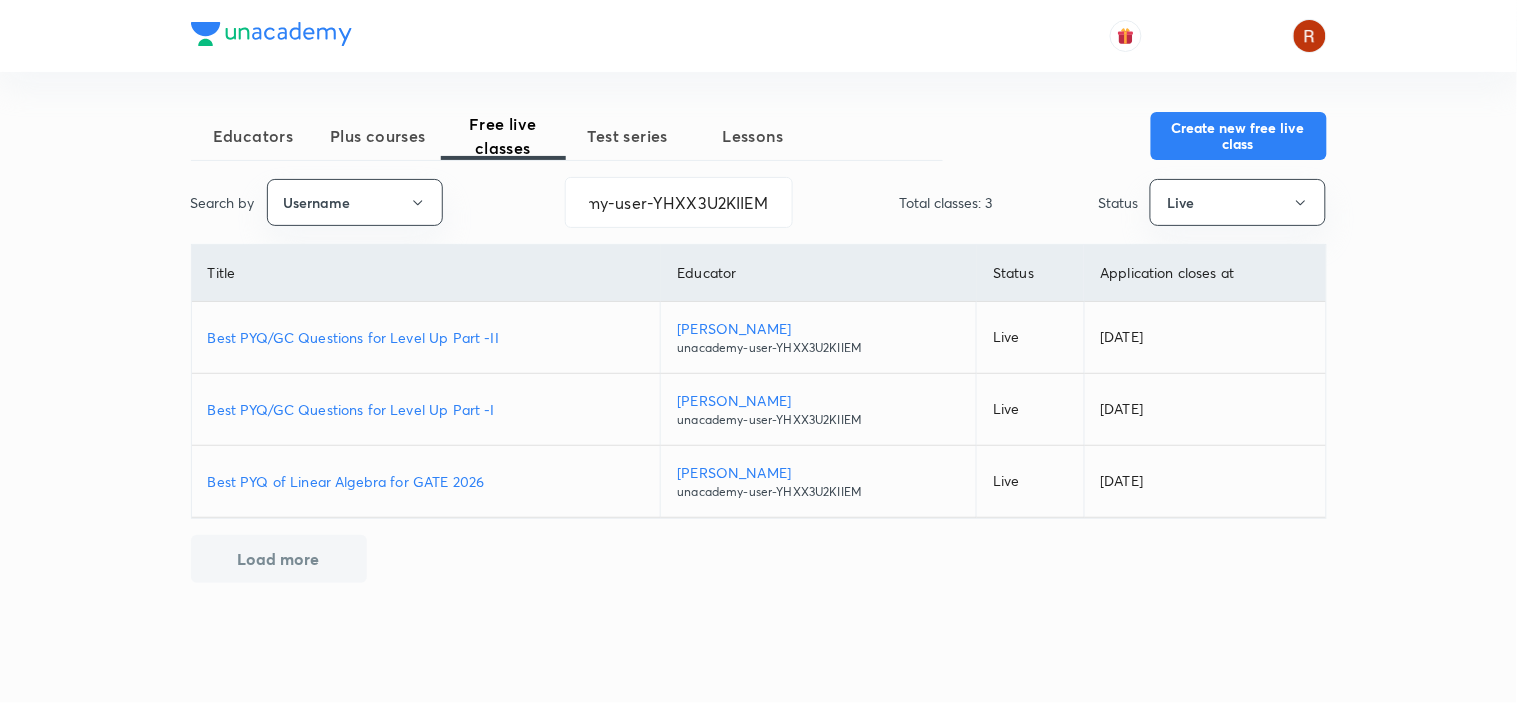 scroll, scrollTop: 0, scrollLeft: 0, axis: both 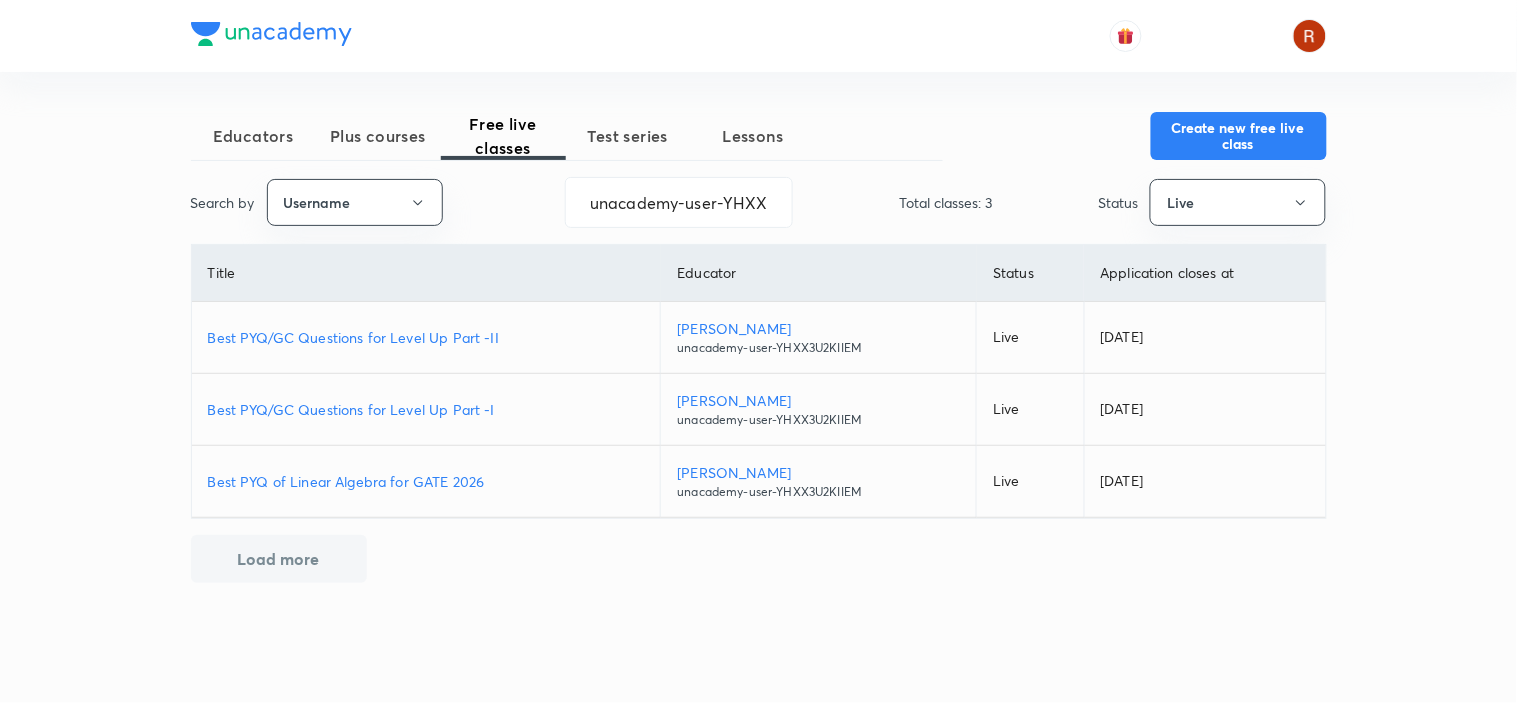 click on "Best PYQ/GC Questions for Level Up Part -I" at bounding box center (426, 409) 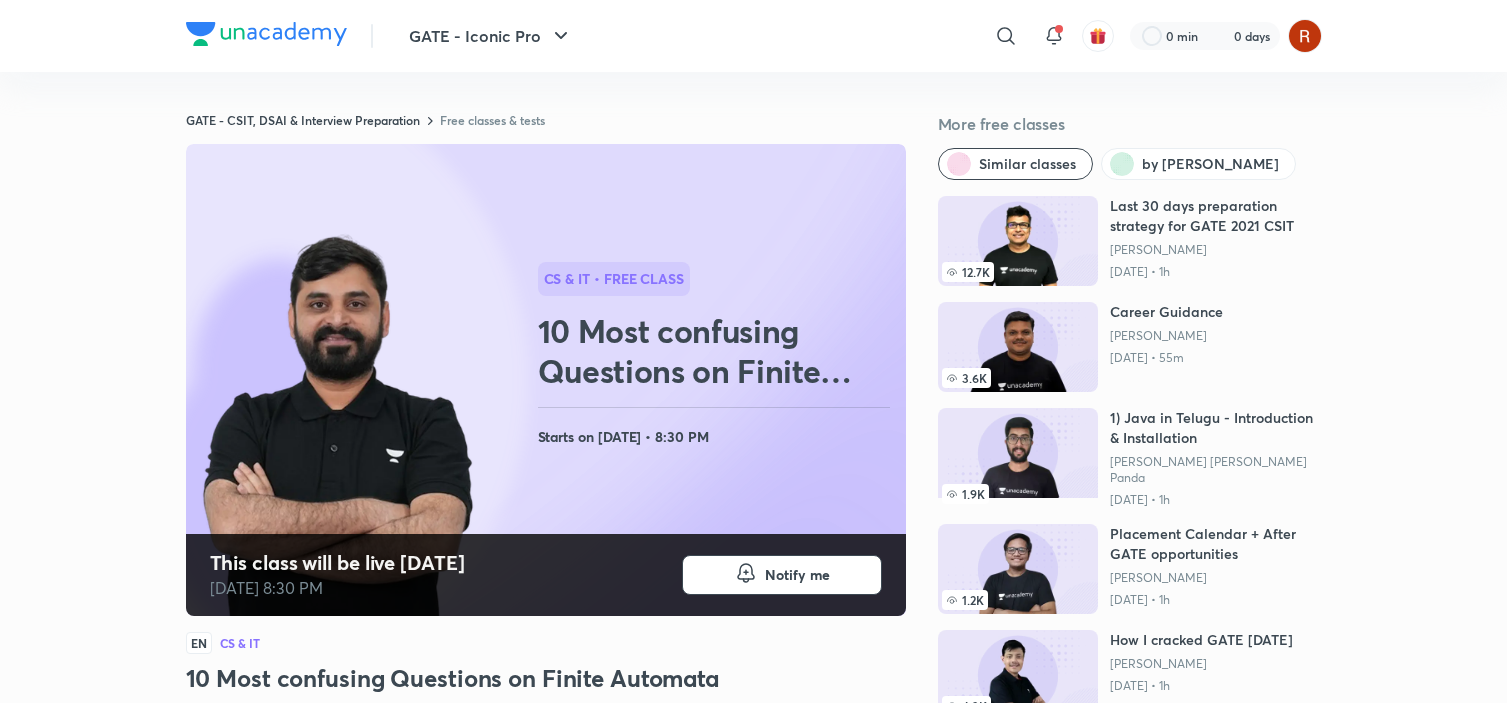 scroll, scrollTop: 0, scrollLeft: 0, axis: both 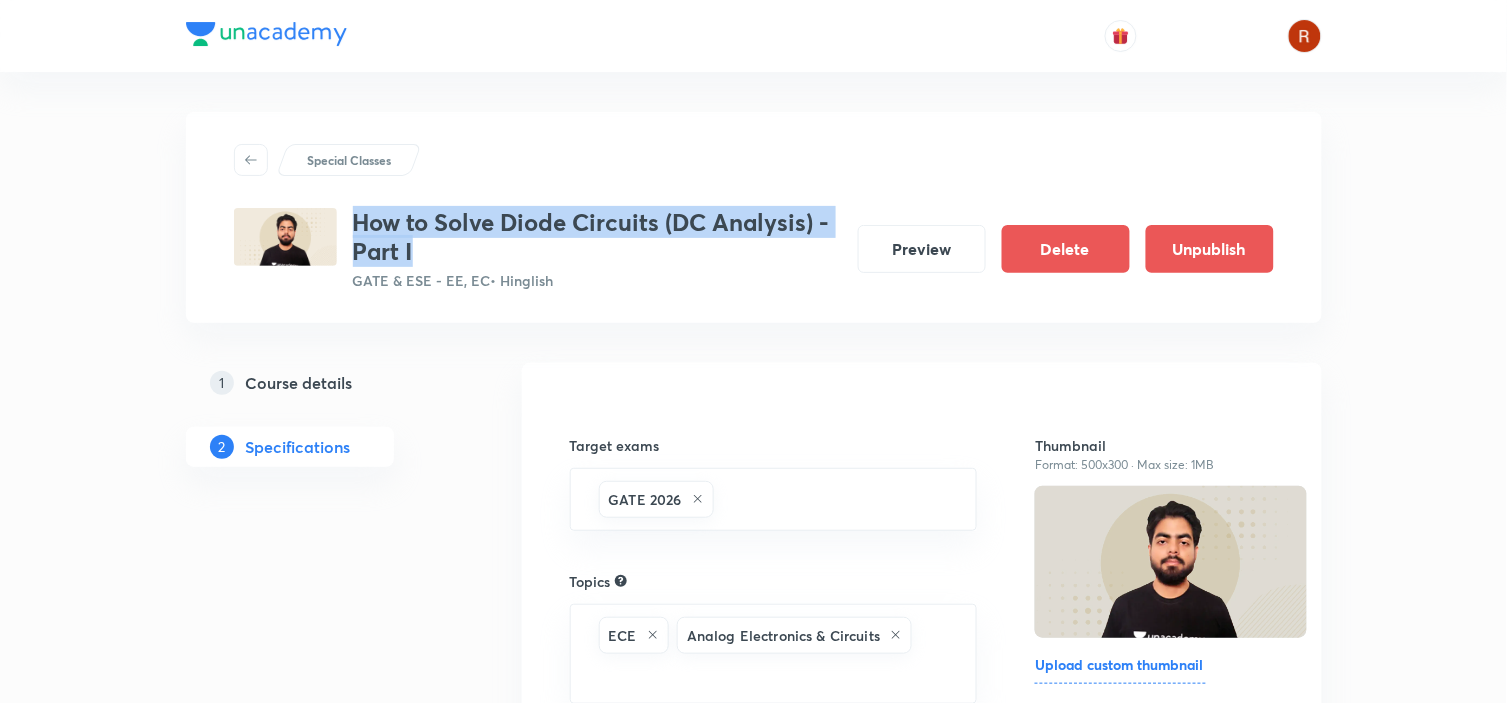 drag, startPoint x: 352, startPoint y: 221, endPoint x: 831, endPoint y: 245, distance: 479.60086 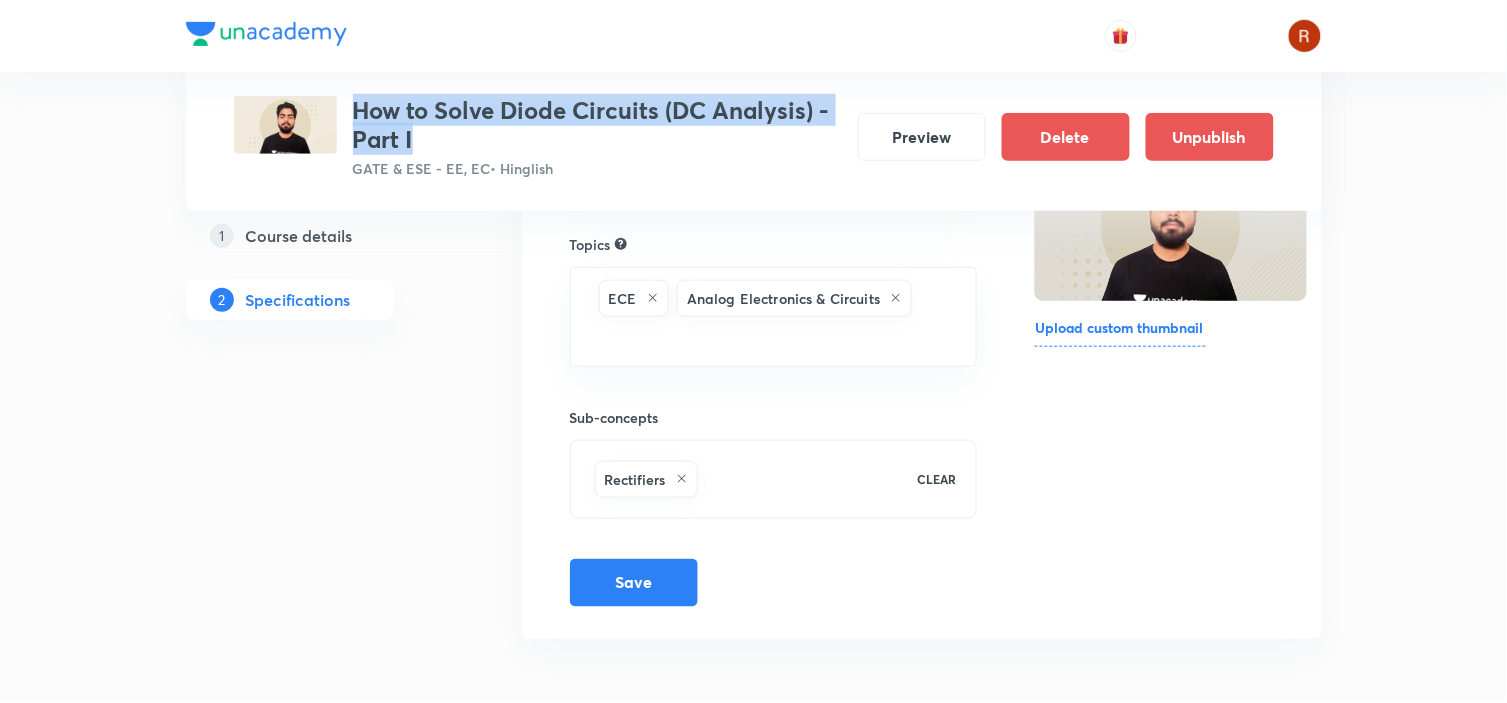 click on "Course details" at bounding box center [299, 235] 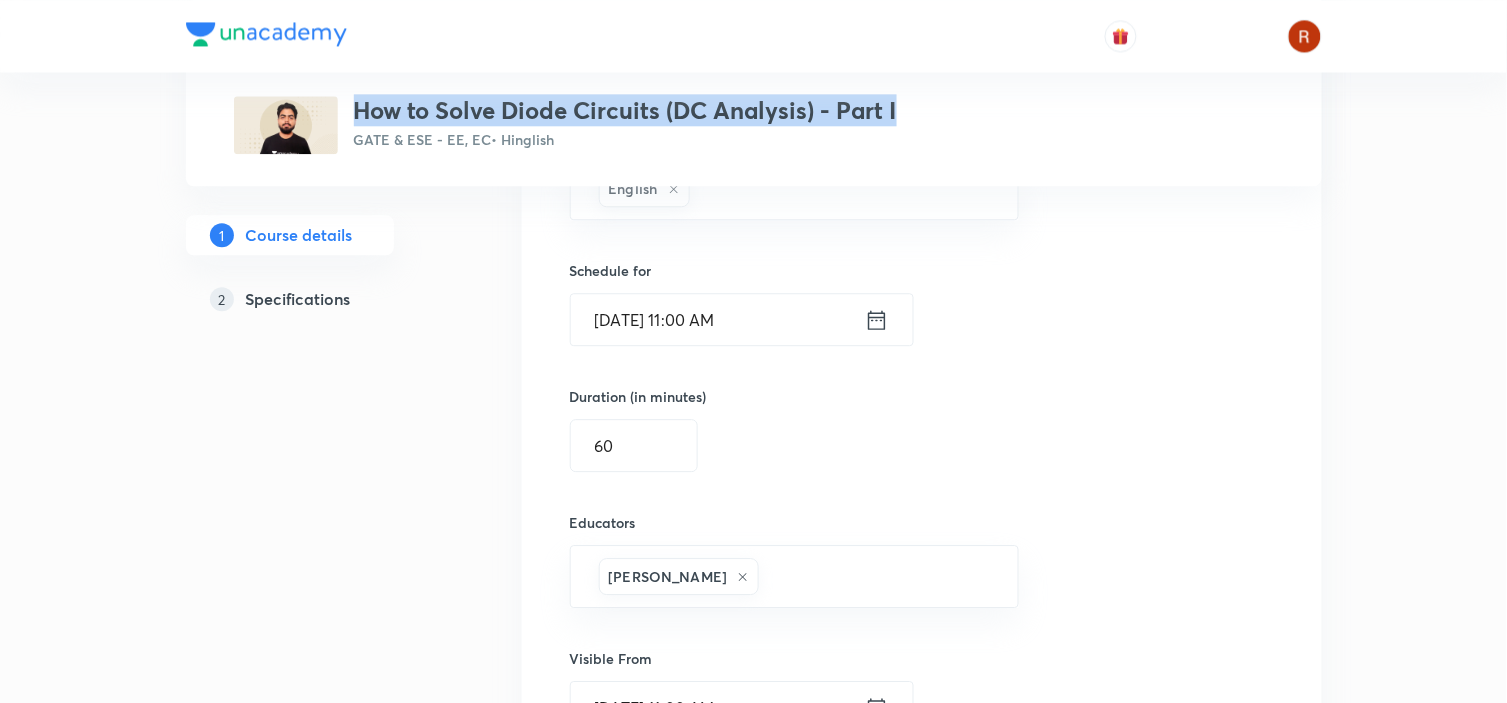 scroll, scrollTop: 1215, scrollLeft: 0, axis: vertical 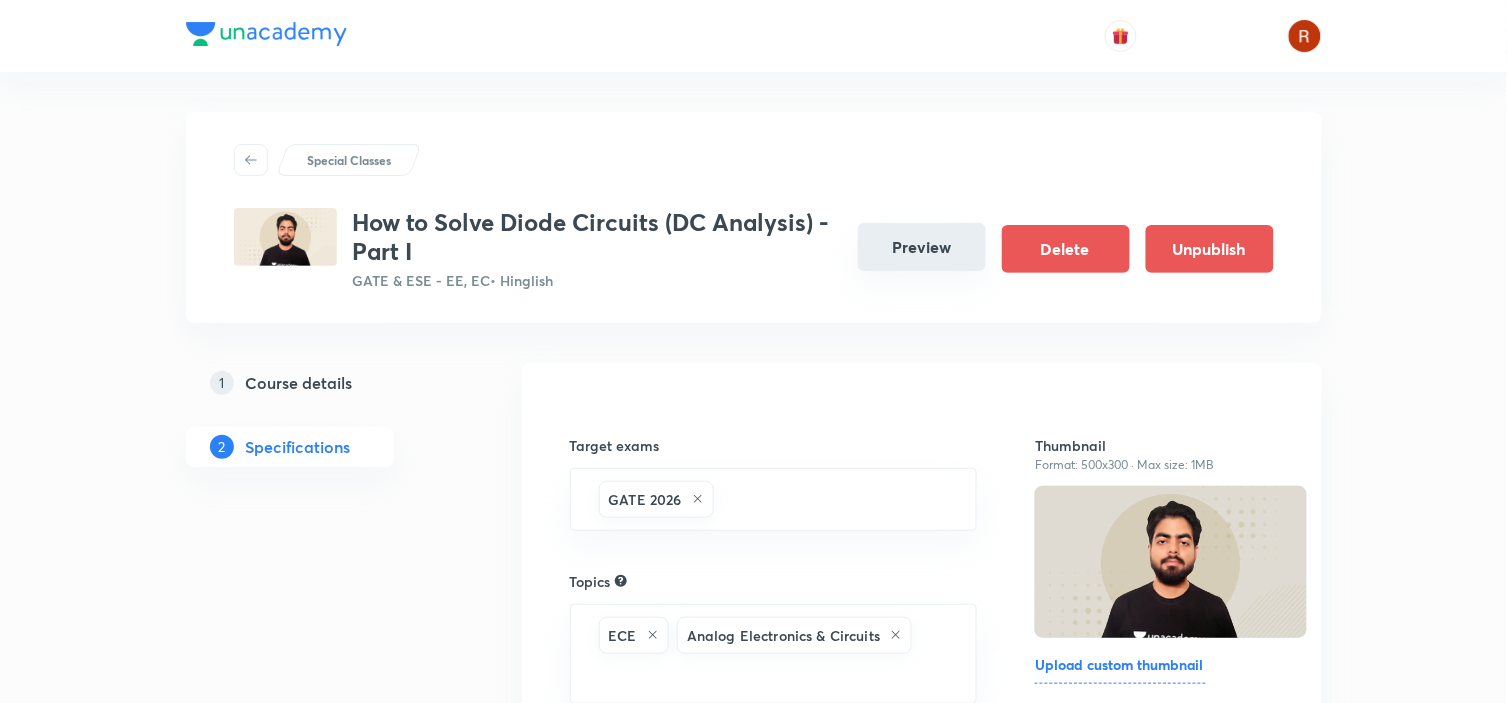 click on "Preview" at bounding box center [922, 247] 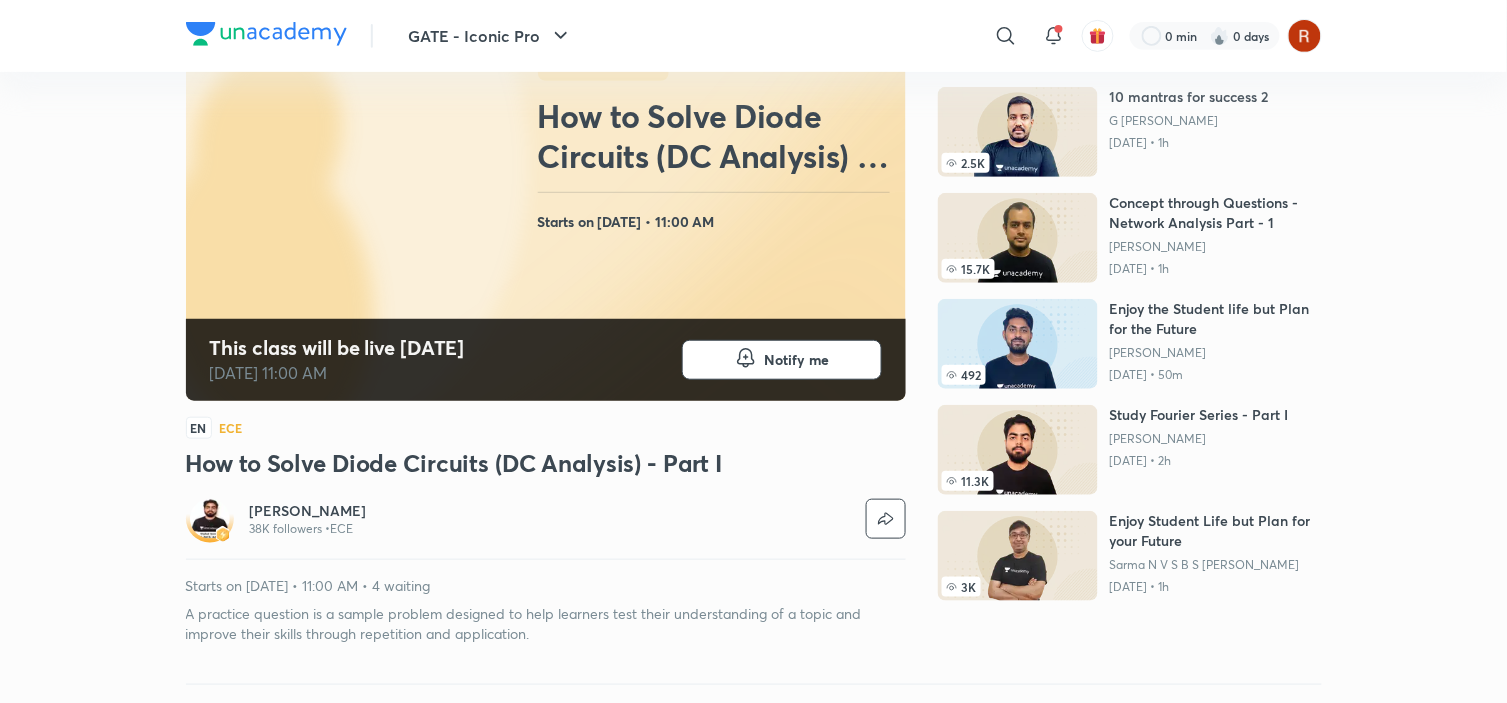 scroll, scrollTop: 218, scrollLeft: 0, axis: vertical 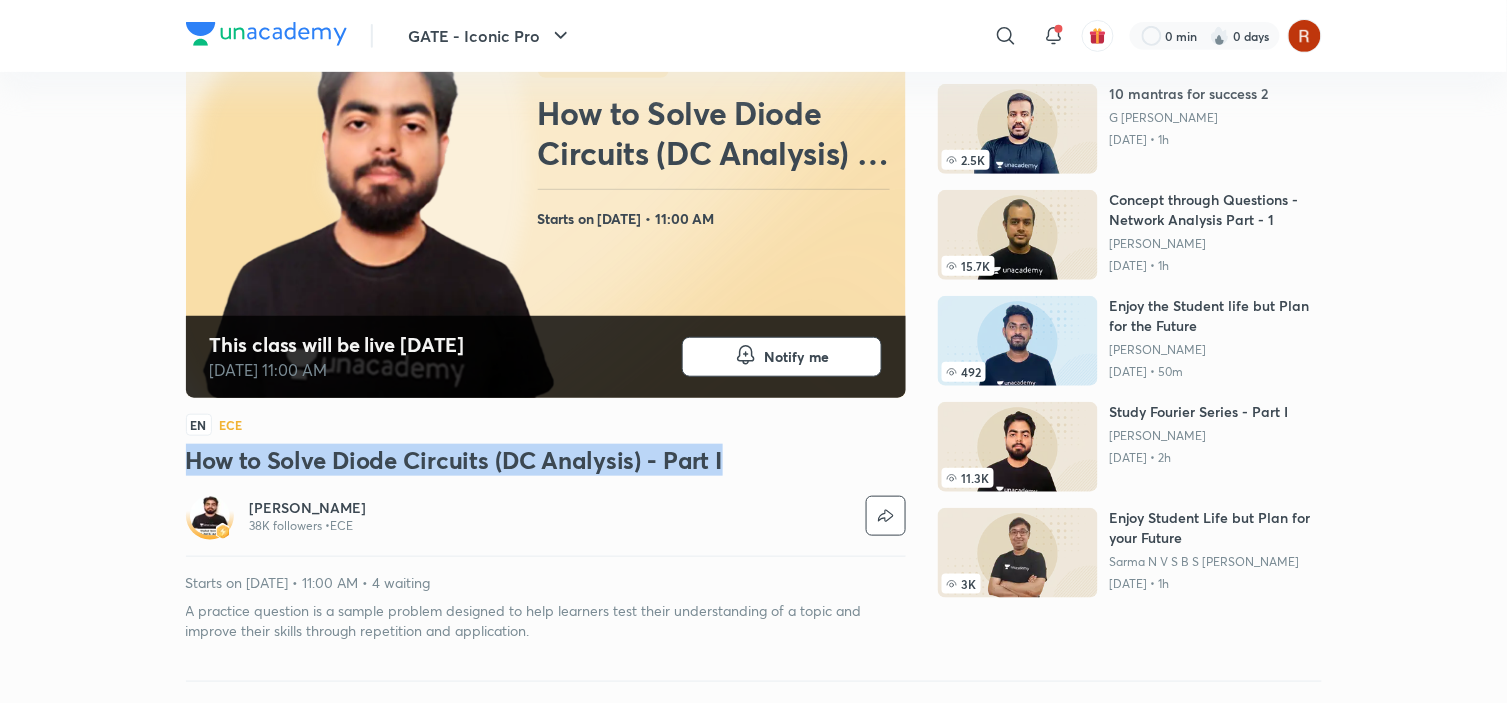 drag, startPoint x: 187, startPoint y: 457, endPoint x: 754, endPoint y: 443, distance: 567.1728 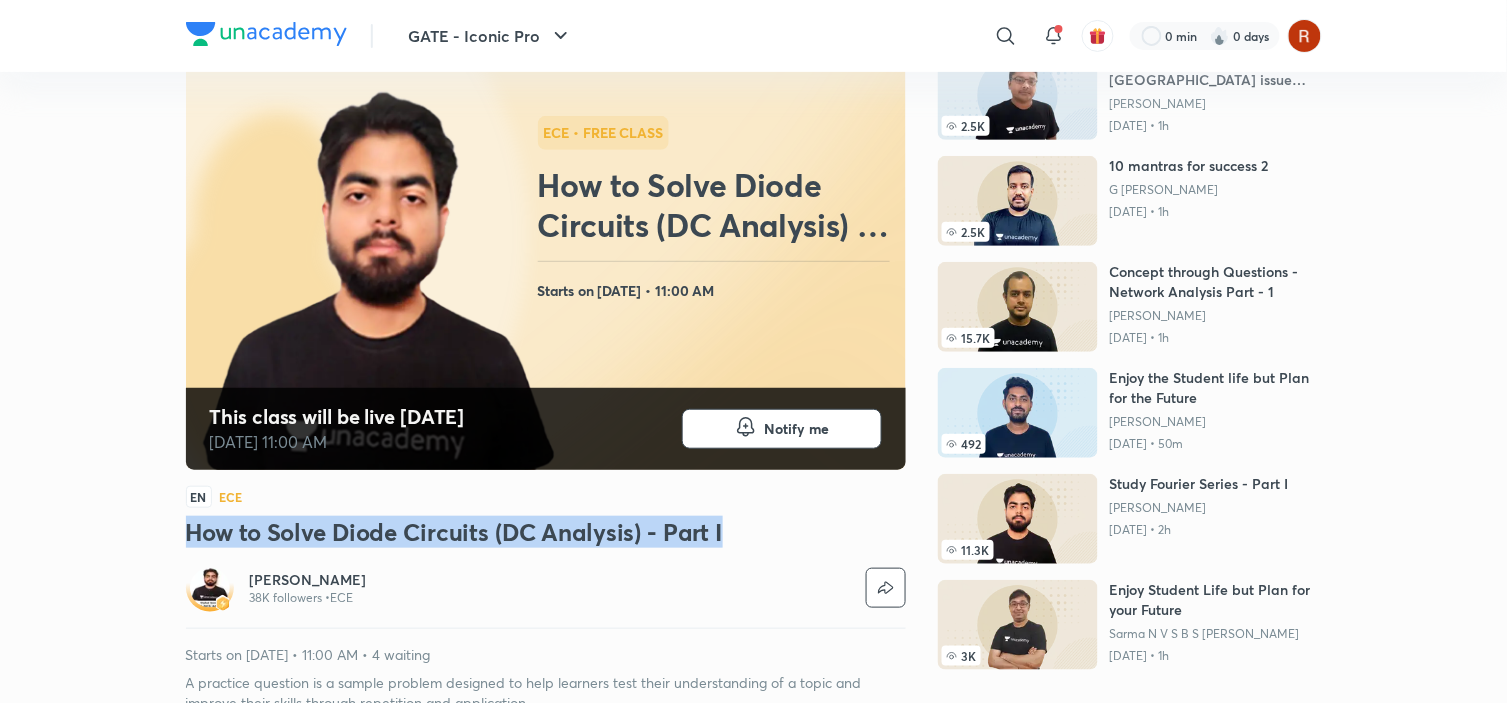 scroll, scrollTop: 145, scrollLeft: 0, axis: vertical 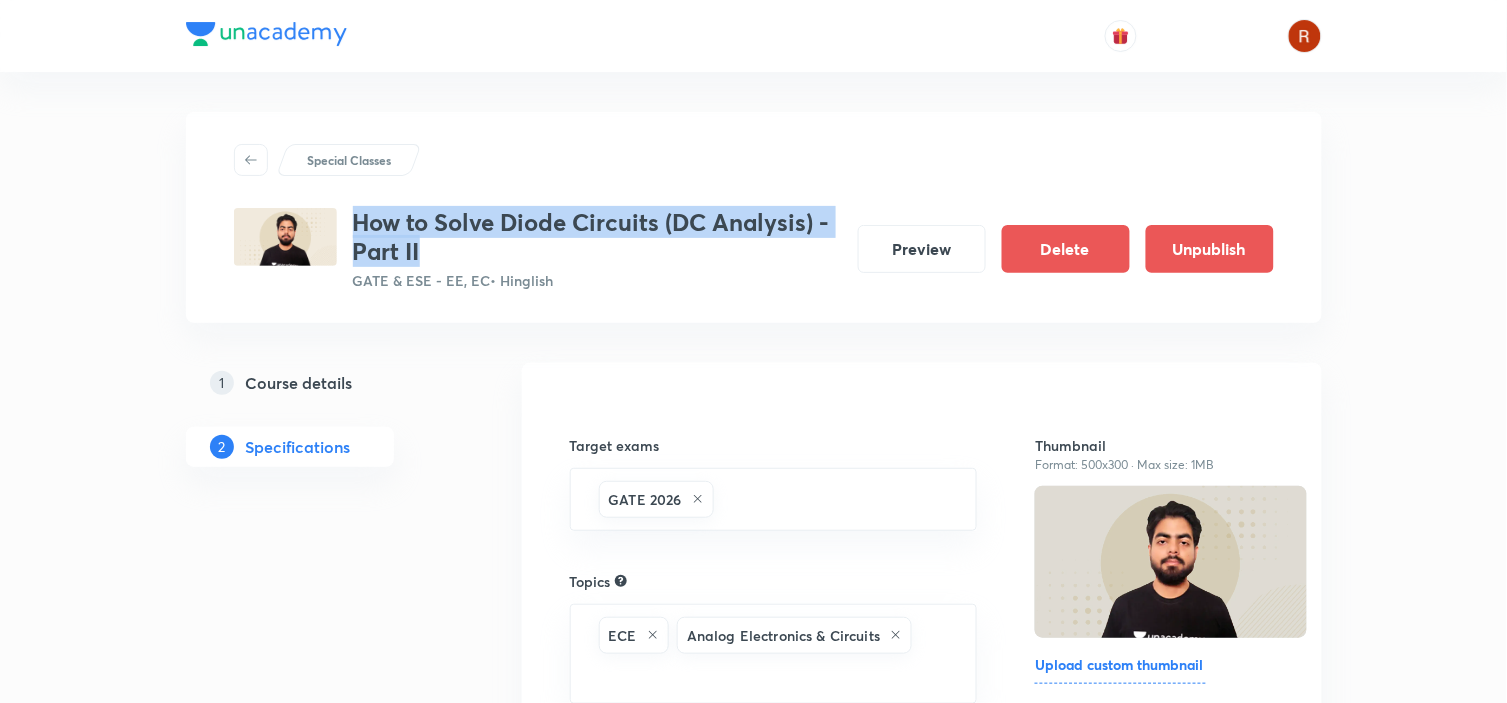 drag, startPoint x: 358, startPoint y: 218, endPoint x: 737, endPoint y: 238, distance: 379.52734 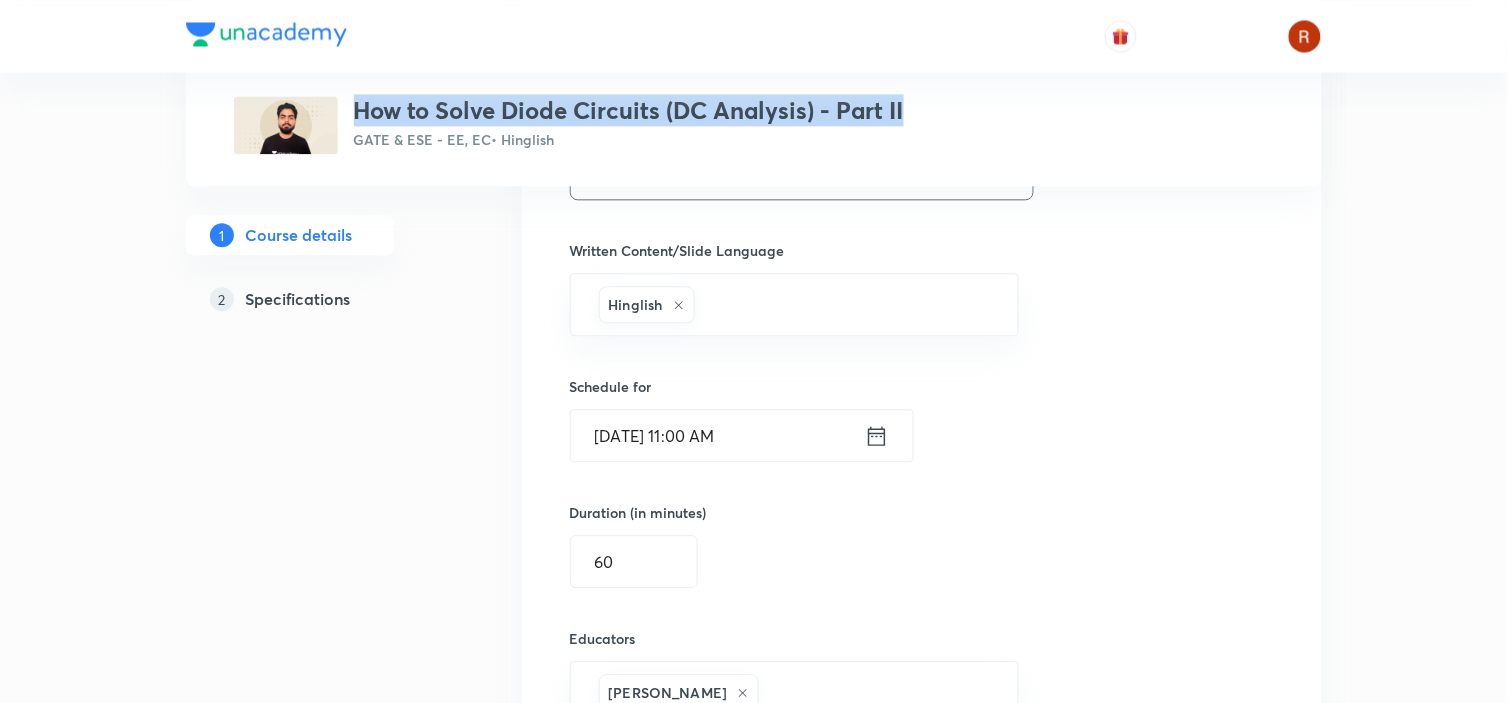 scroll, scrollTop: 1098, scrollLeft: 0, axis: vertical 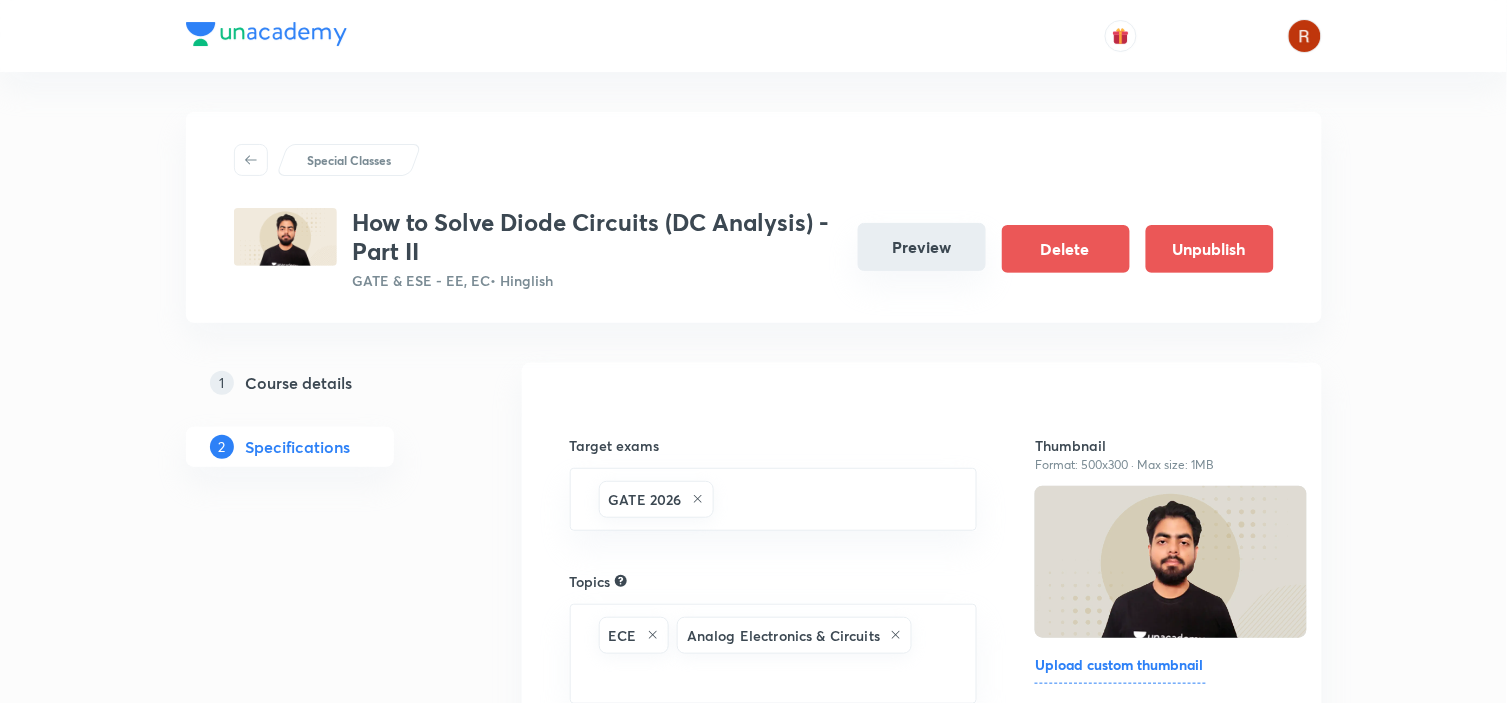 click on "Preview" at bounding box center [922, 247] 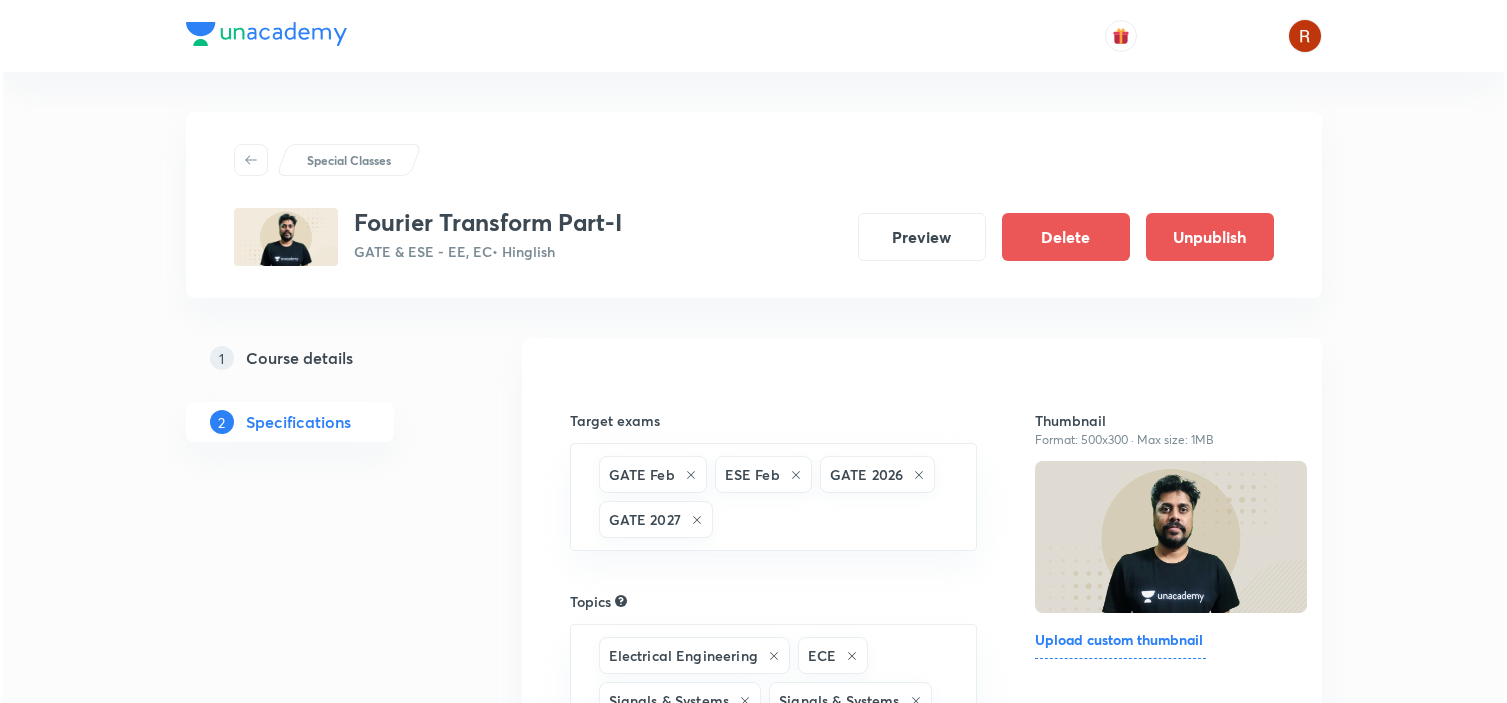 scroll, scrollTop: 0, scrollLeft: 0, axis: both 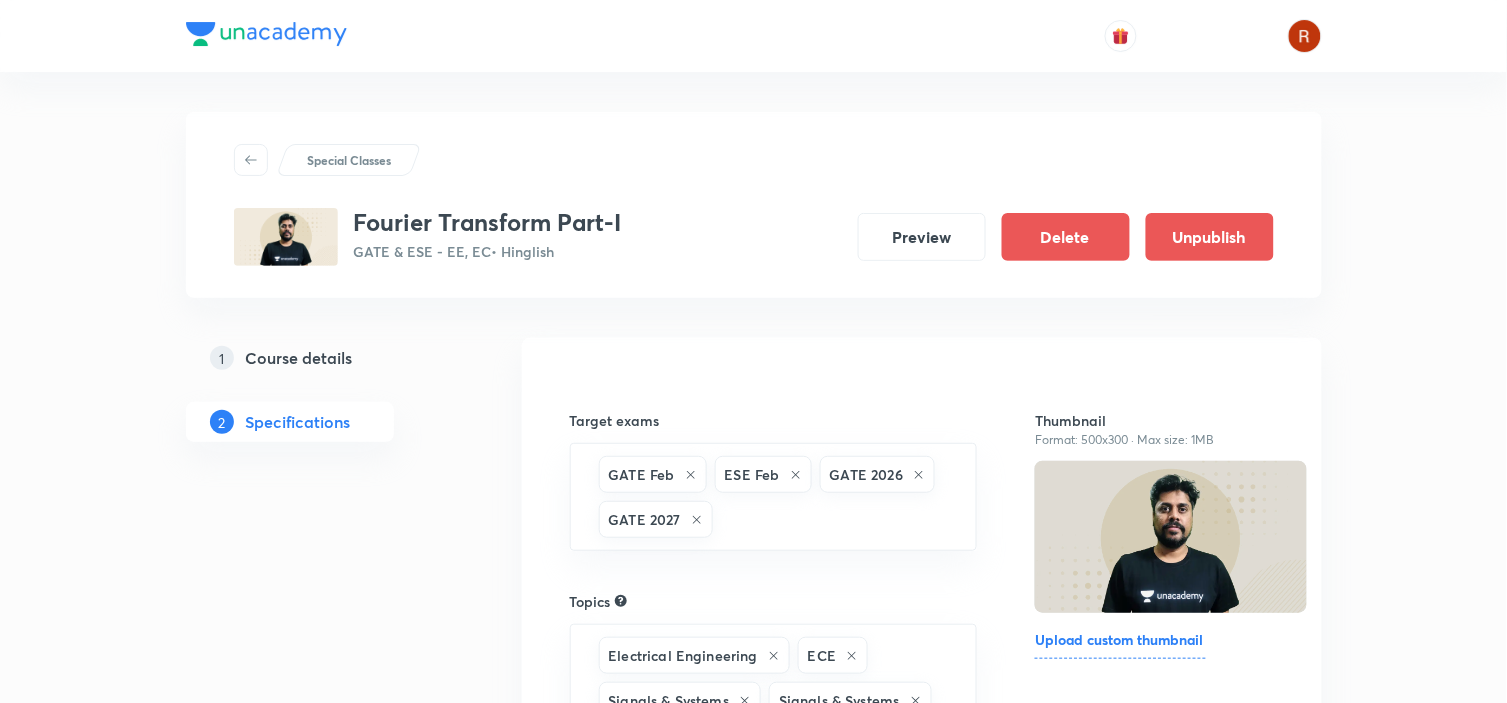 click on "Course details" at bounding box center (299, 358) 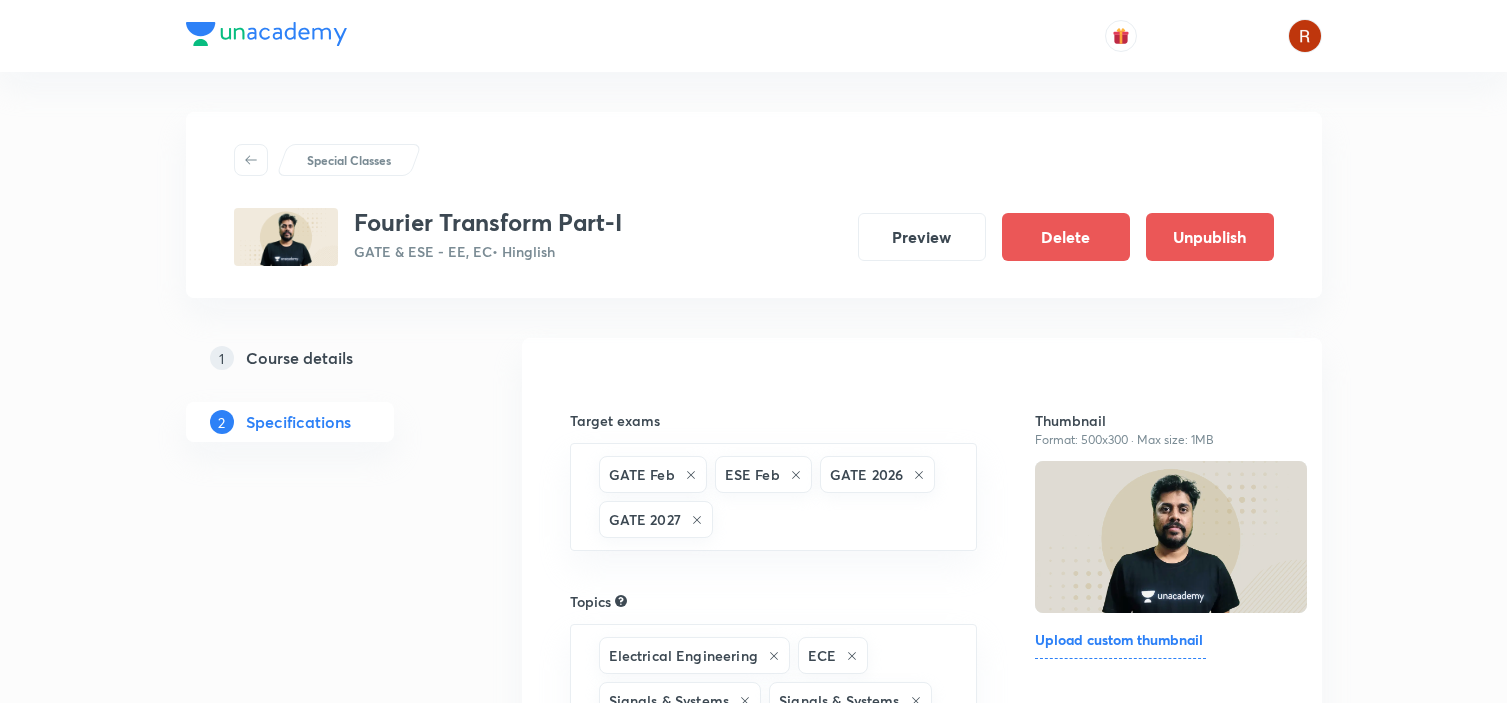 scroll, scrollTop: 0, scrollLeft: 0, axis: both 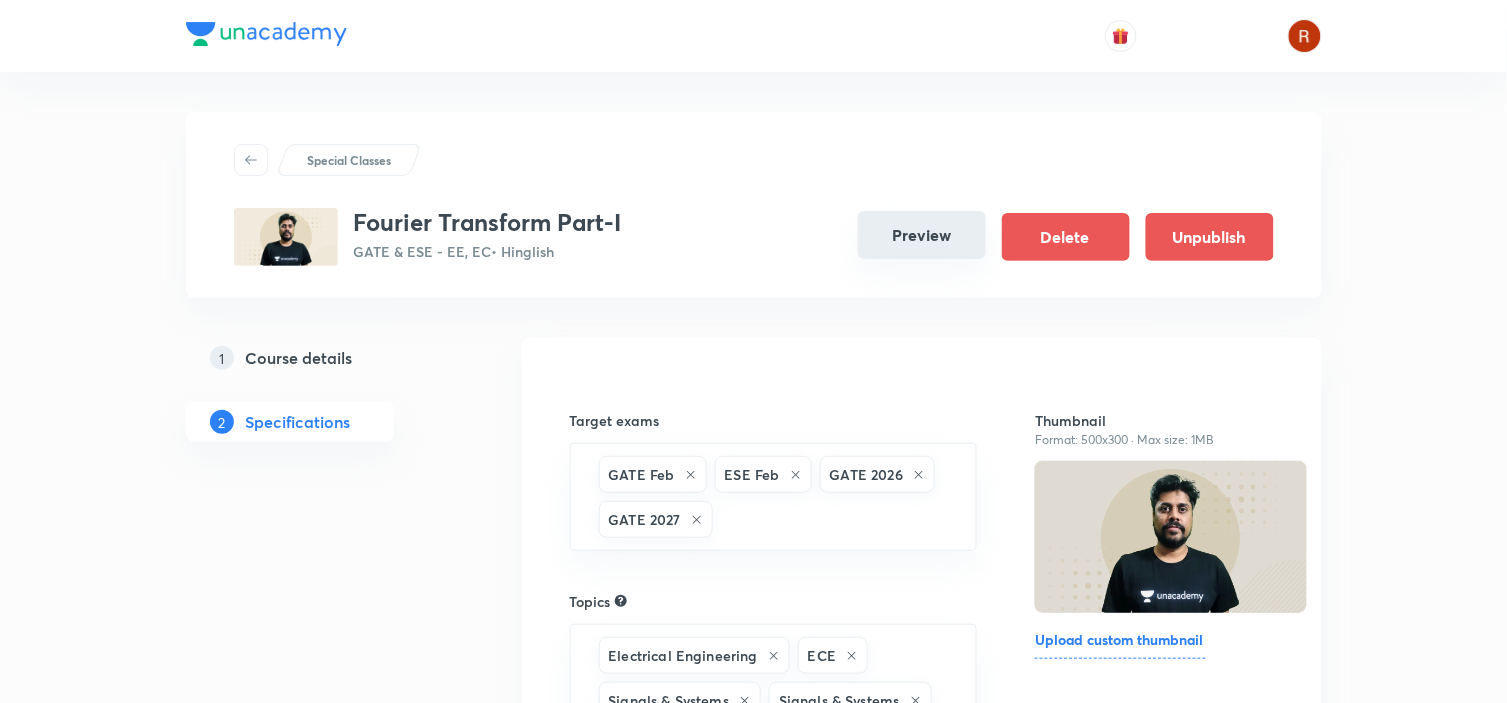 click on "Preview" at bounding box center [922, 235] 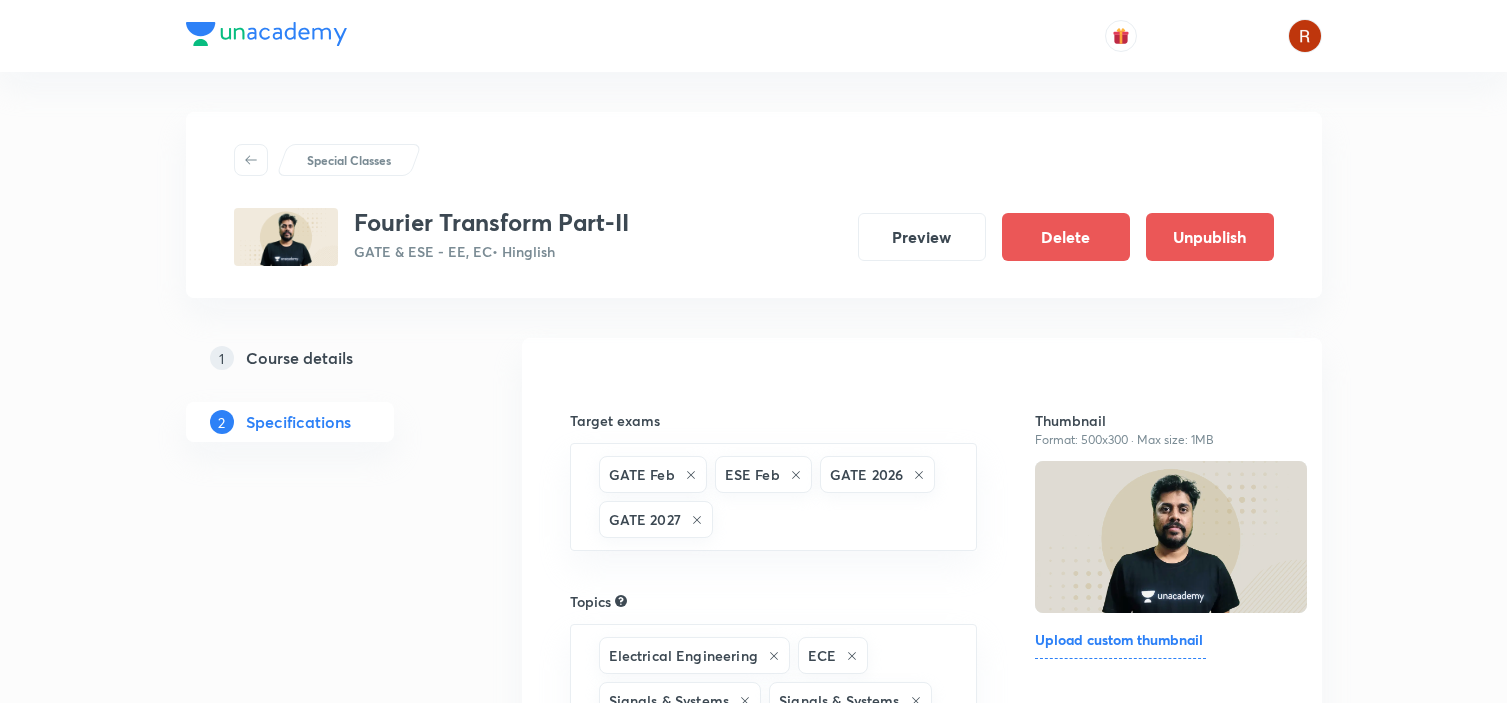 scroll, scrollTop: 0, scrollLeft: 0, axis: both 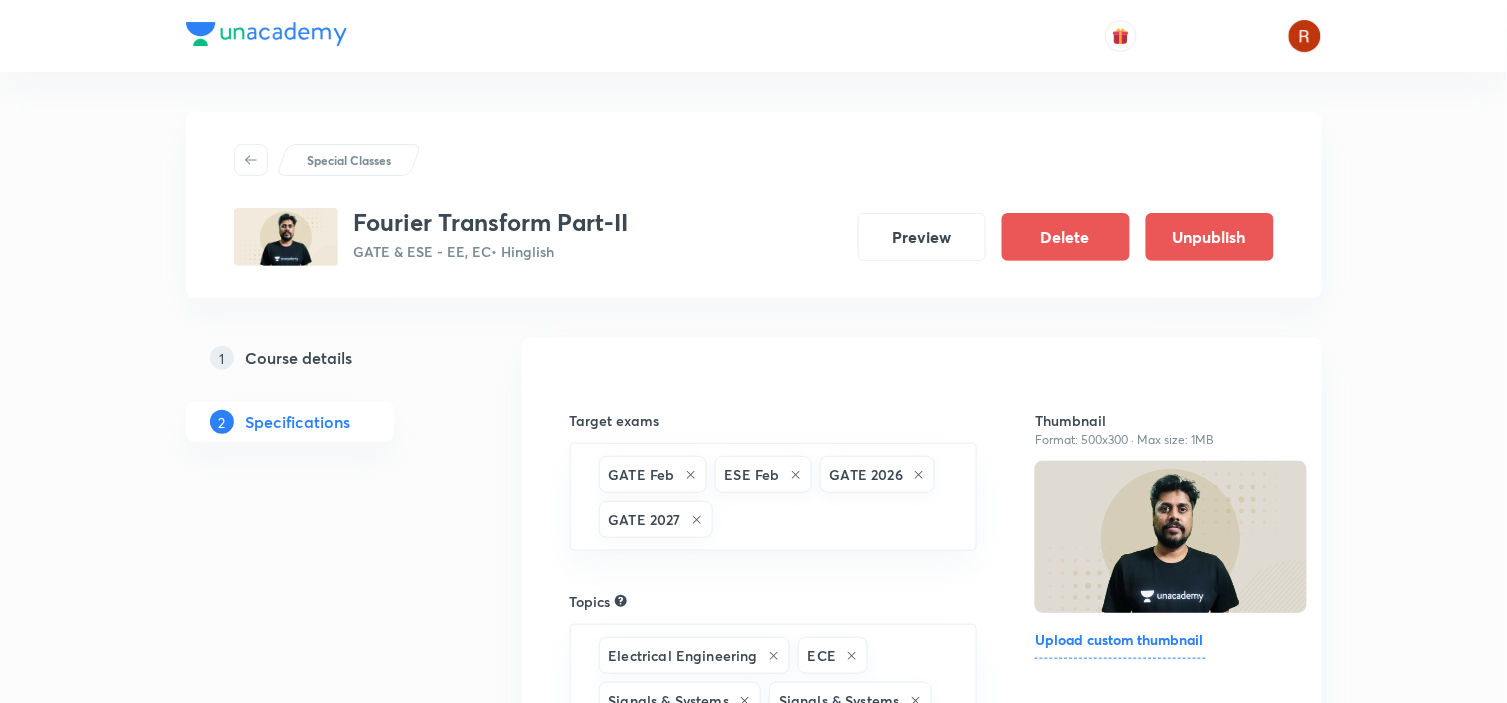 click on "Course details" at bounding box center (299, 358) 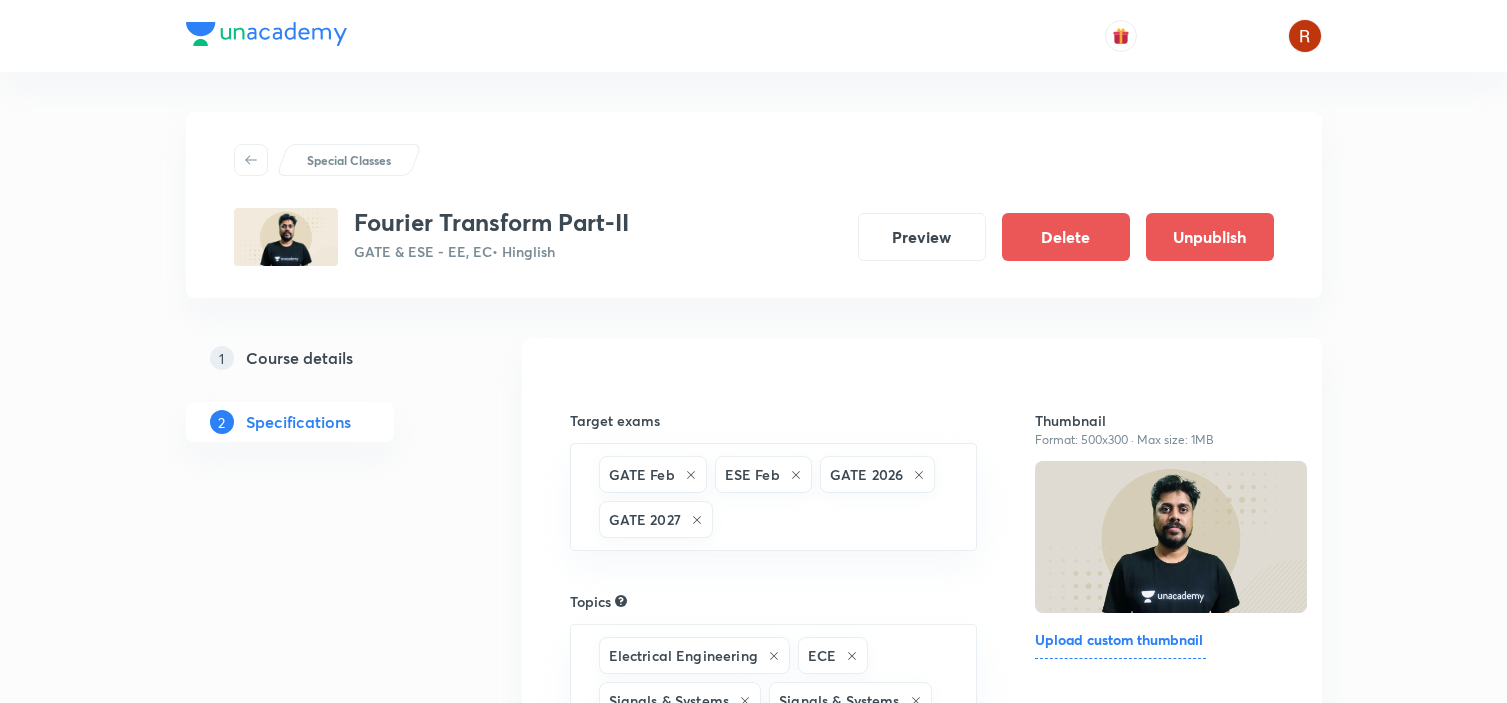 scroll, scrollTop: 0, scrollLeft: 0, axis: both 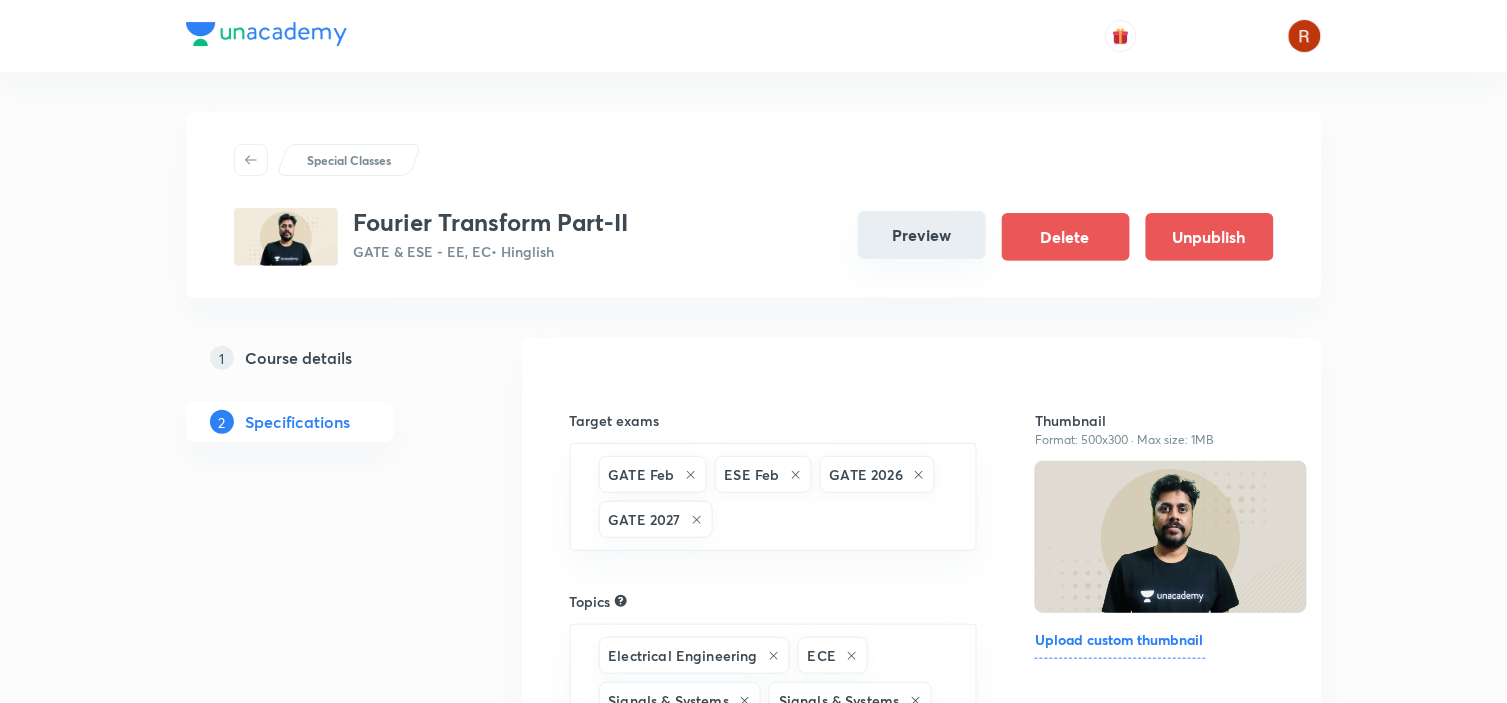 click on "Preview" at bounding box center (922, 235) 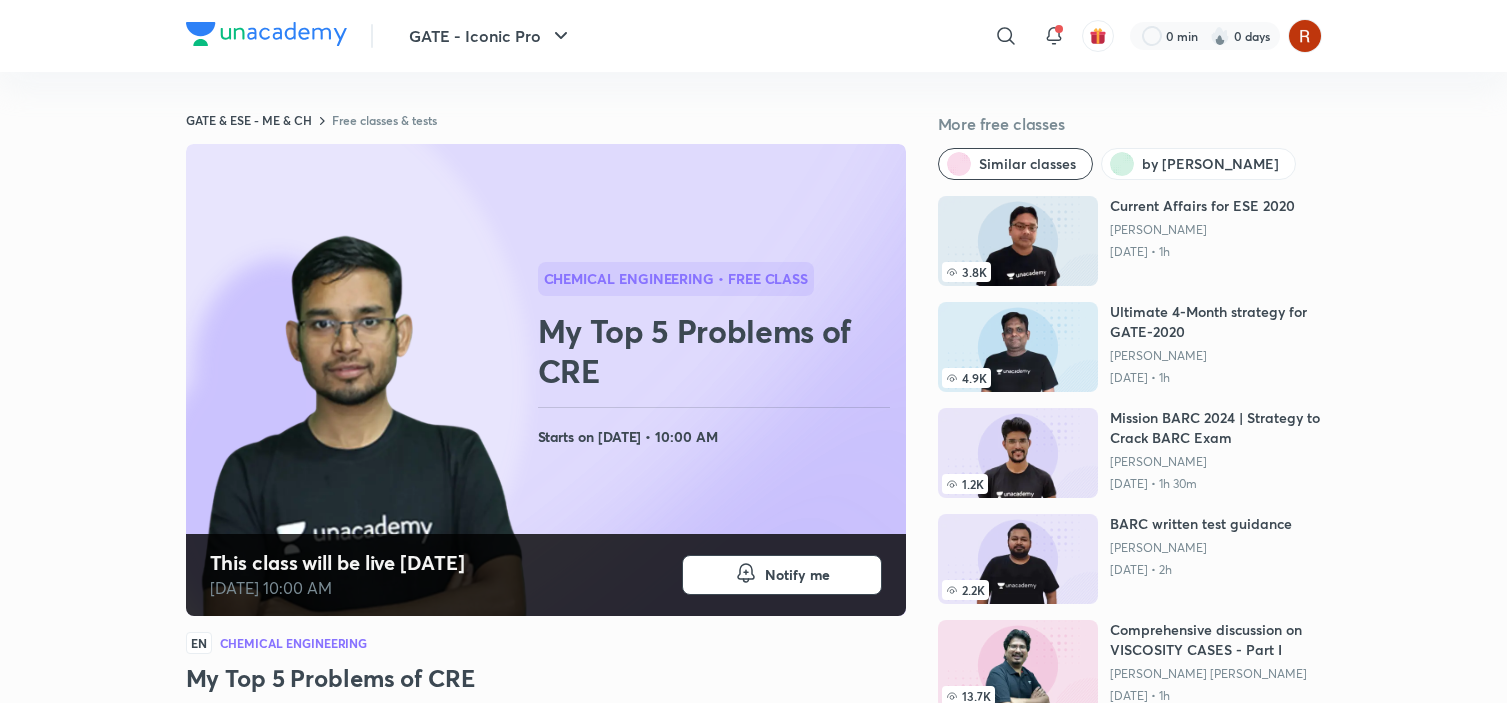 scroll, scrollTop: 390, scrollLeft: 0, axis: vertical 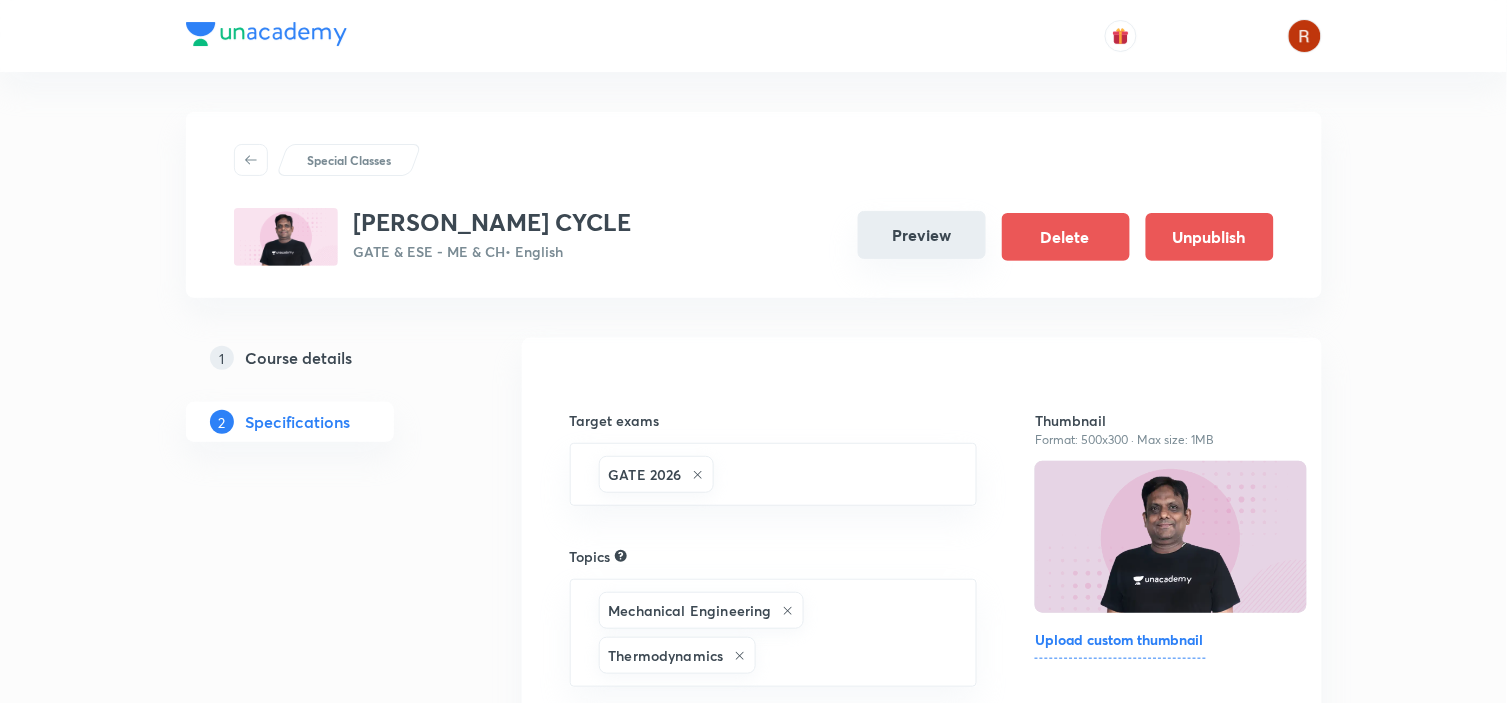 click on "Preview" at bounding box center (922, 235) 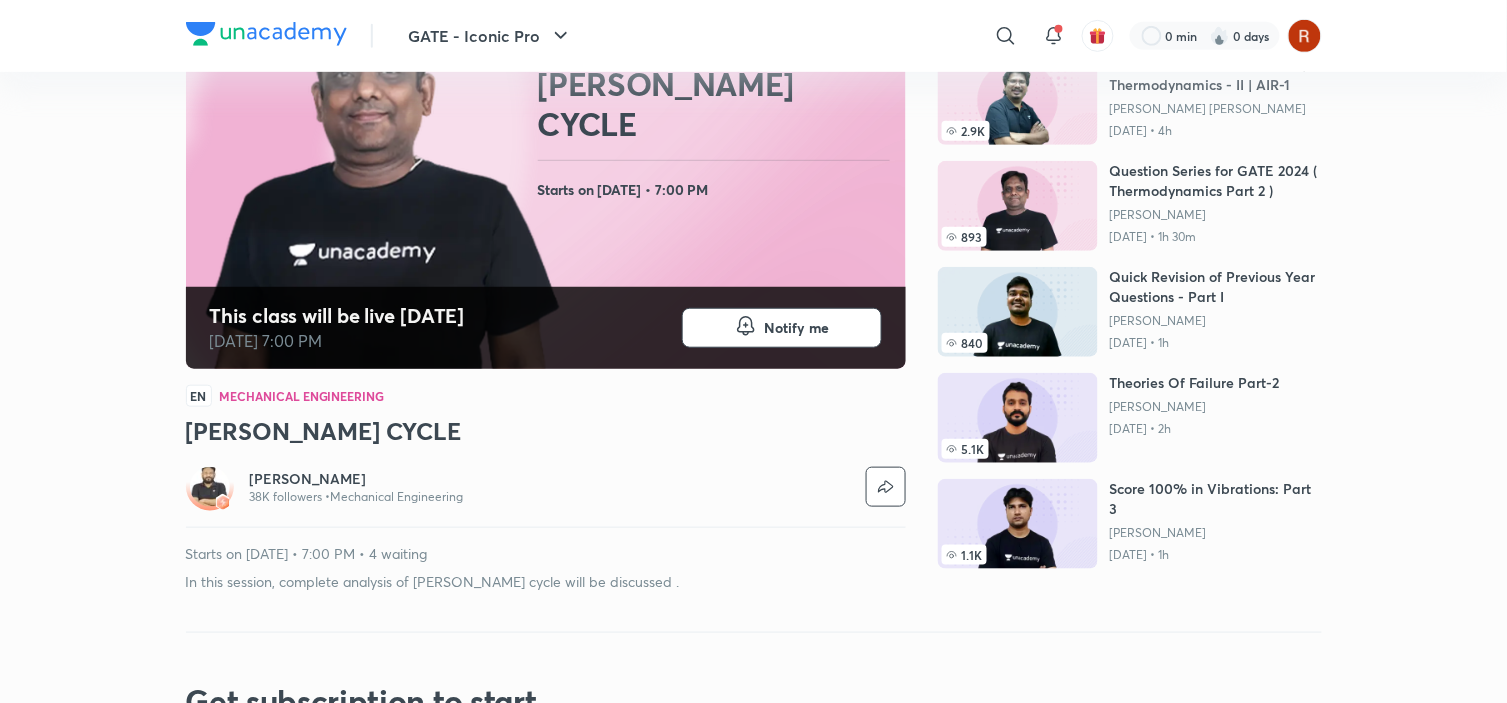 scroll, scrollTop: 247, scrollLeft: 0, axis: vertical 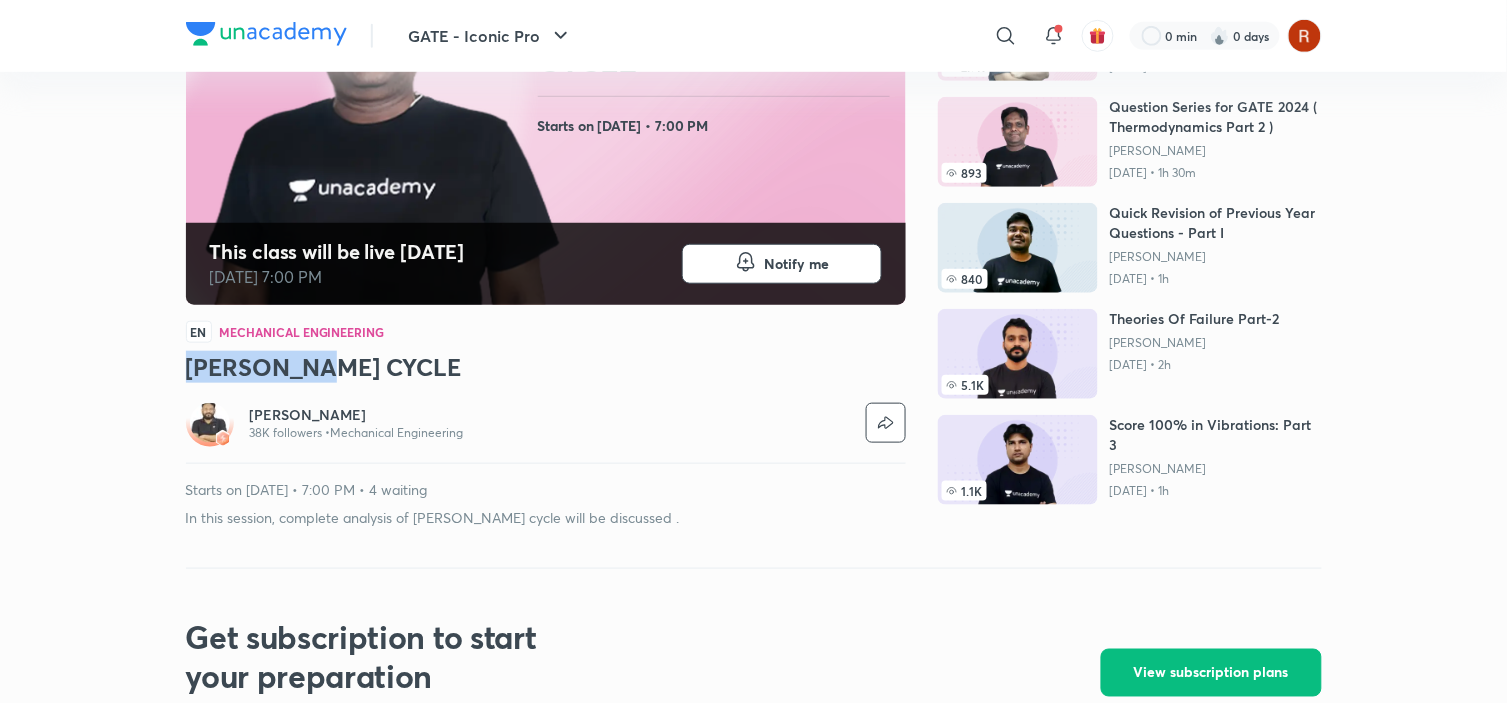 drag, startPoint x: 188, startPoint y: 364, endPoint x: 362, endPoint y: 362, distance: 174.01149 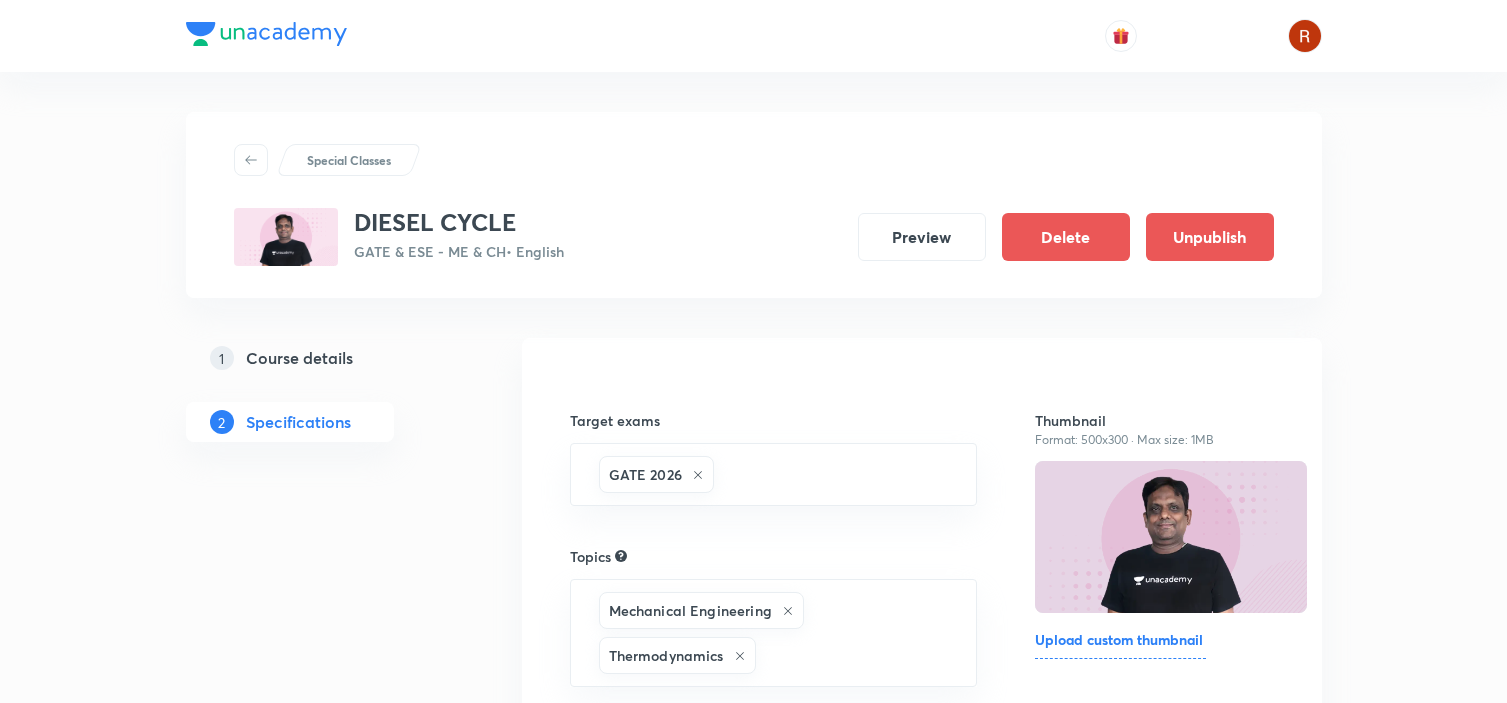 scroll, scrollTop: 0, scrollLeft: 0, axis: both 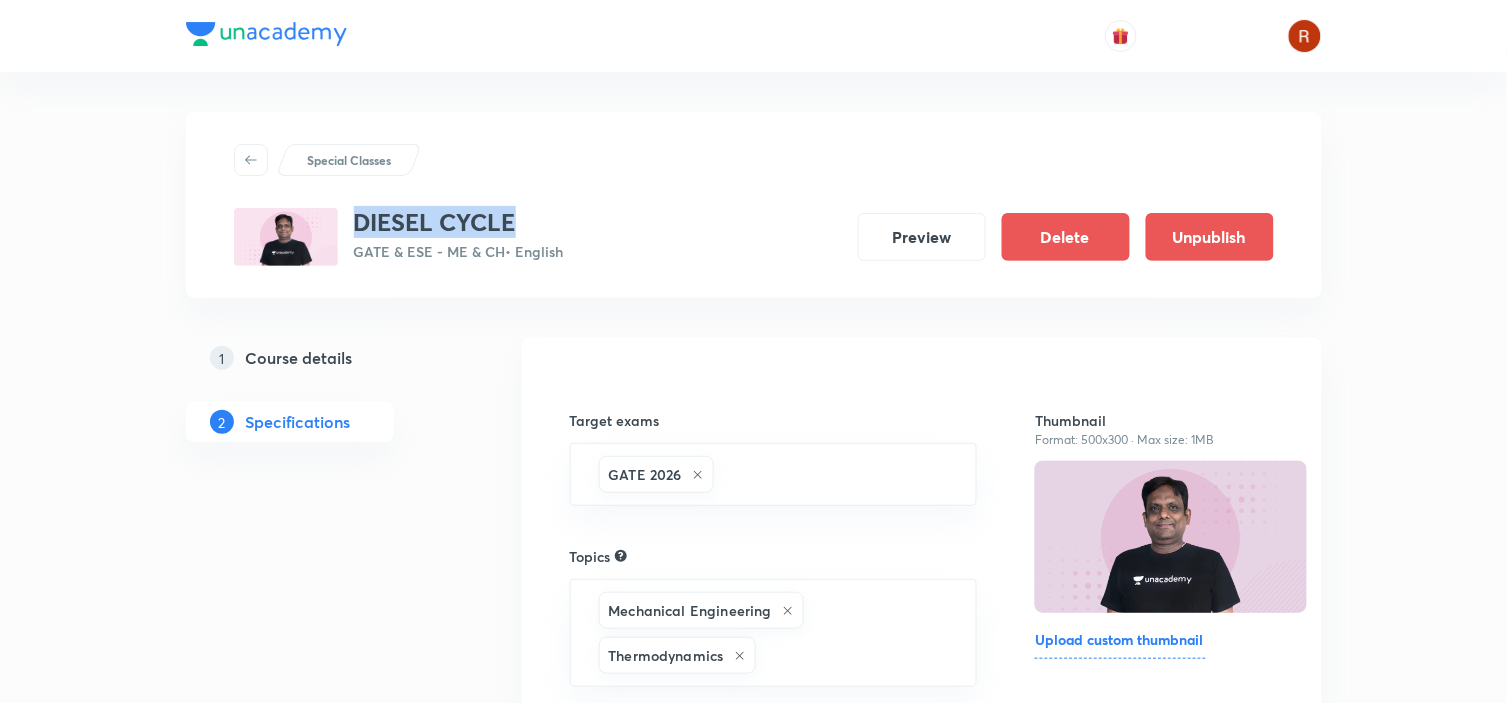 drag, startPoint x: 355, startPoint y: 224, endPoint x: 543, endPoint y: 222, distance: 188.01064 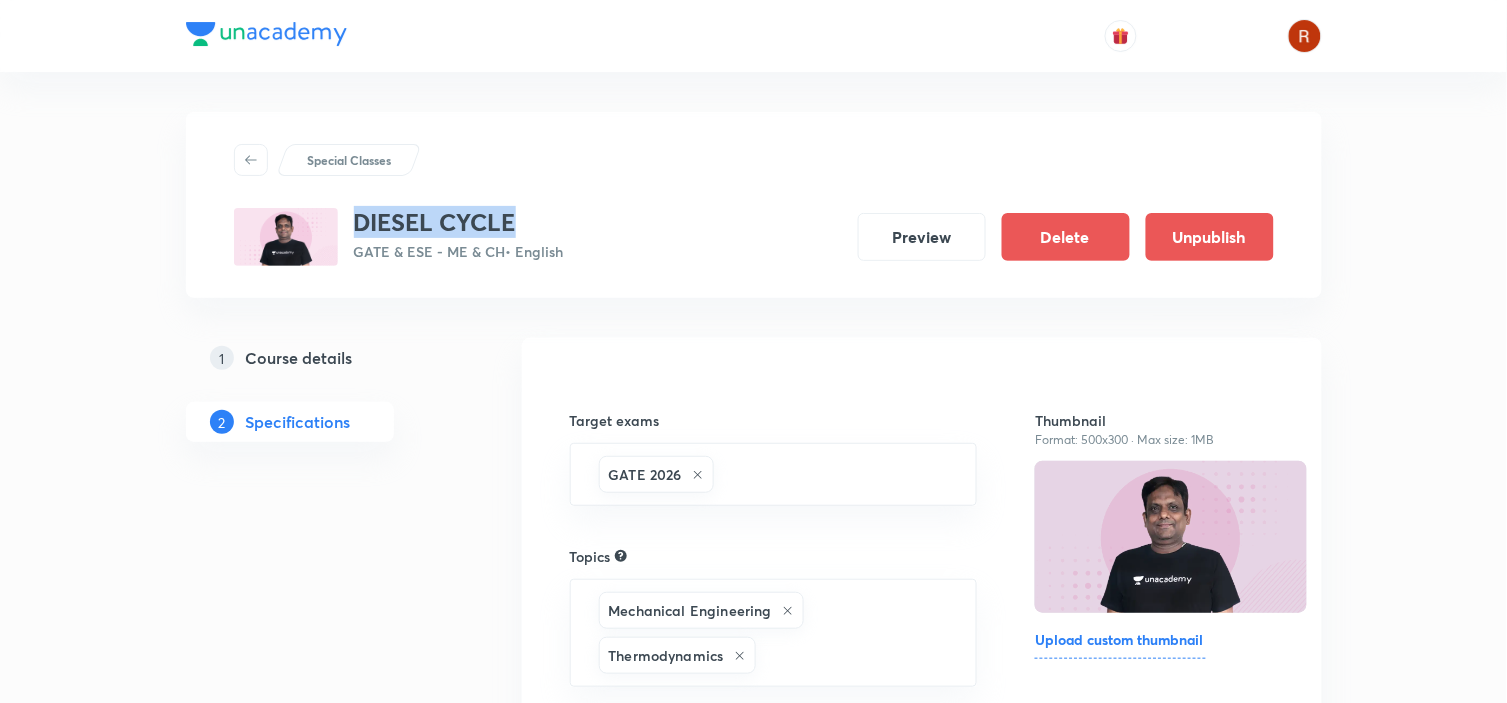 click on "Course details" at bounding box center (299, 358) 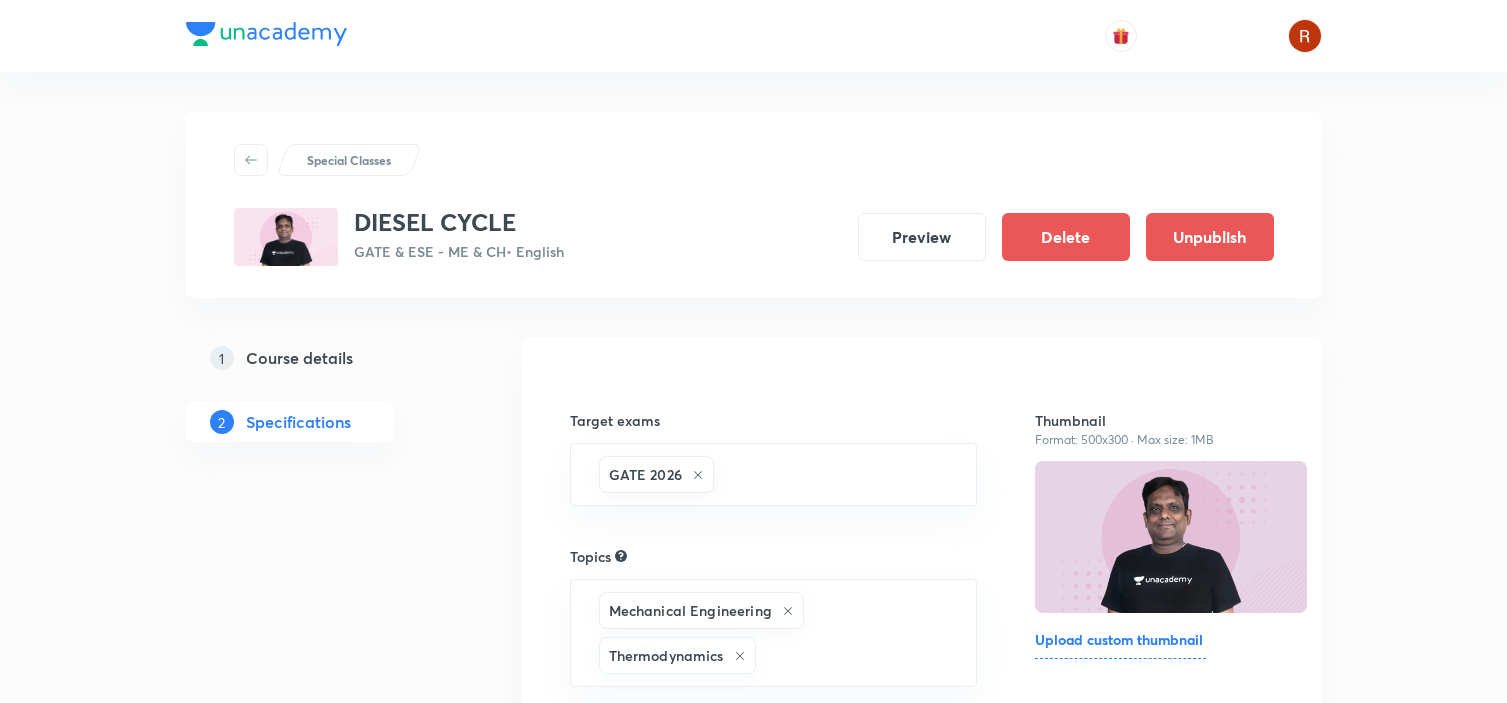 scroll, scrollTop: 0, scrollLeft: 0, axis: both 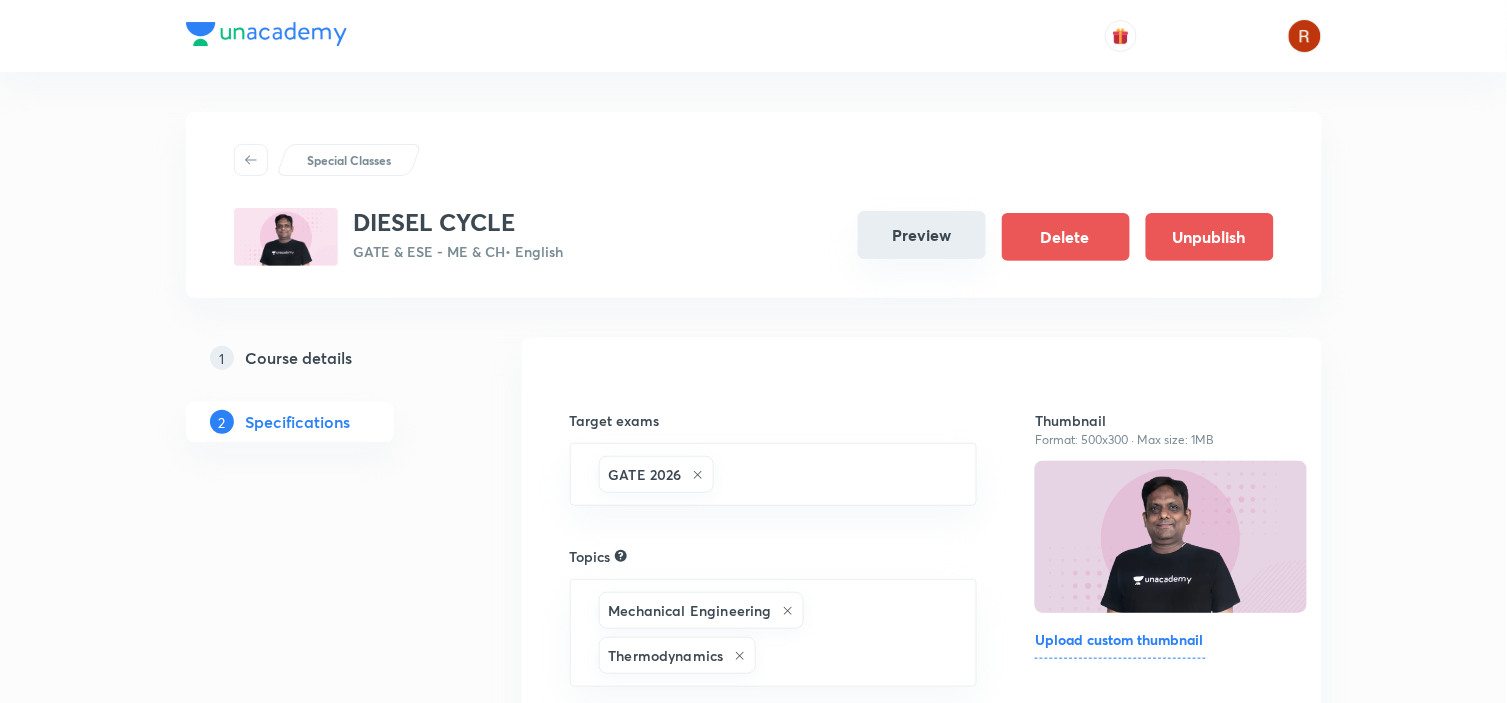 click on "Preview" at bounding box center [922, 235] 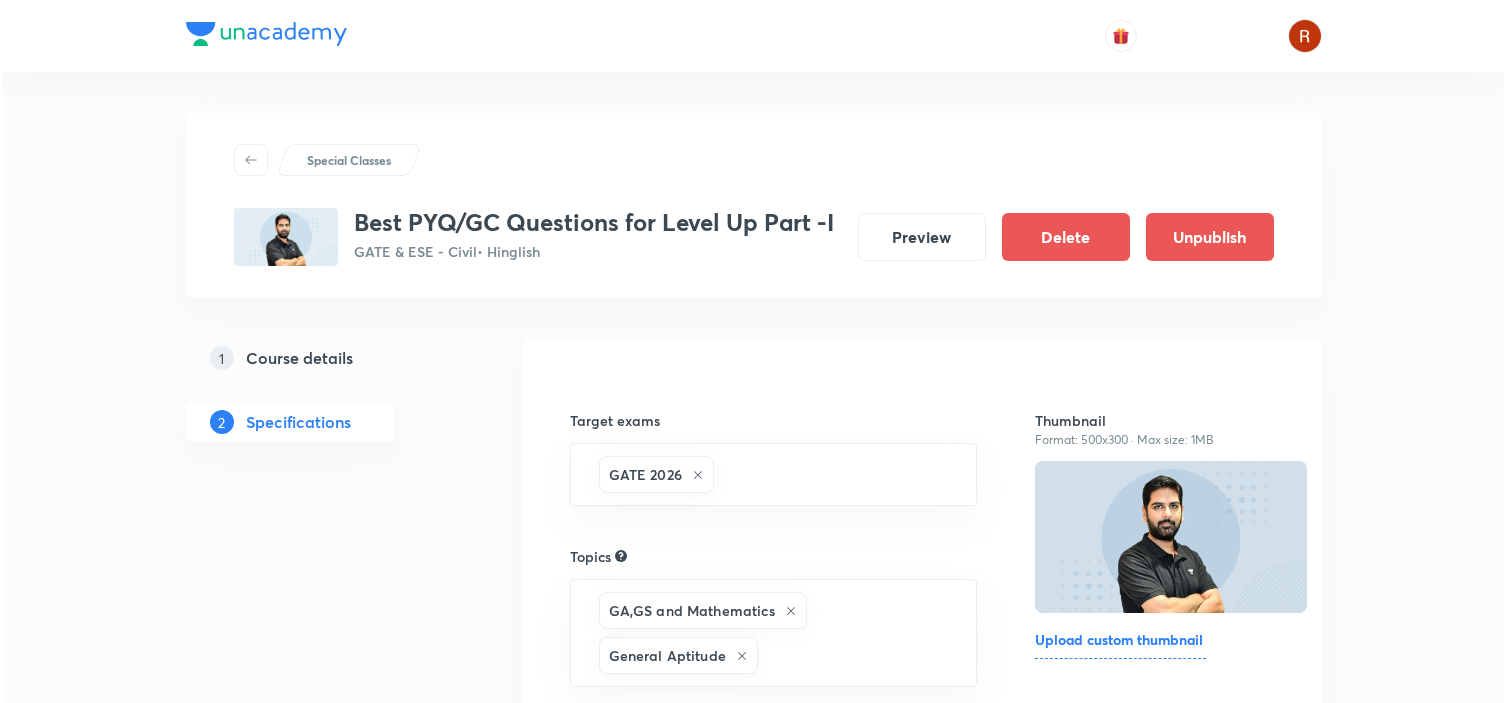 scroll, scrollTop: 0, scrollLeft: 0, axis: both 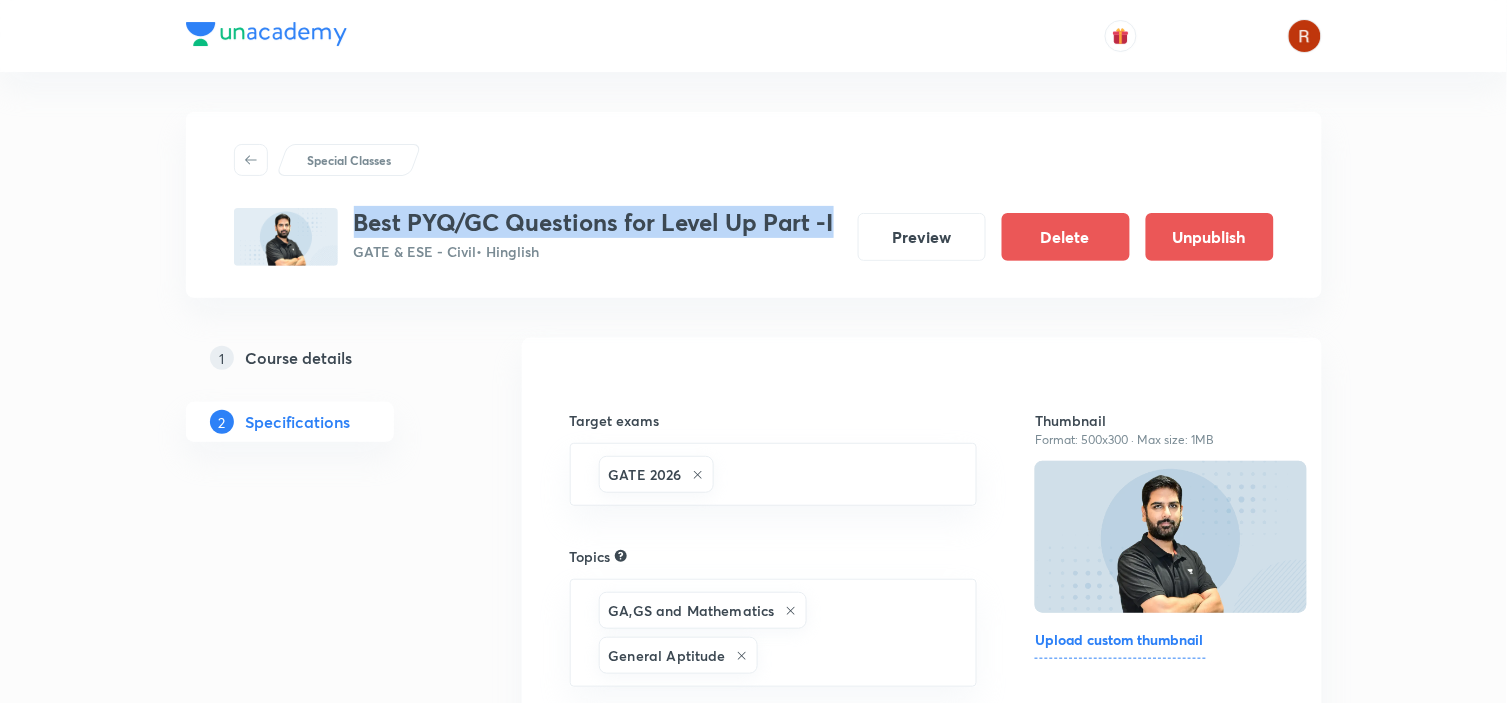 drag, startPoint x: 358, startPoint y: 218, endPoint x: 835, endPoint y: 198, distance: 477.4191 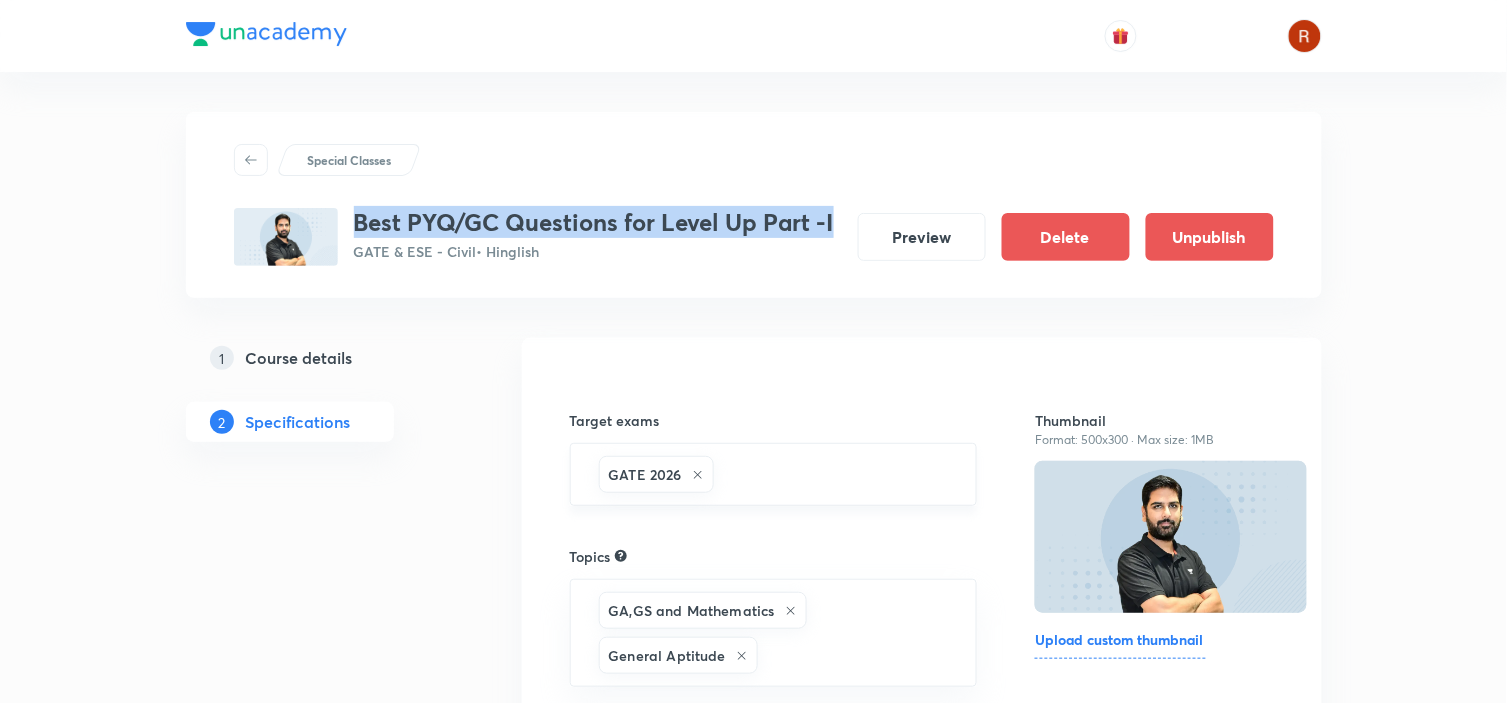 scroll, scrollTop: 366, scrollLeft: 0, axis: vertical 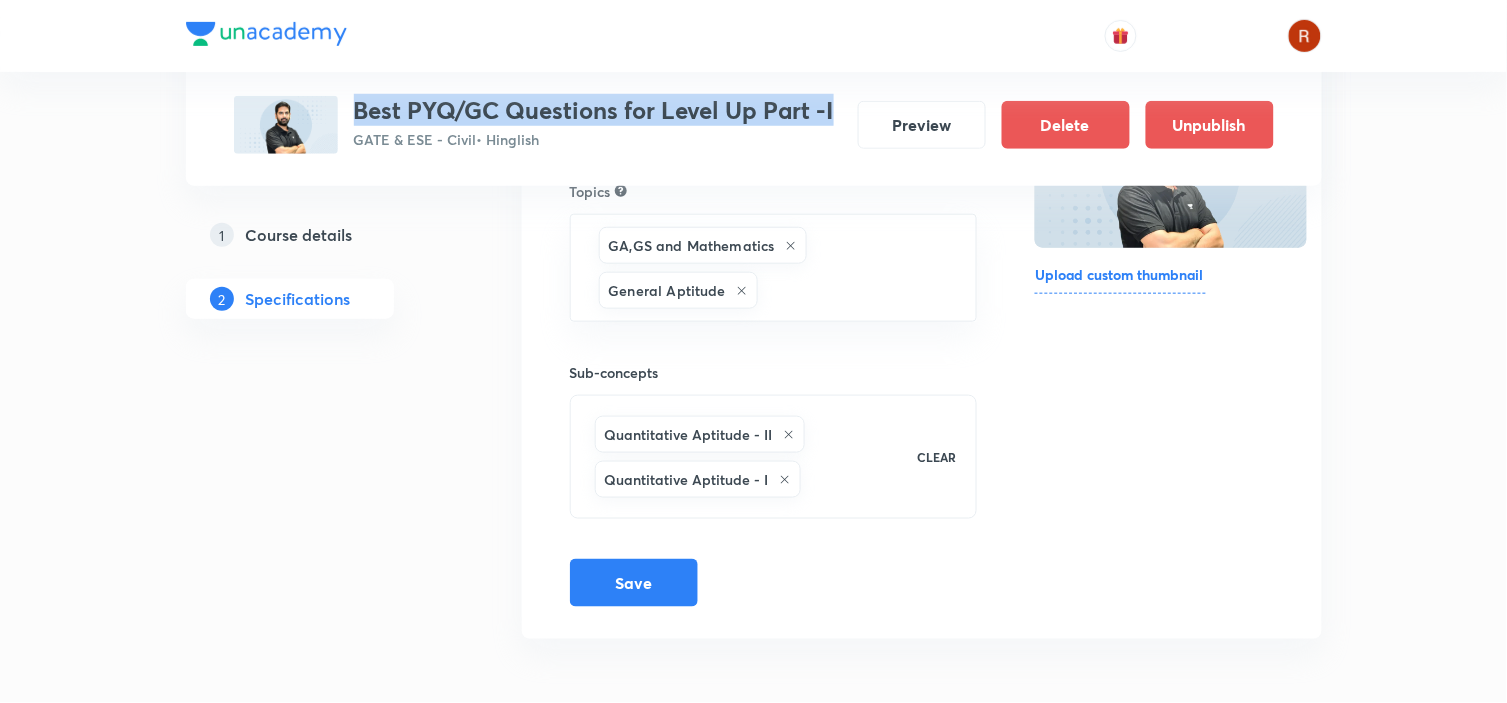 click on "Course details" at bounding box center (299, 235) 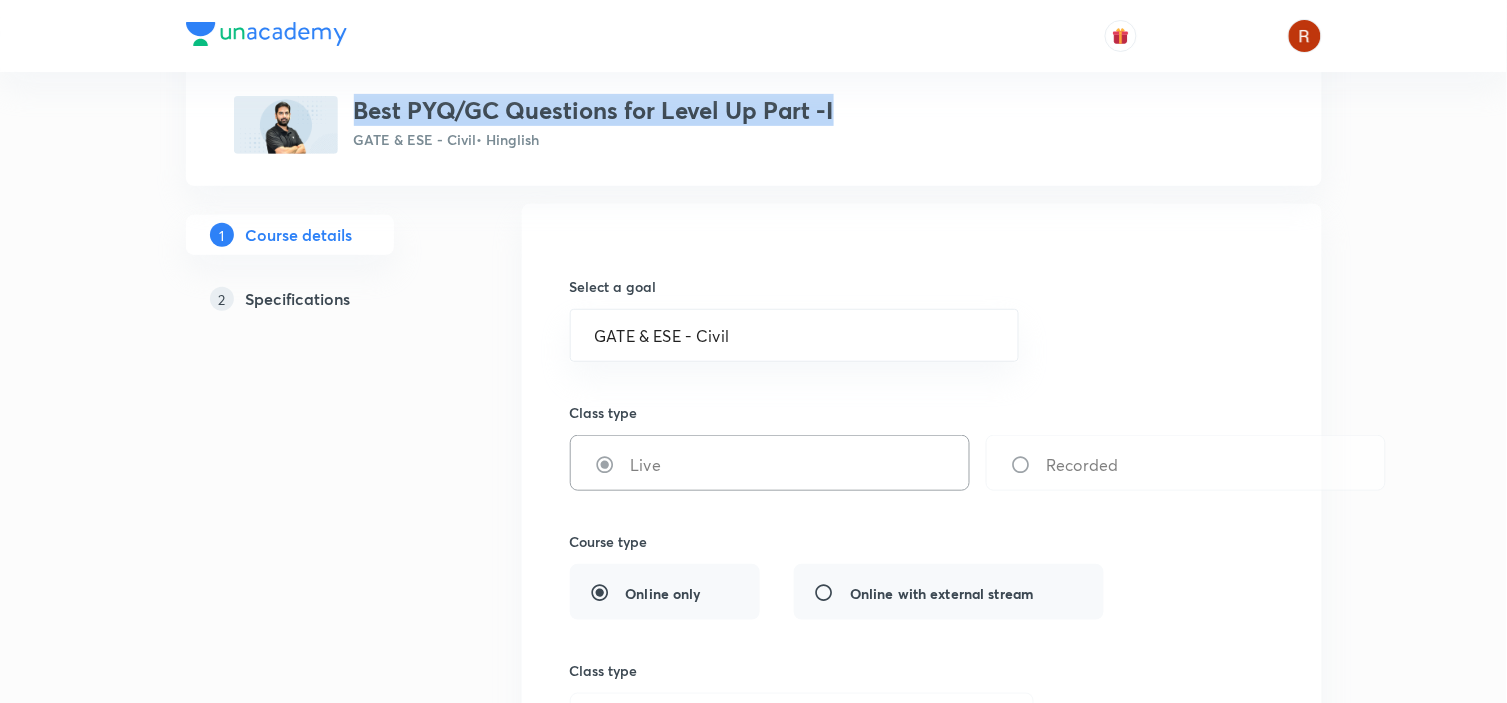 scroll, scrollTop: 96, scrollLeft: 0, axis: vertical 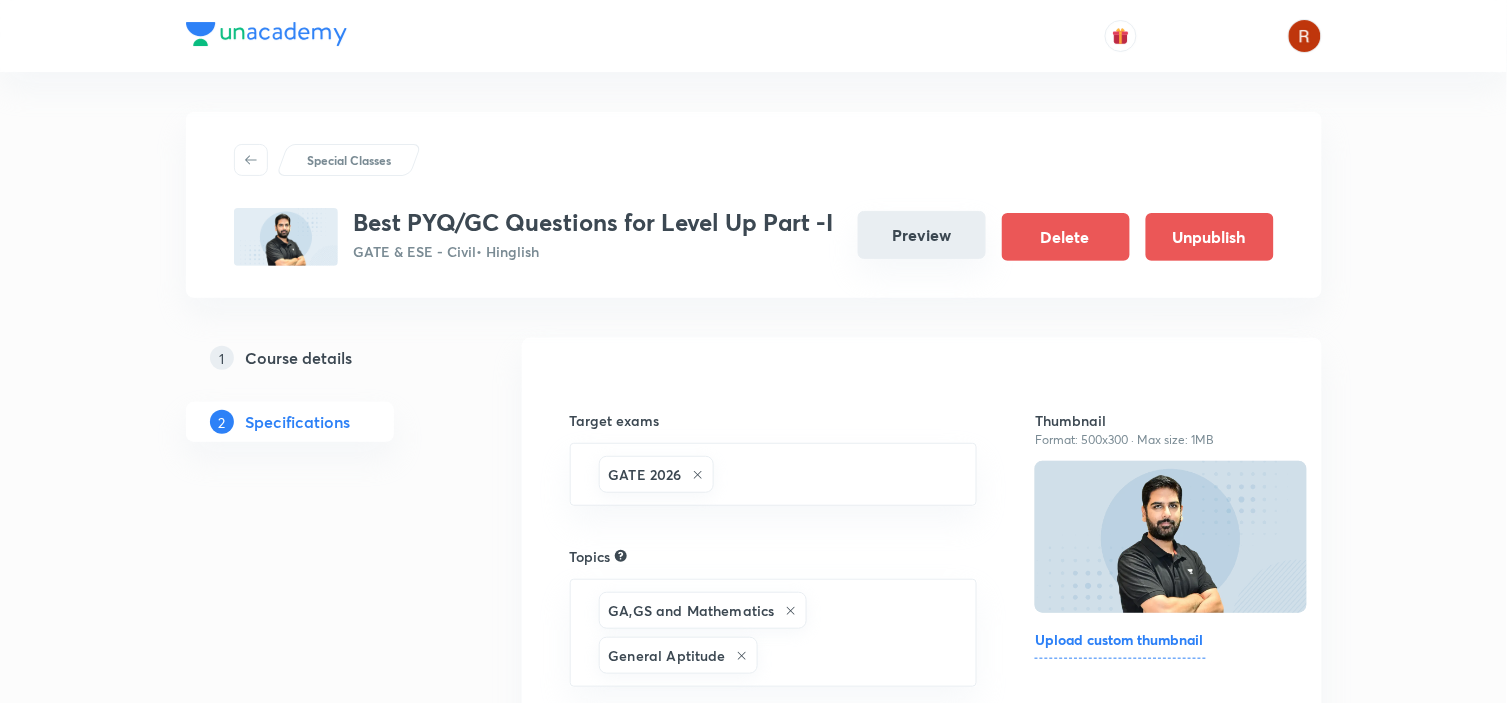 click on "Preview" at bounding box center (922, 235) 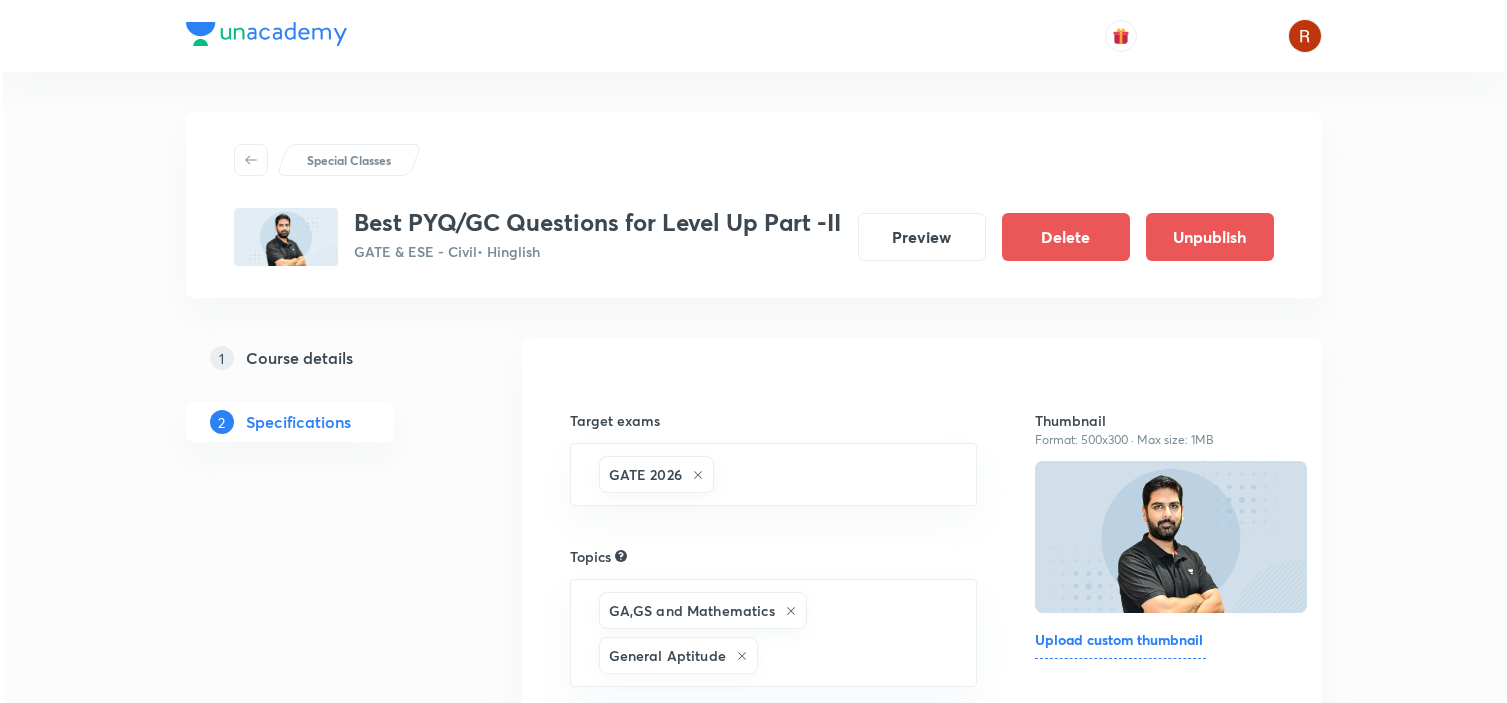 scroll, scrollTop: 0, scrollLeft: 0, axis: both 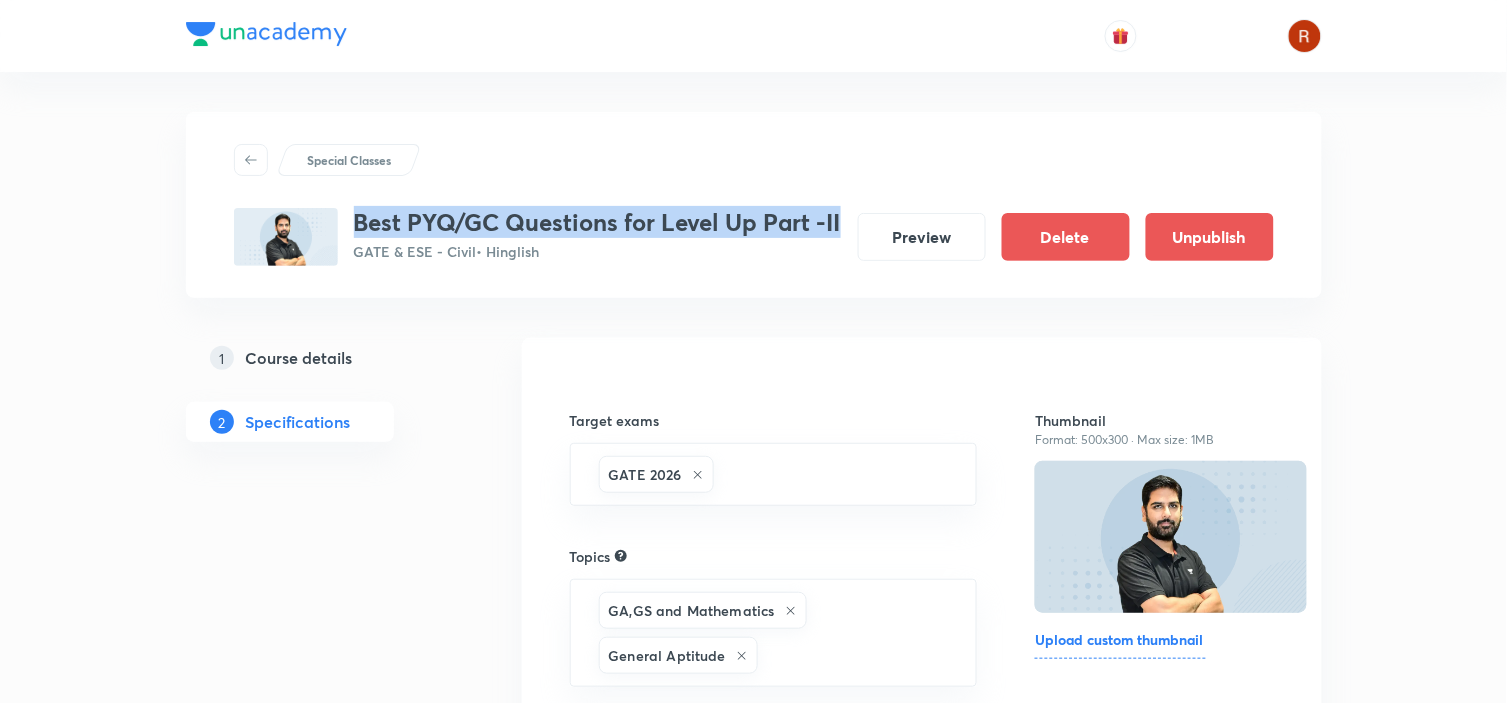click on "Best PYQ/GC Questions for Level Up Part -II" at bounding box center (597, 222) 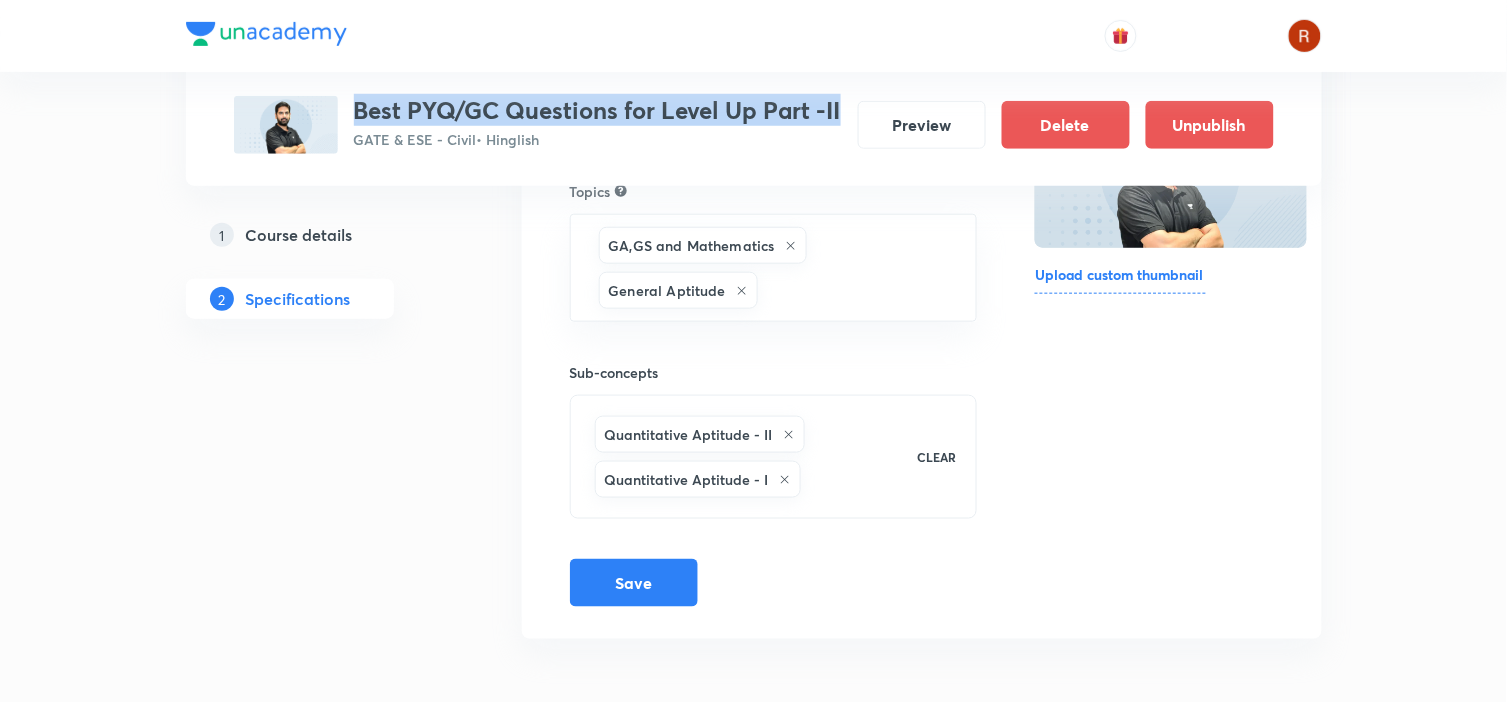 scroll, scrollTop: 0, scrollLeft: 0, axis: both 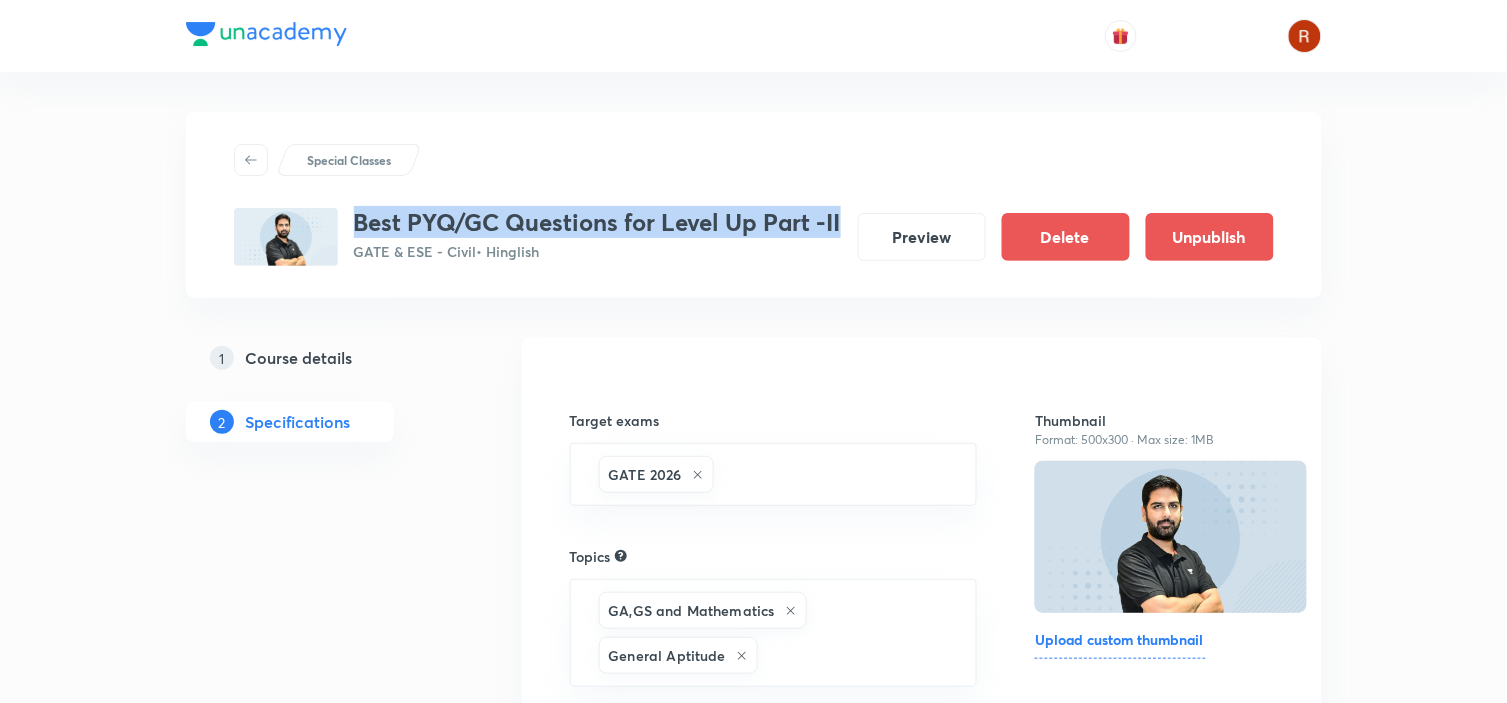 click on "Course details" at bounding box center (299, 358) 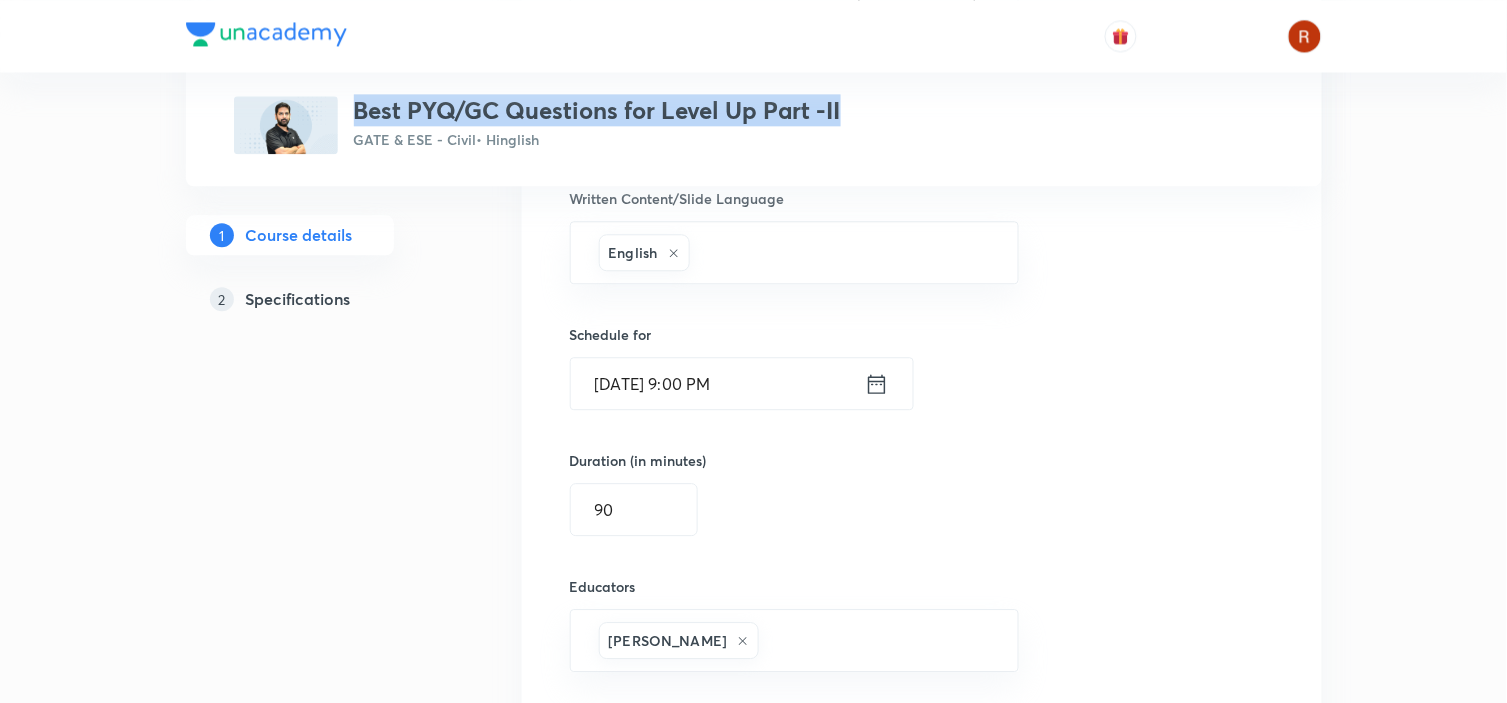 scroll, scrollTop: 1154, scrollLeft: 0, axis: vertical 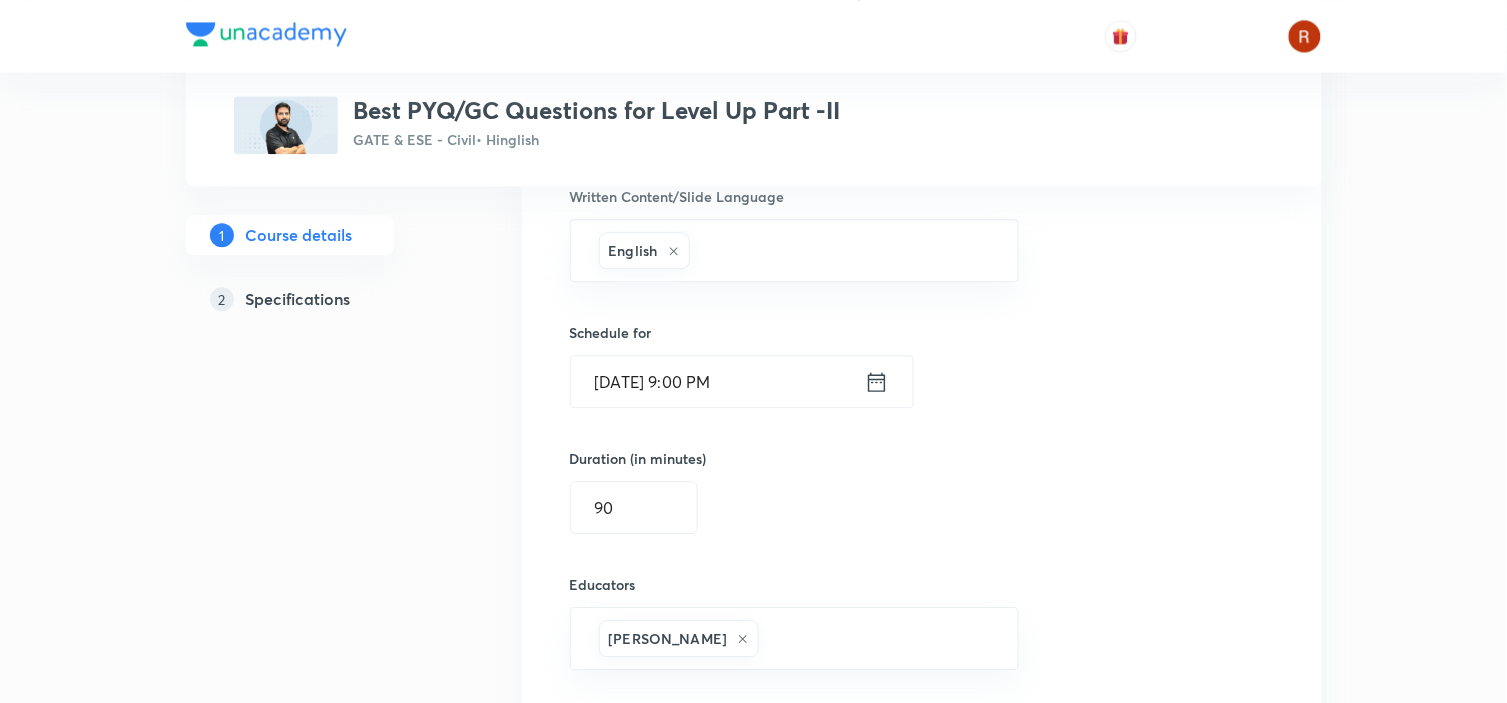 drag, startPoint x: 691, startPoint y: 381, endPoint x: 743, endPoint y: 380, distance: 52.009613 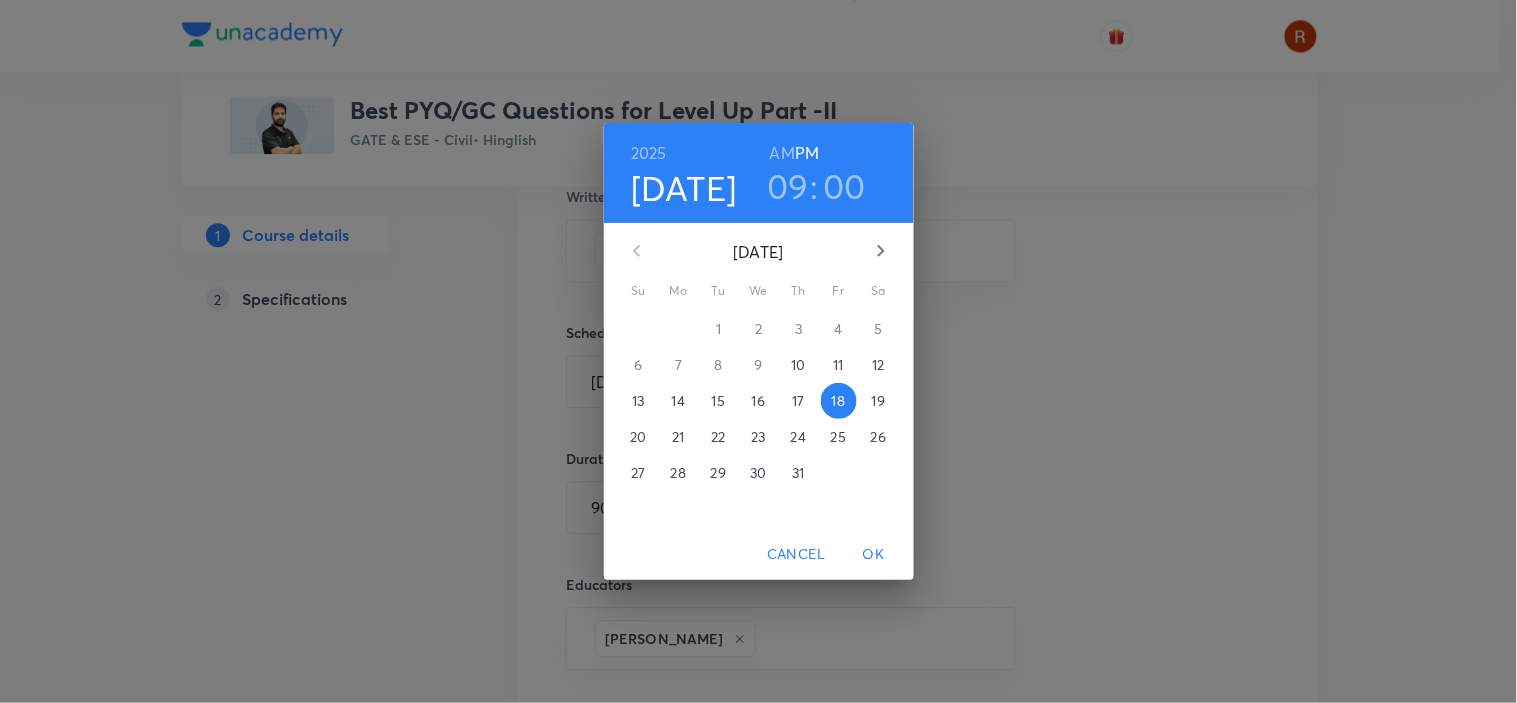 click on "Cancel" at bounding box center (796, 554) 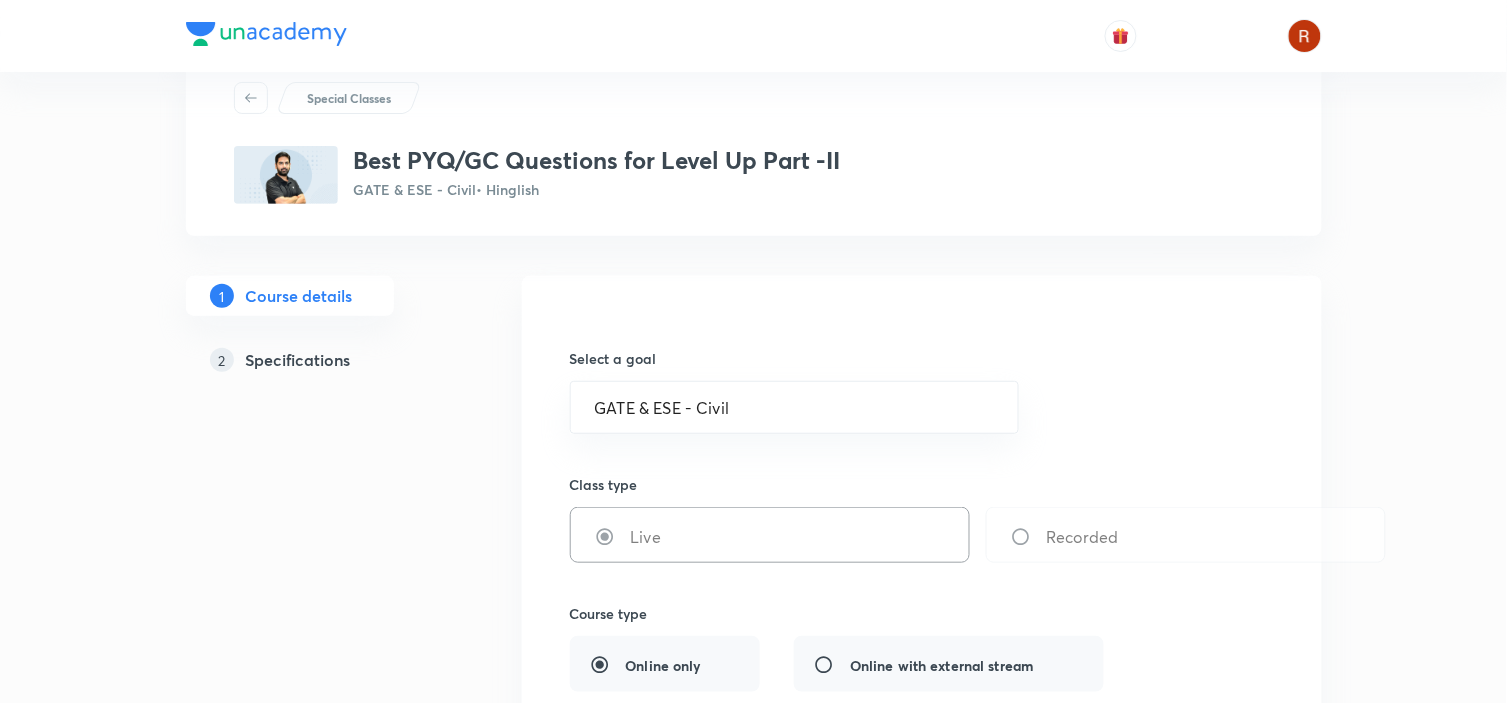scroll, scrollTop: 0, scrollLeft: 0, axis: both 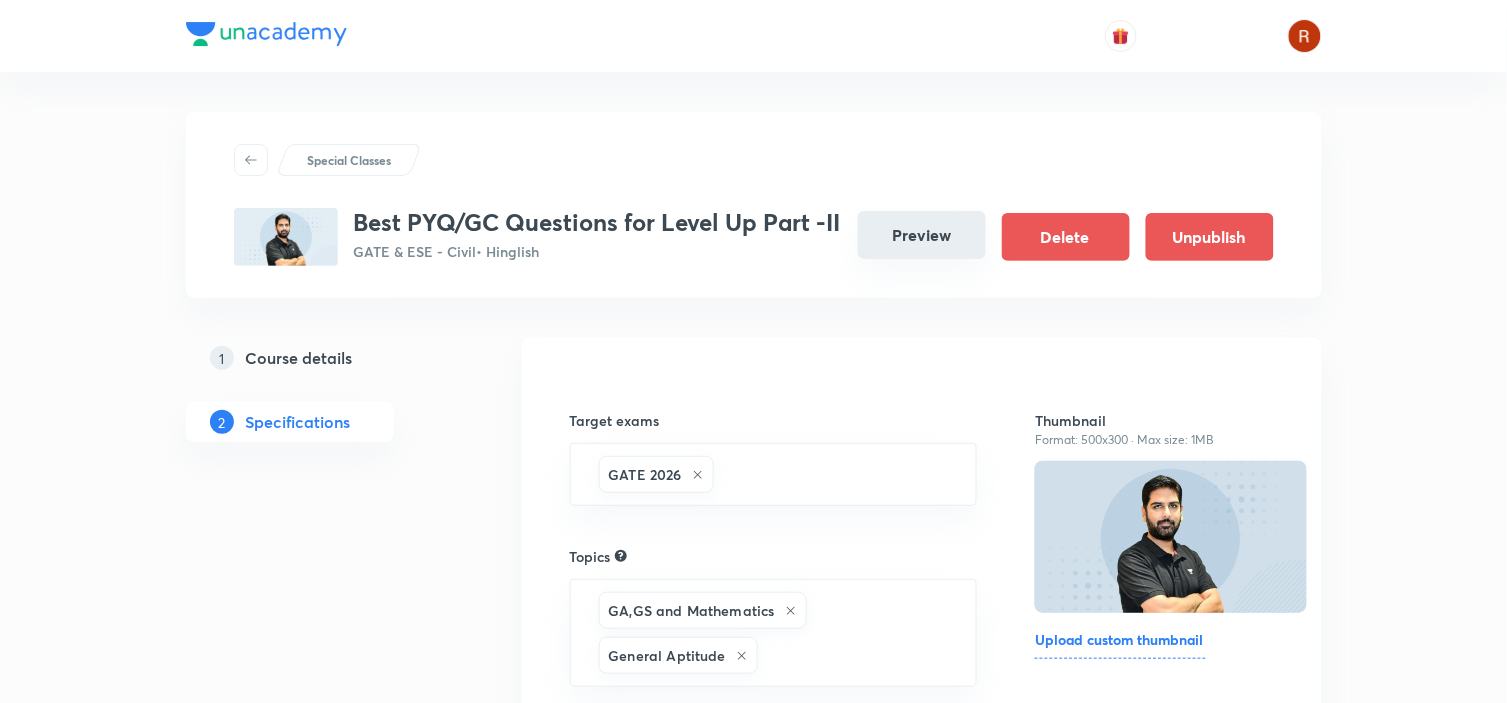 click on "Preview" at bounding box center [922, 235] 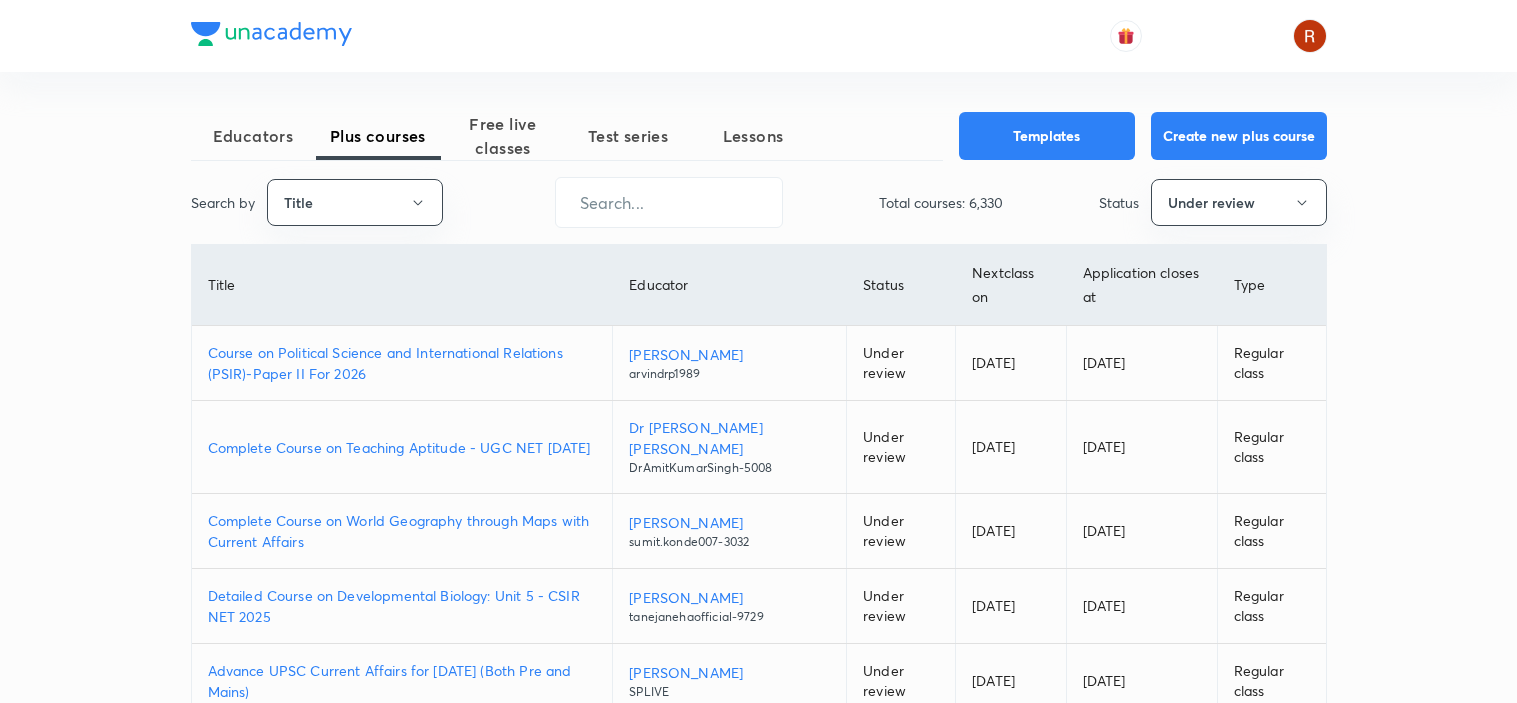 scroll, scrollTop: 0, scrollLeft: 0, axis: both 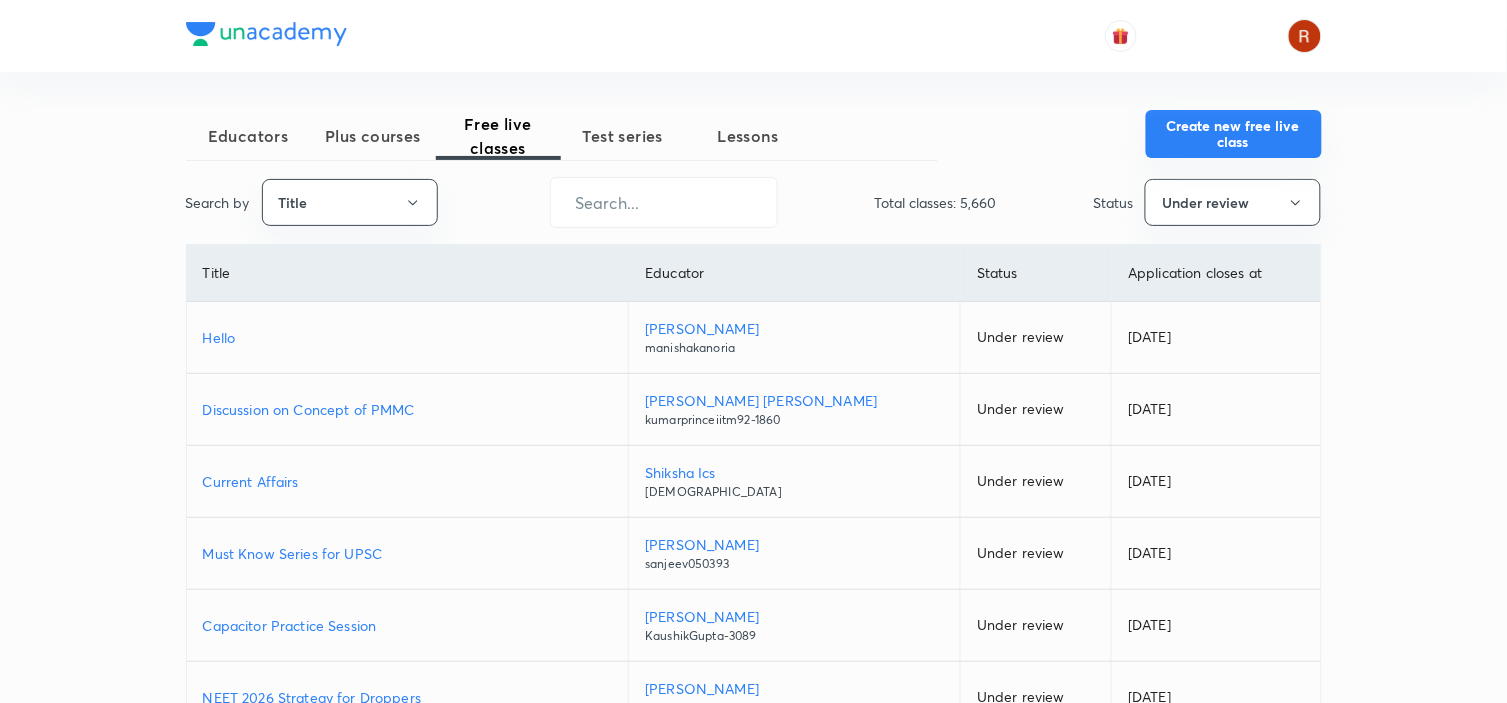 click on "Create new free live class" at bounding box center (1234, 134) 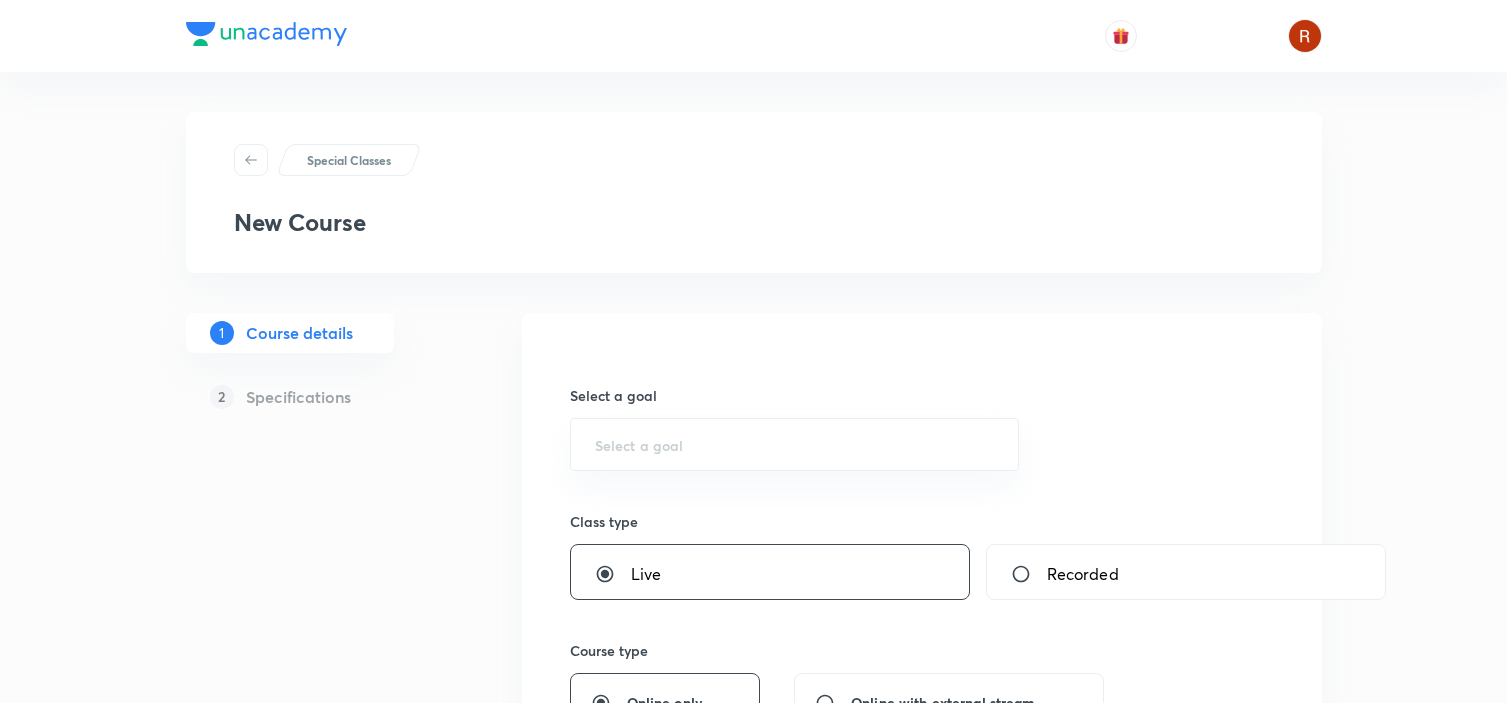 scroll, scrollTop: 0, scrollLeft: 0, axis: both 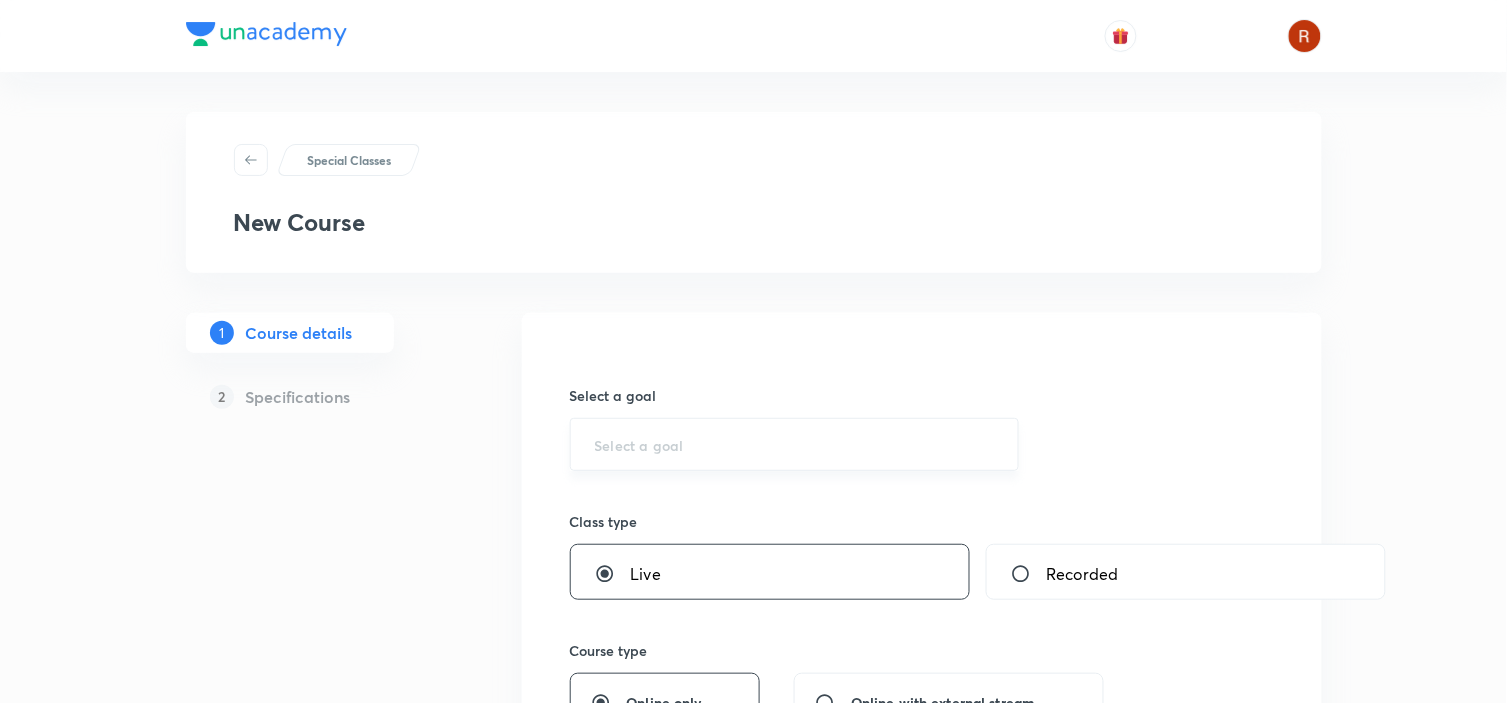 click on "​" at bounding box center [795, 444] 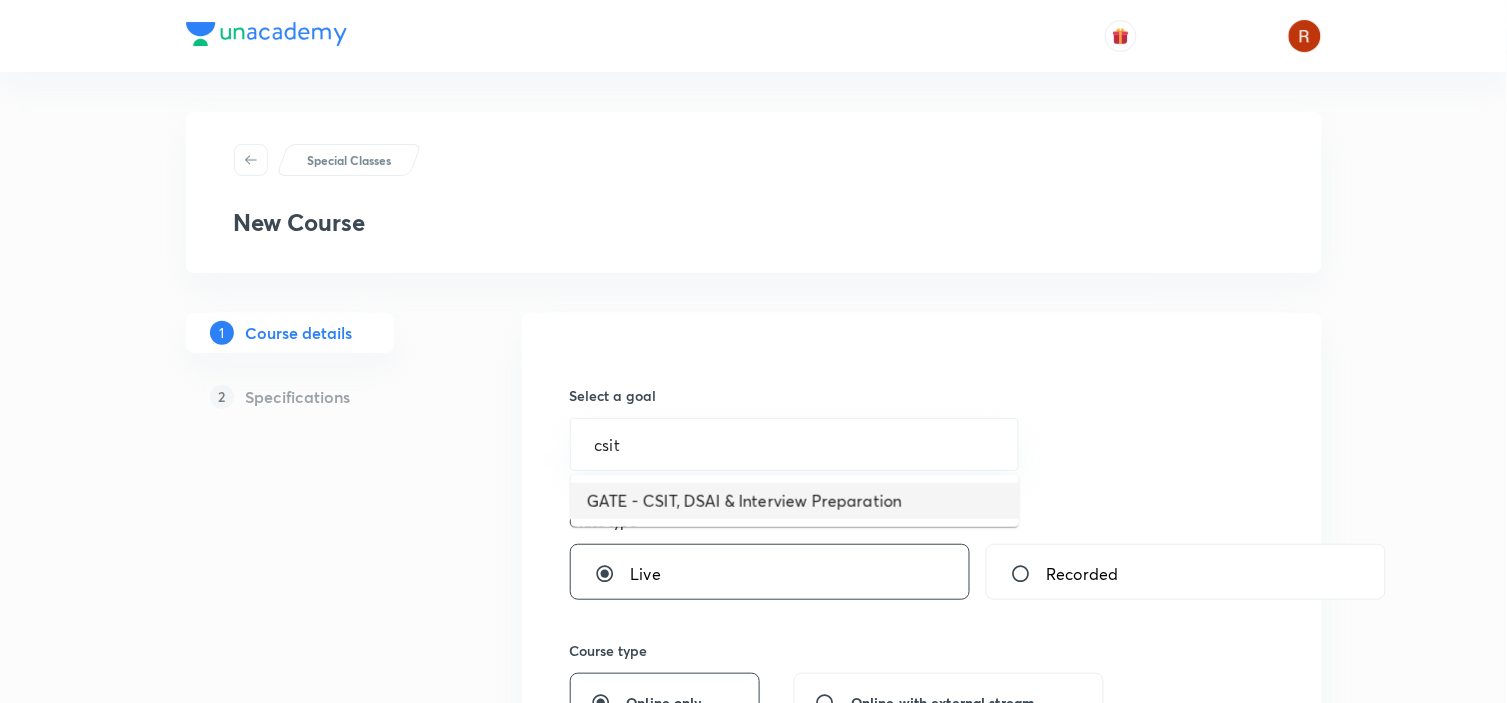 click on "GATE - CSIT, DSAI & Interview Preparation" at bounding box center [795, 501] 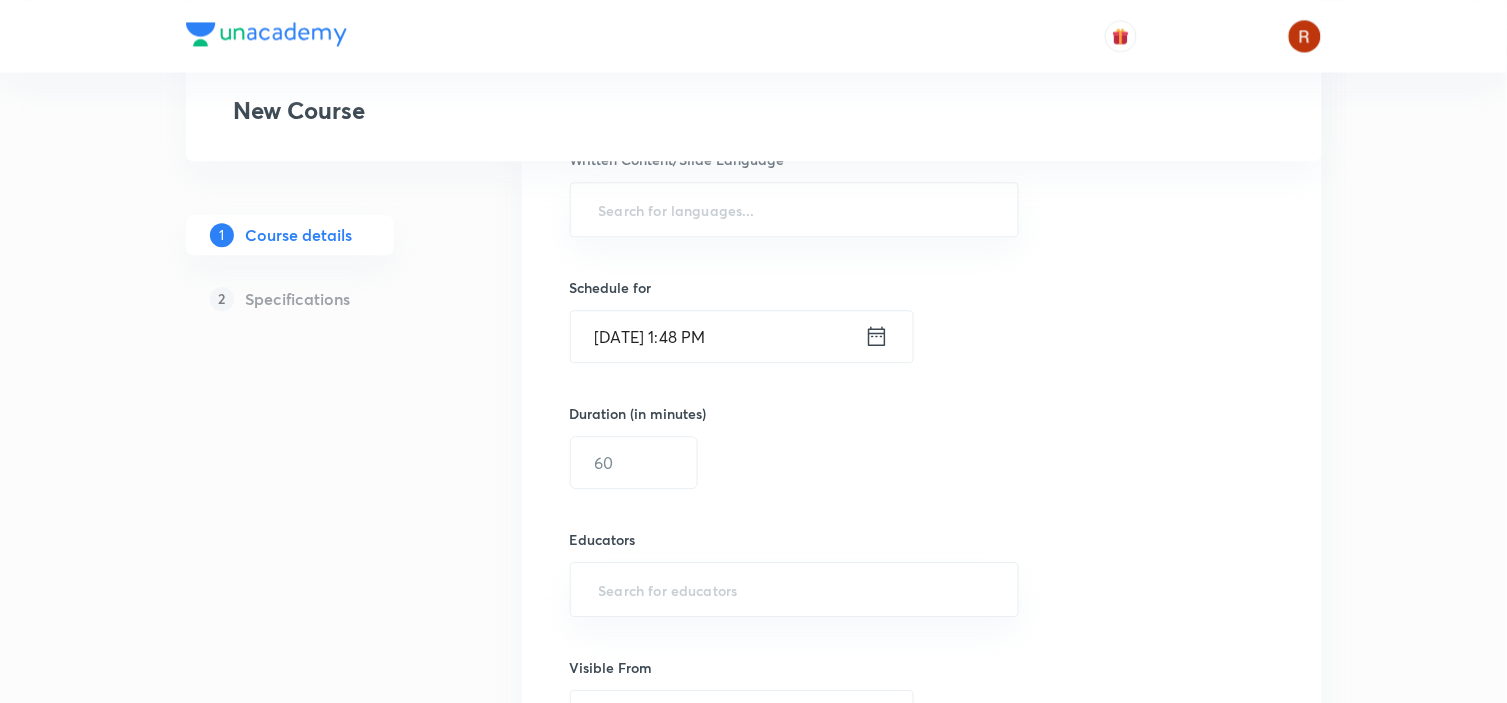 scroll, scrollTop: 1158, scrollLeft: 0, axis: vertical 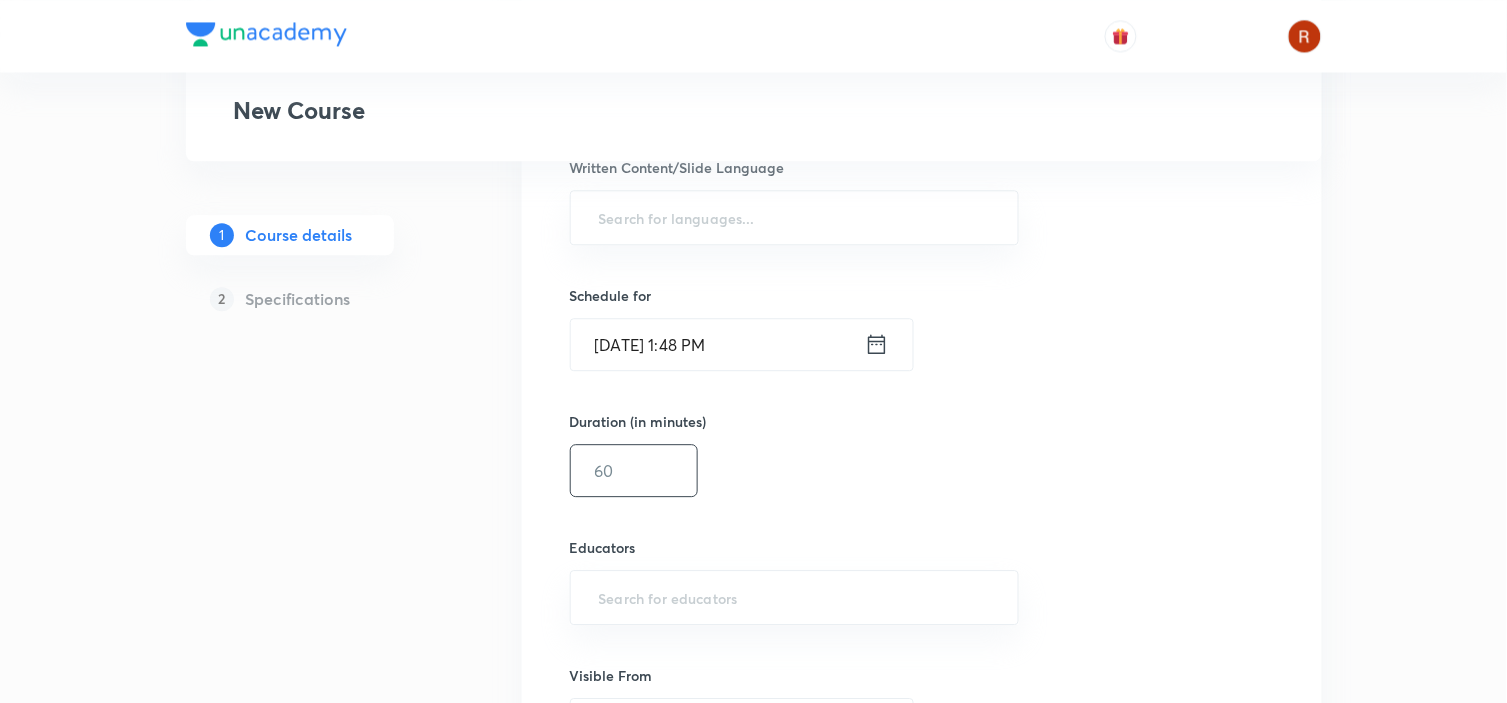 click at bounding box center (634, 470) 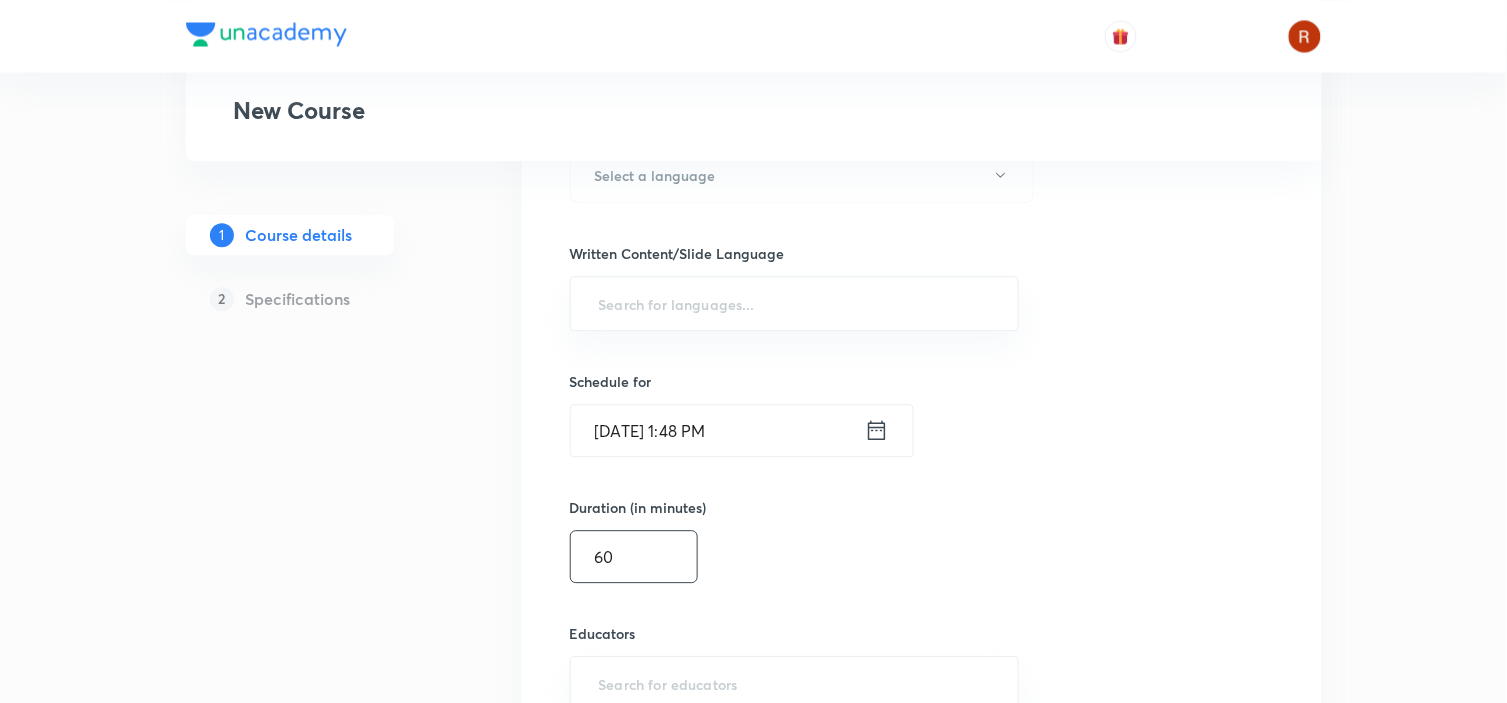 scroll, scrollTop: 1006, scrollLeft: 0, axis: vertical 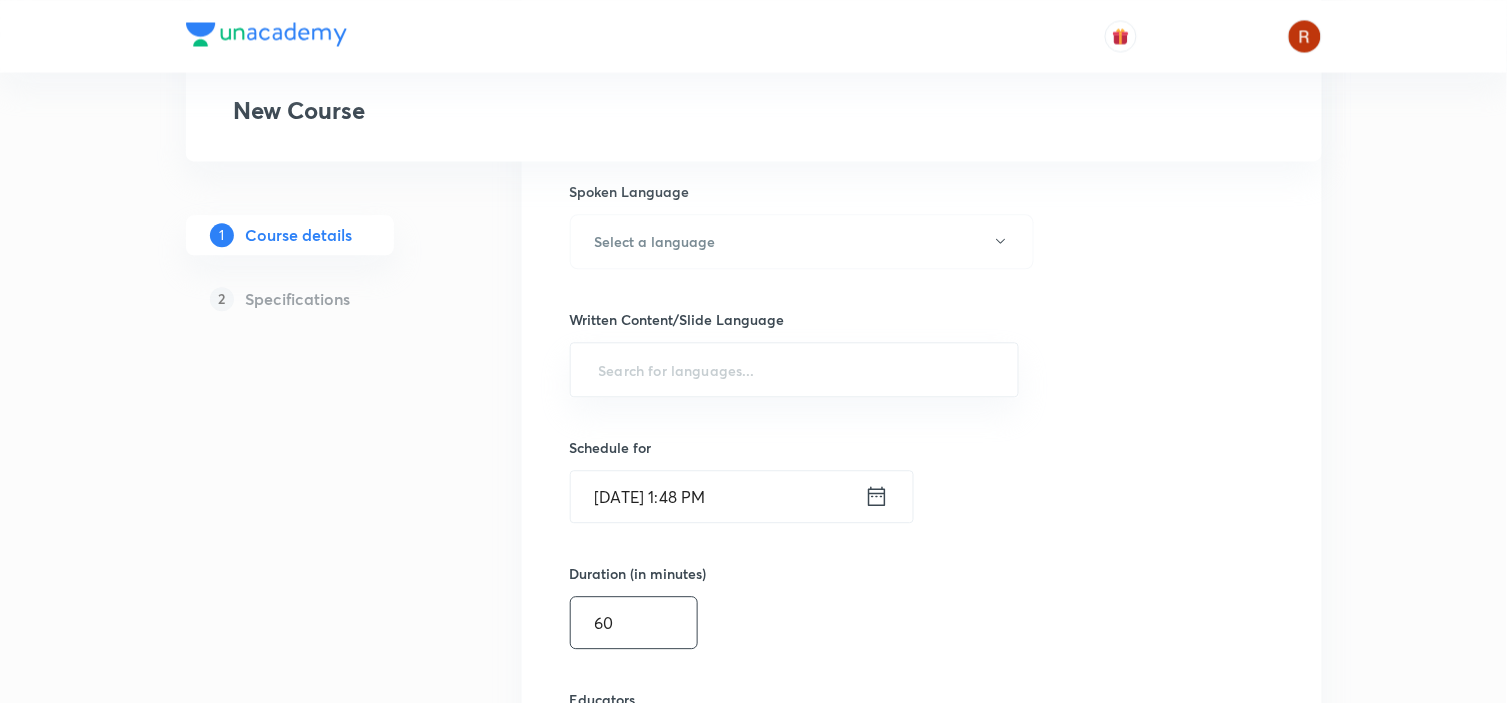 type on "60" 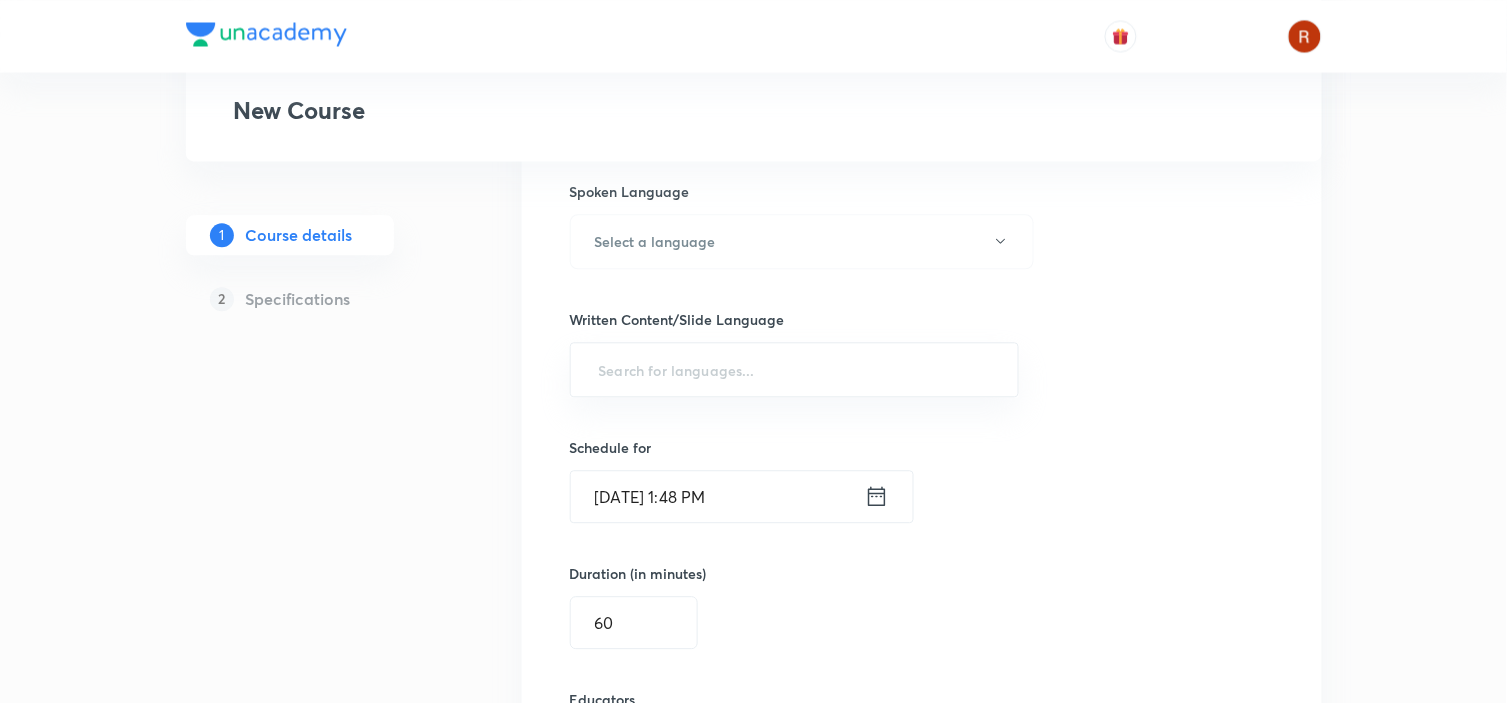 click on "[DATE] 1:48 PM" at bounding box center (718, 496) 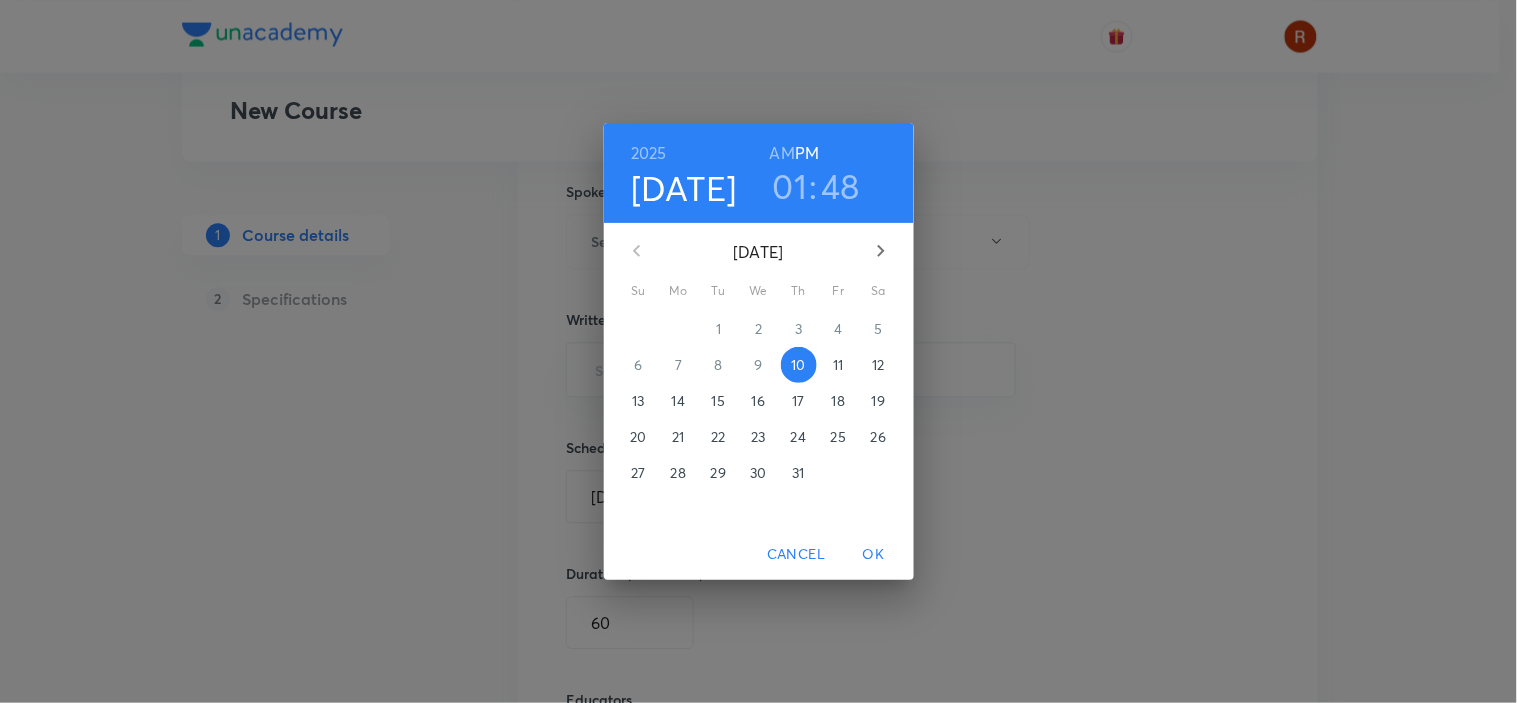 click on "11" at bounding box center (839, 365) 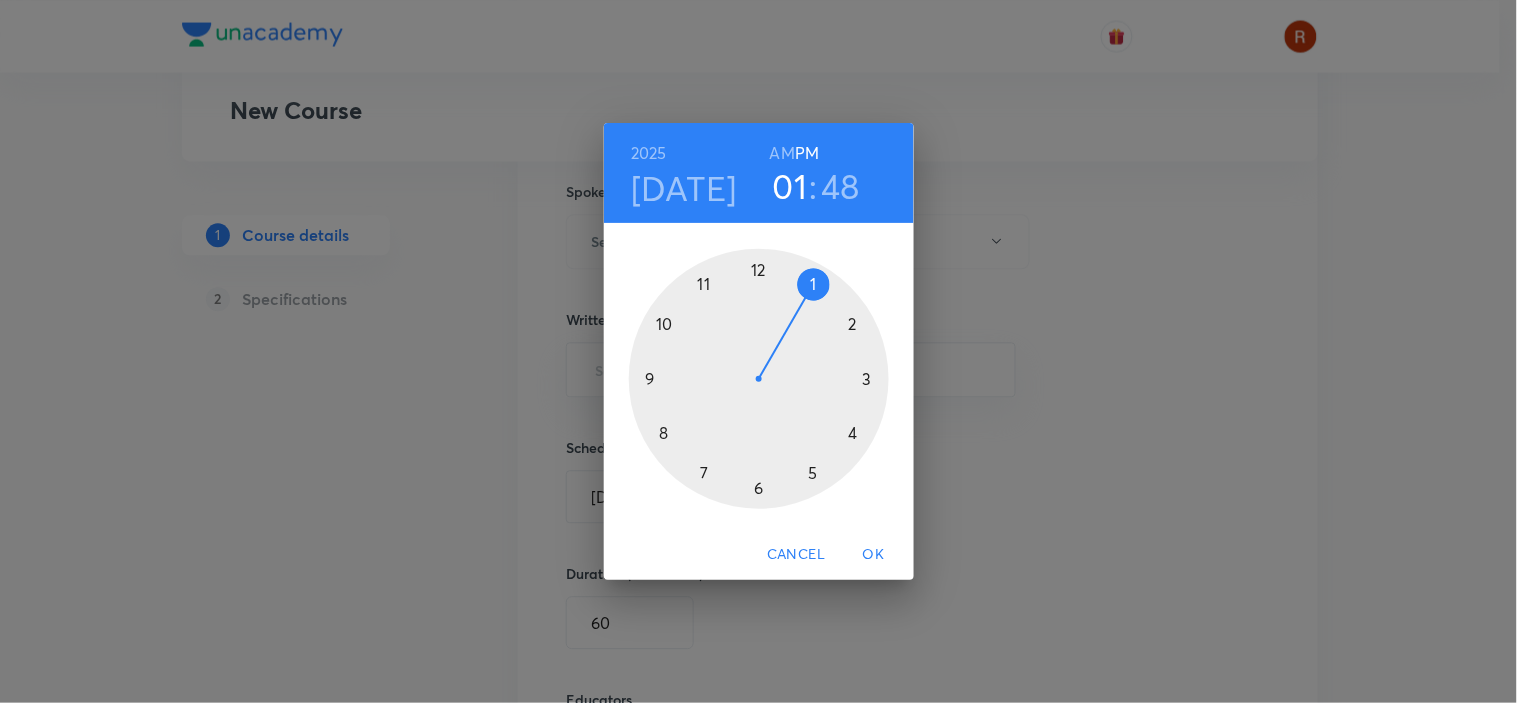 click at bounding box center (759, 379) 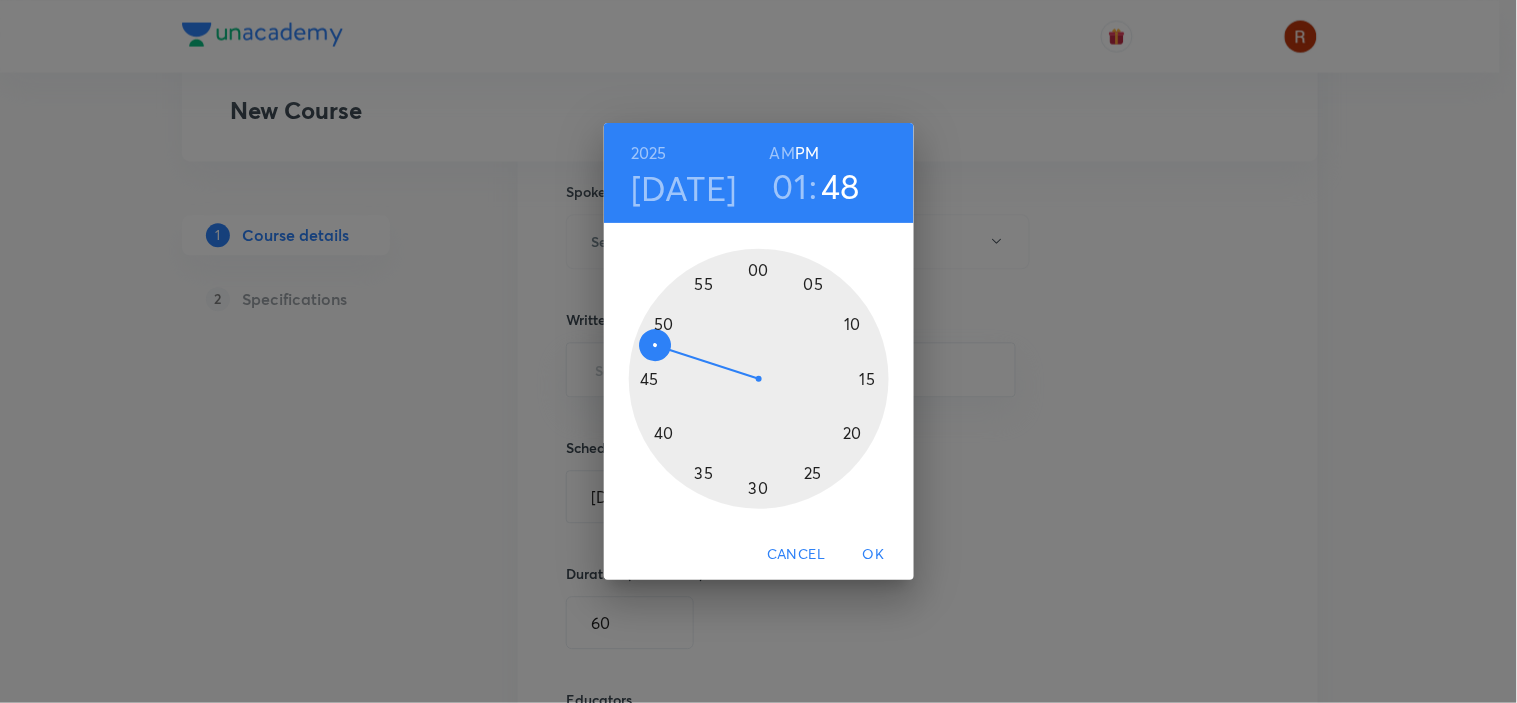 click at bounding box center (759, 379) 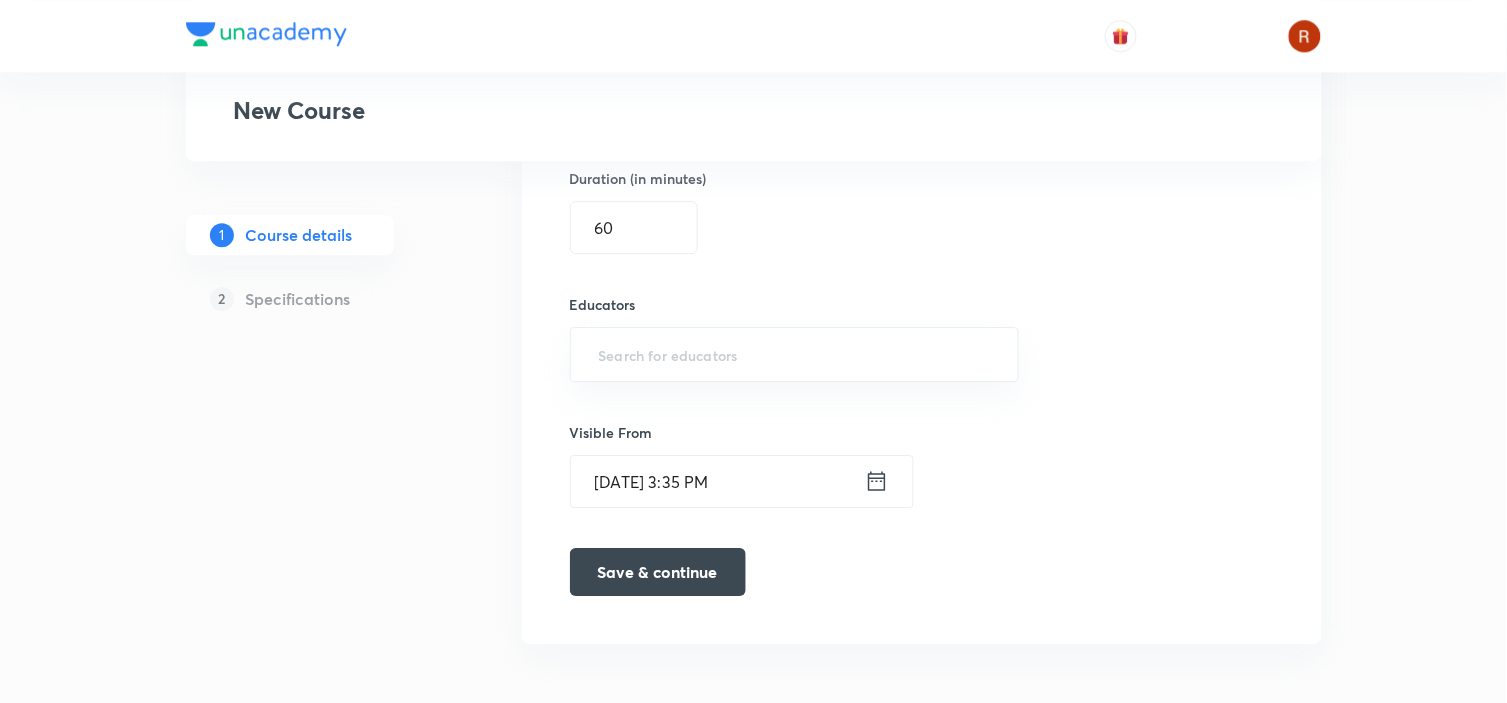 scroll, scrollTop: 1407, scrollLeft: 0, axis: vertical 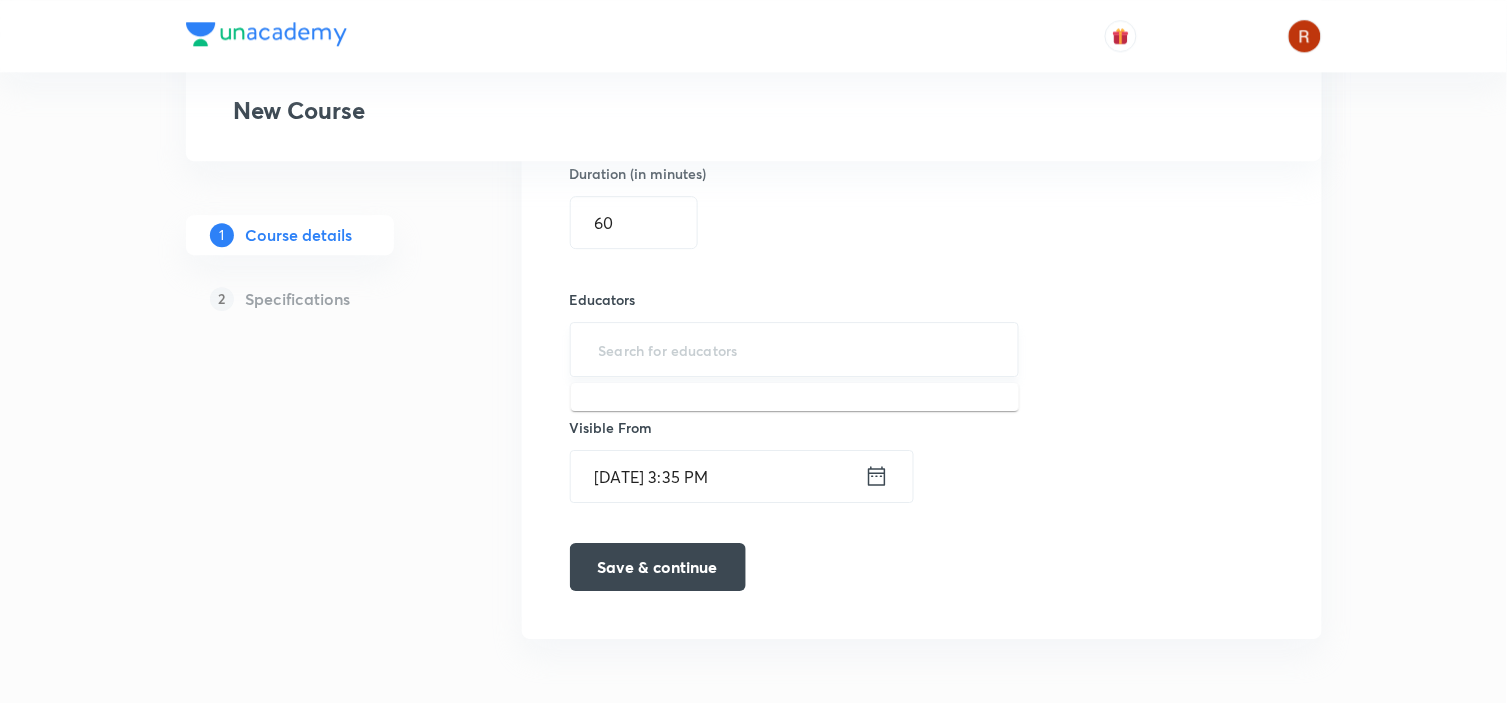 click at bounding box center [795, 349] 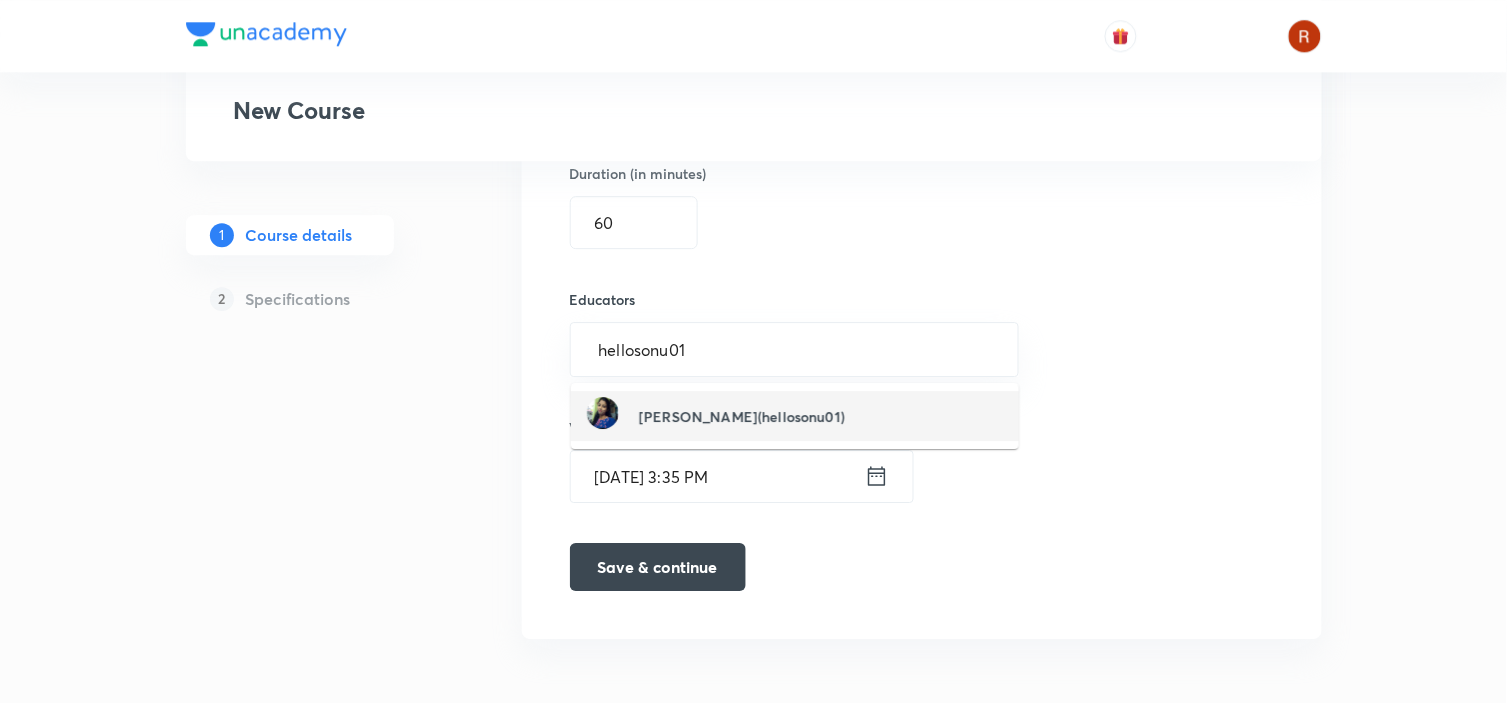 click on "Sweta Kumari(hellosonu01)" at bounding box center (742, 416) 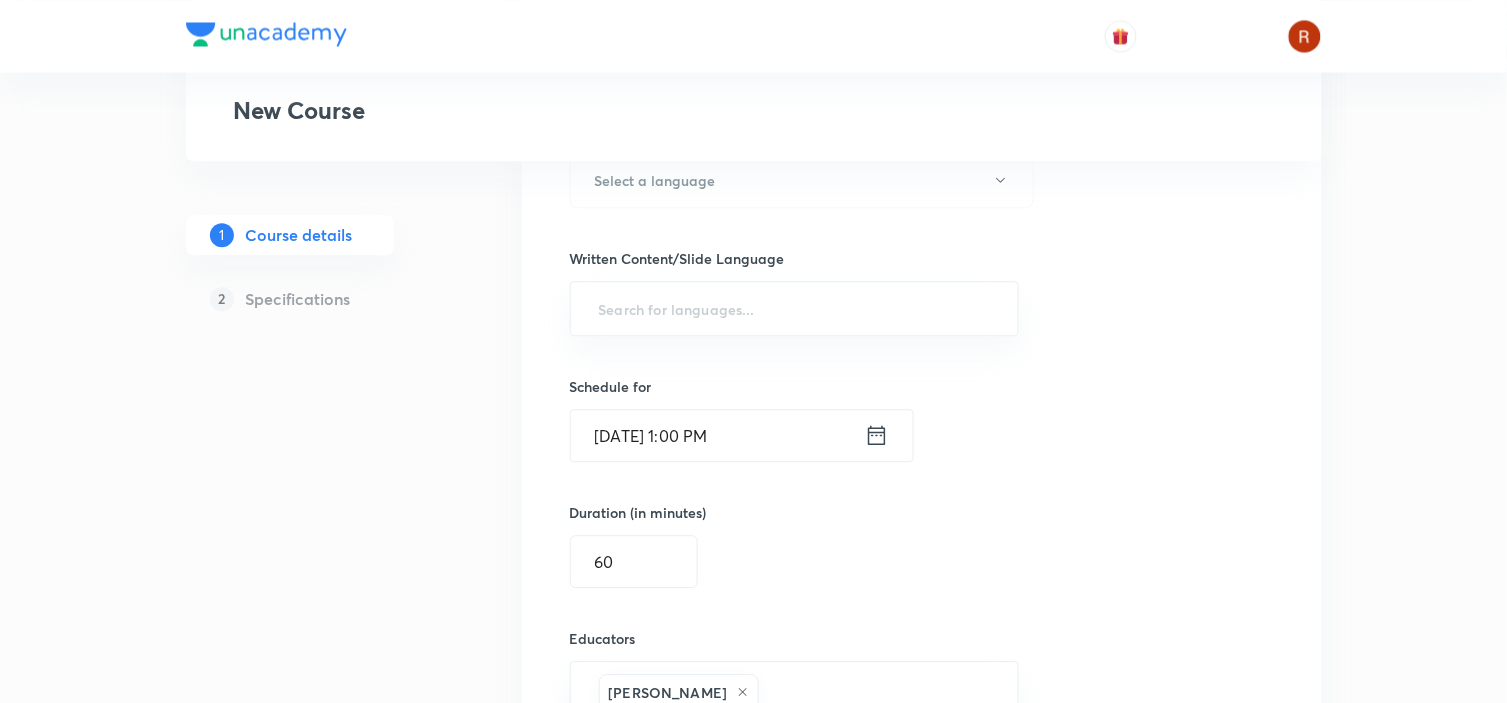 scroll, scrollTop: 1062, scrollLeft: 0, axis: vertical 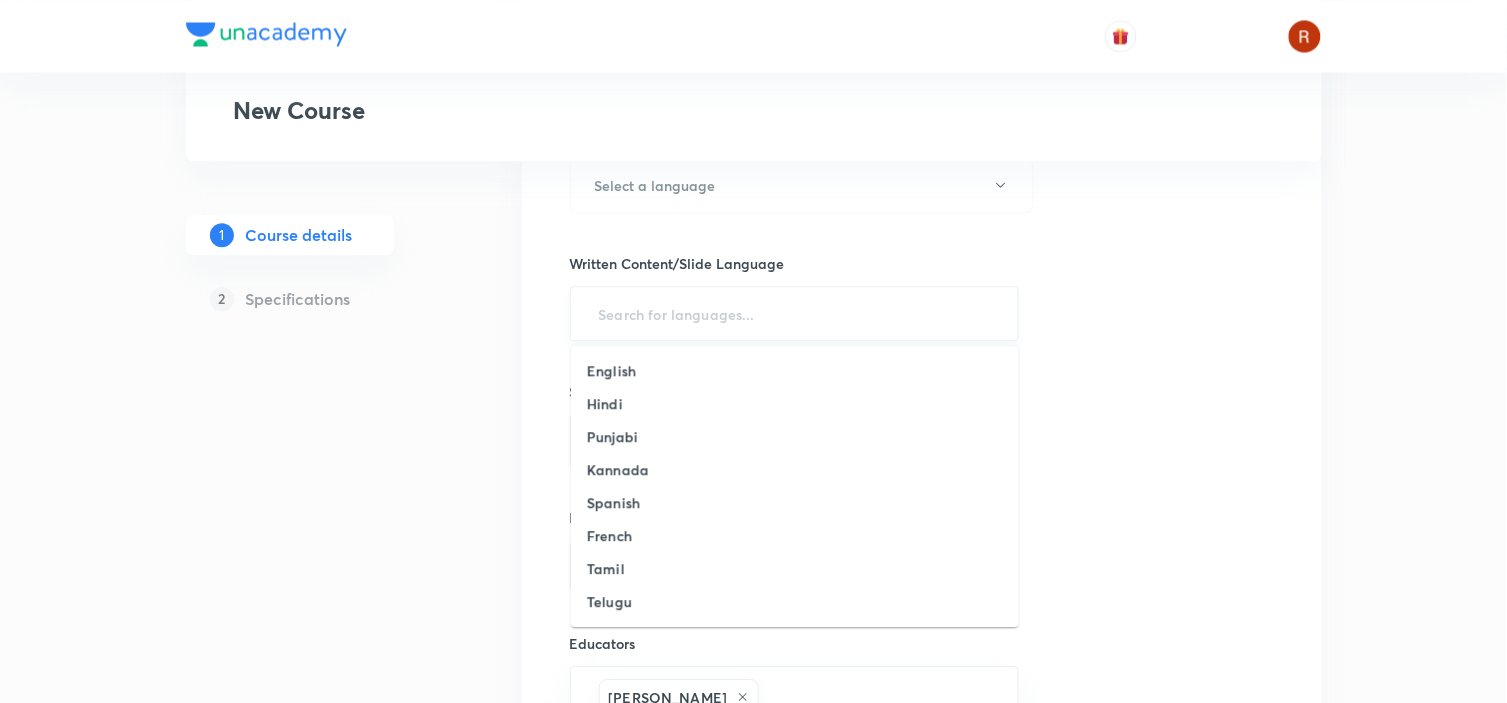 click at bounding box center (795, 313) 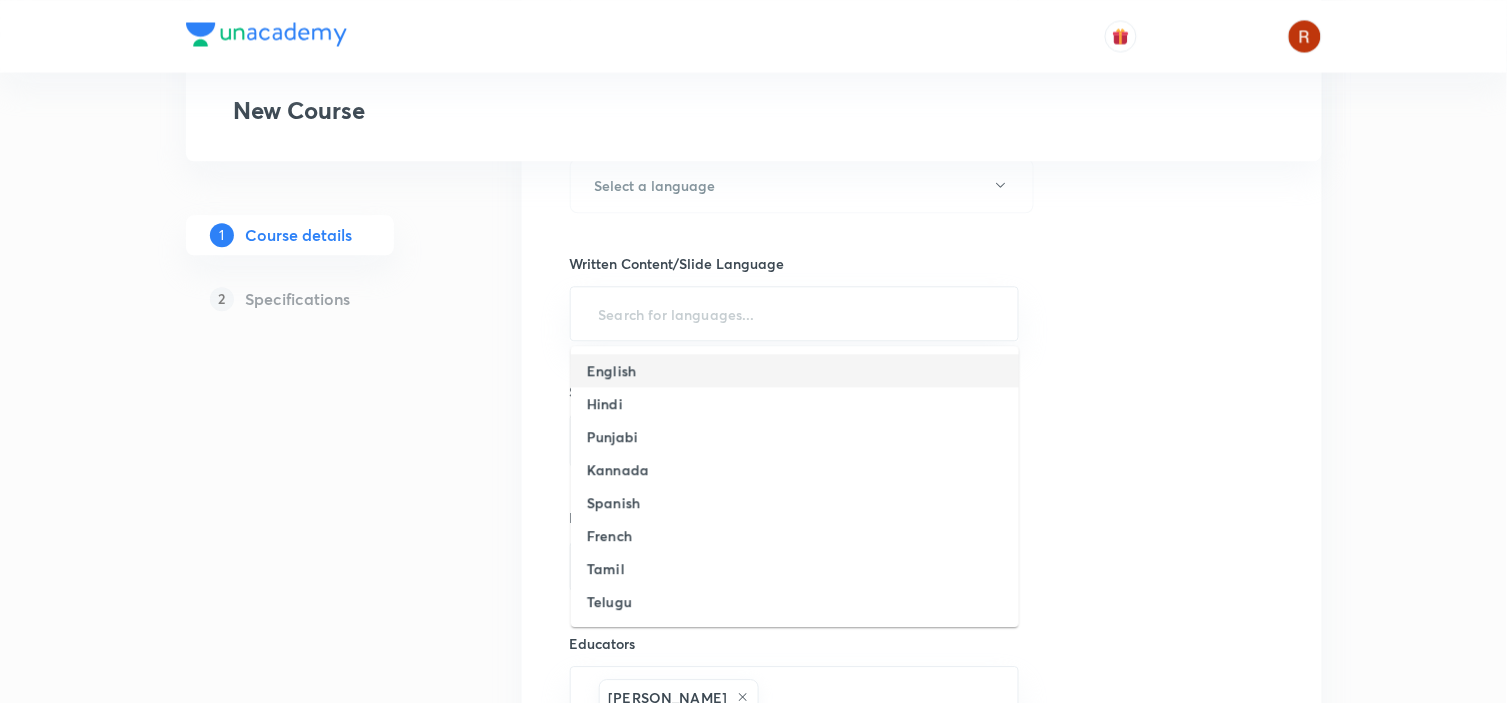 click on "English" at bounding box center [611, 370] 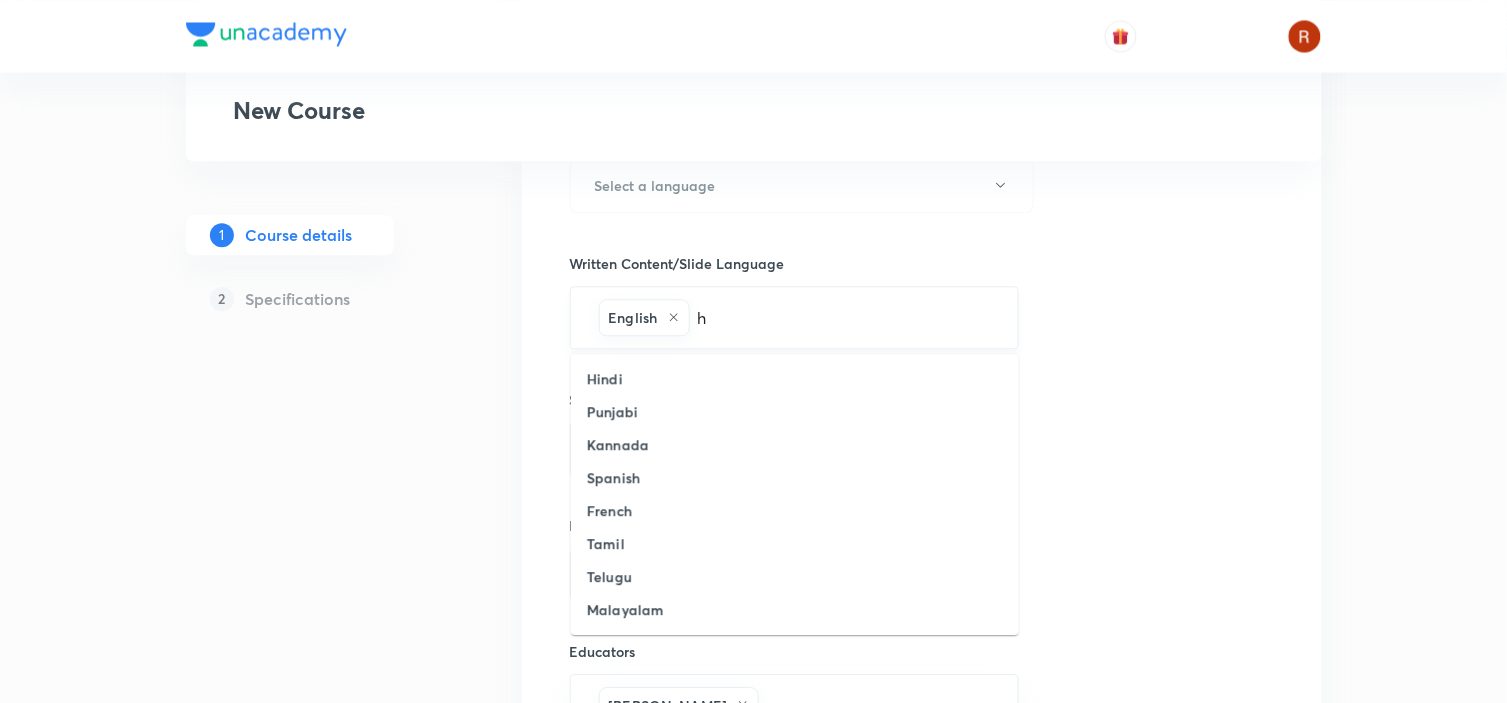 type on "hi" 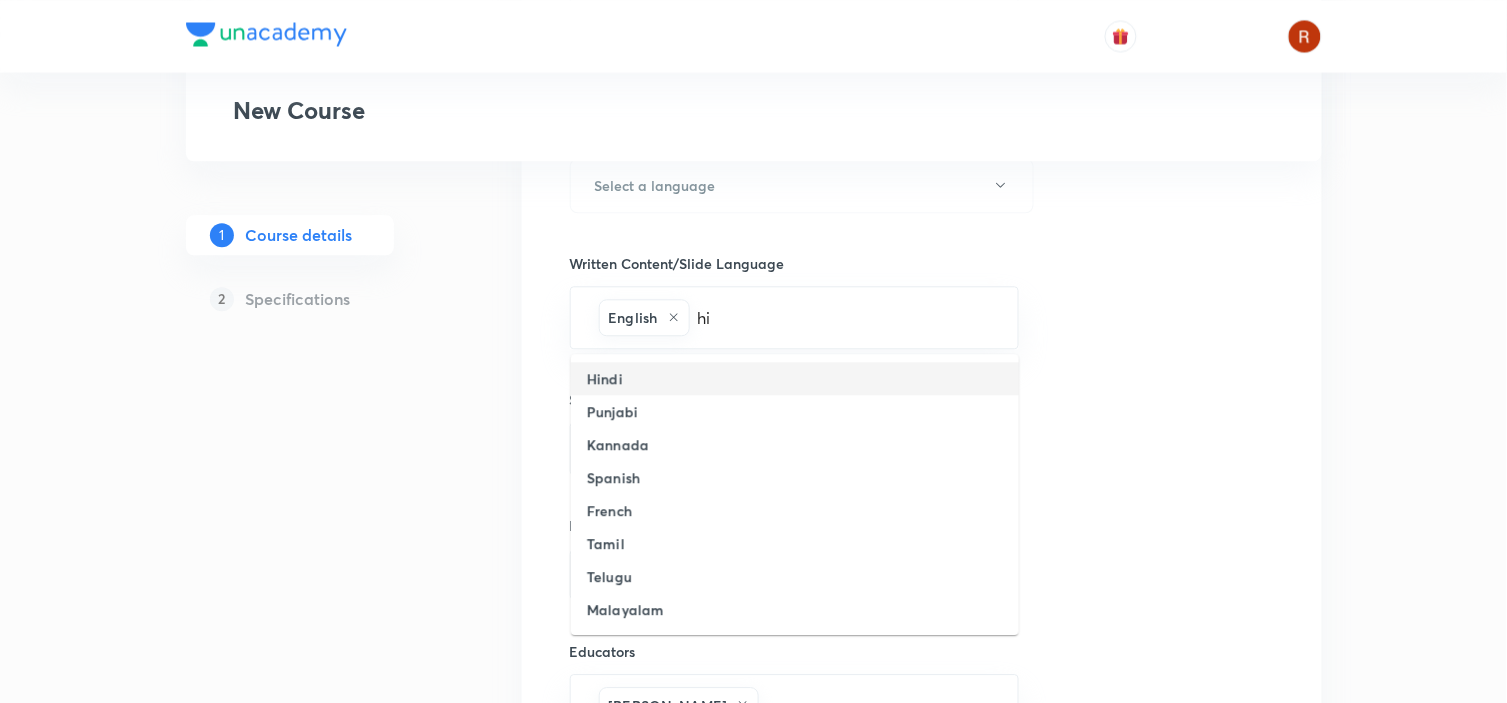 click on "Hindi" at bounding box center (795, 378) 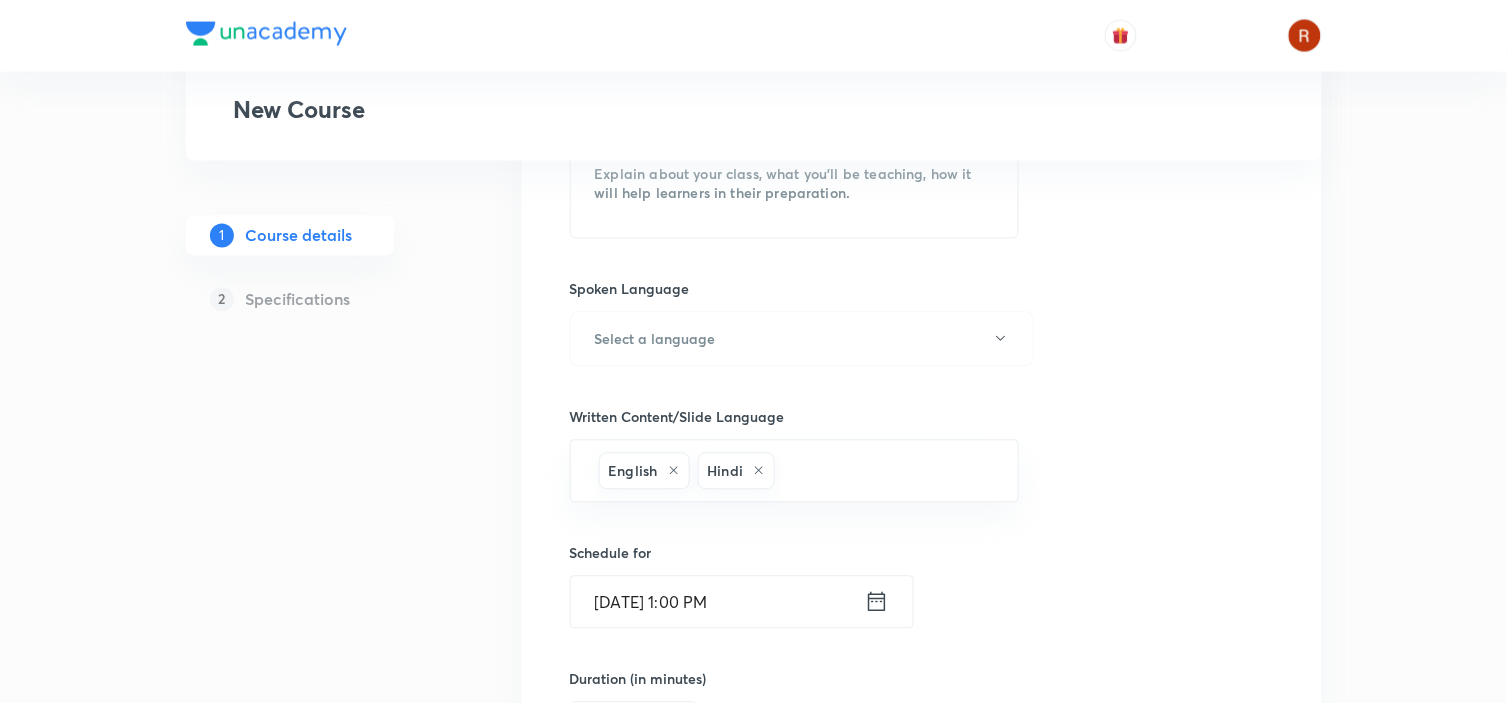 scroll, scrollTop: 878, scrollLeft: 0, axis: vertical 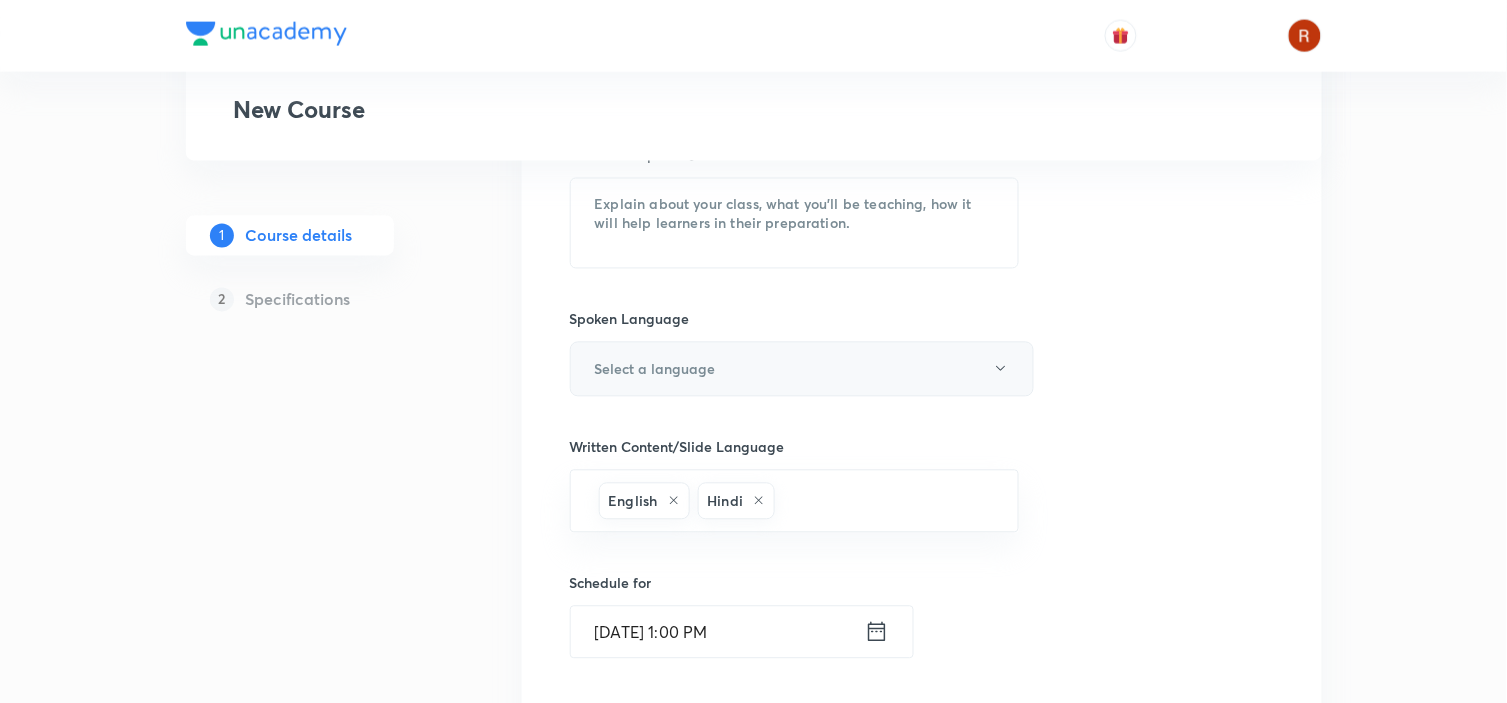 click on "Select a language" at bounding box center (655, 369) 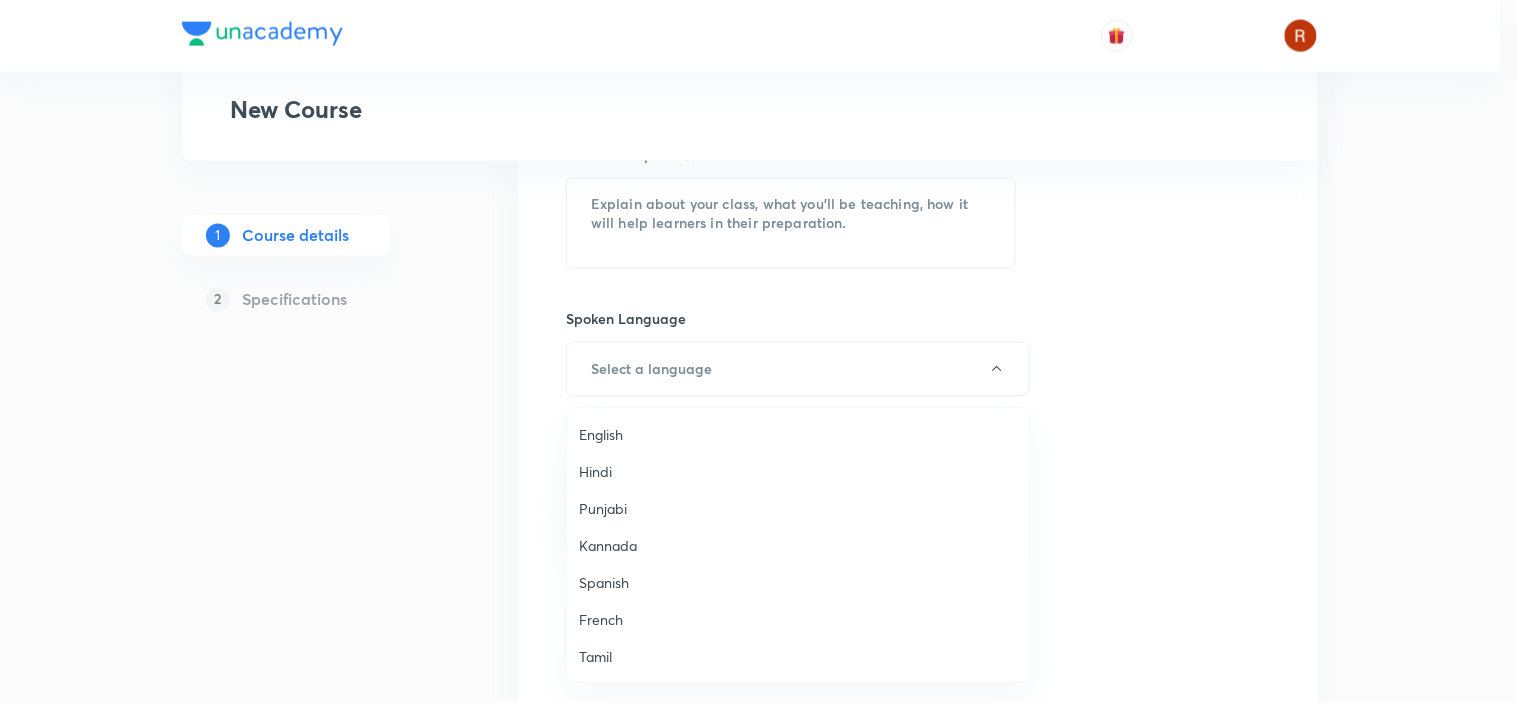 click on "English" at bounding box center [798, 434] 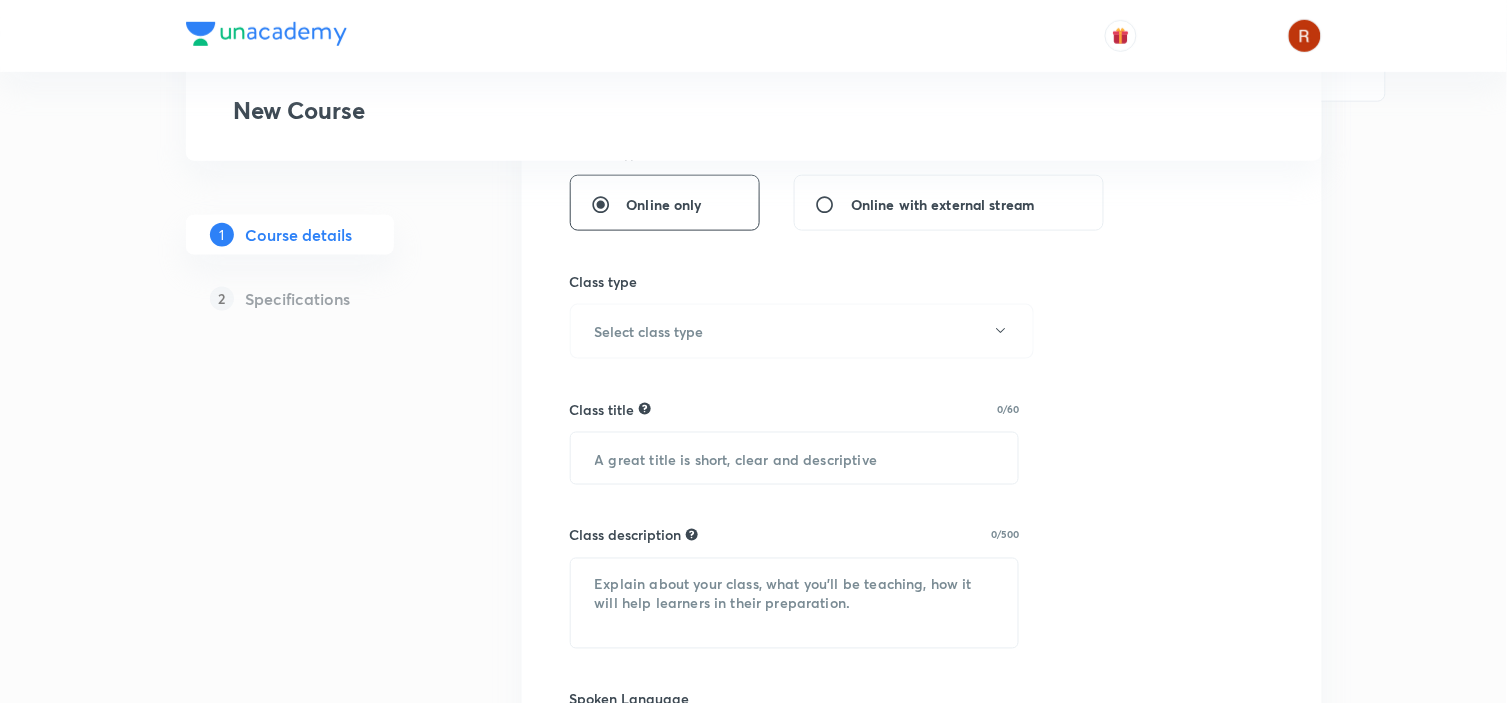 scroll, scrollTop: 497, scrollLeft: 0, axis: vertical 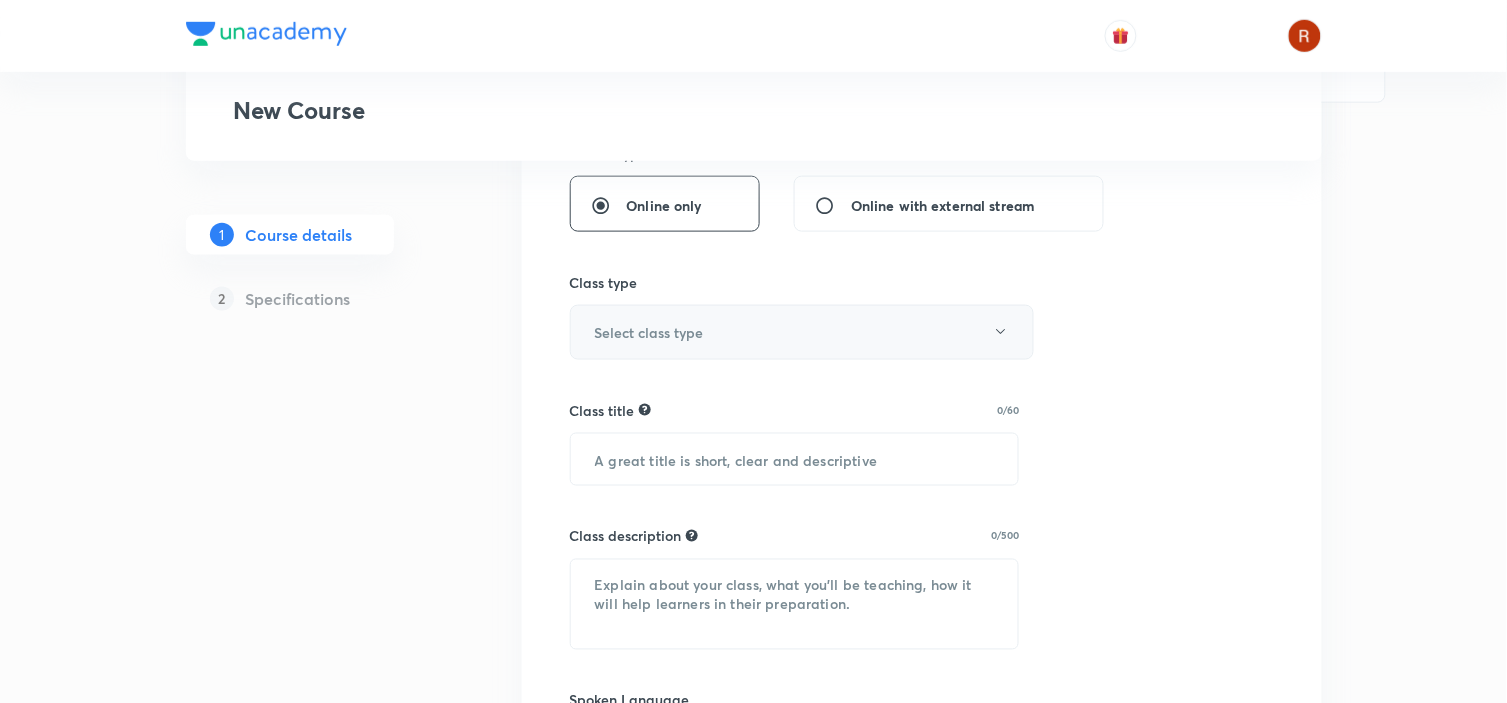 click on "Select class type" at bounding box center [802, 332] 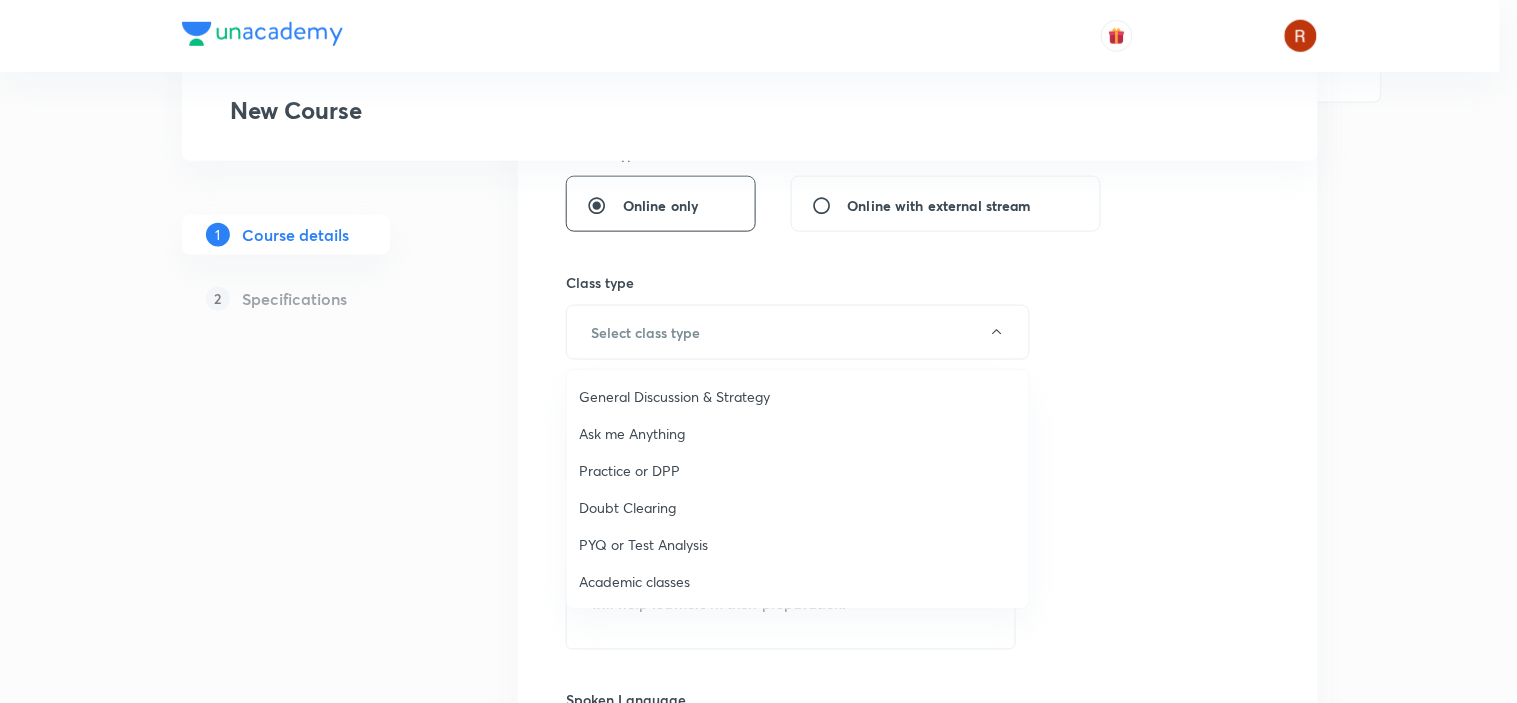 click at bounding box center [758, 351] 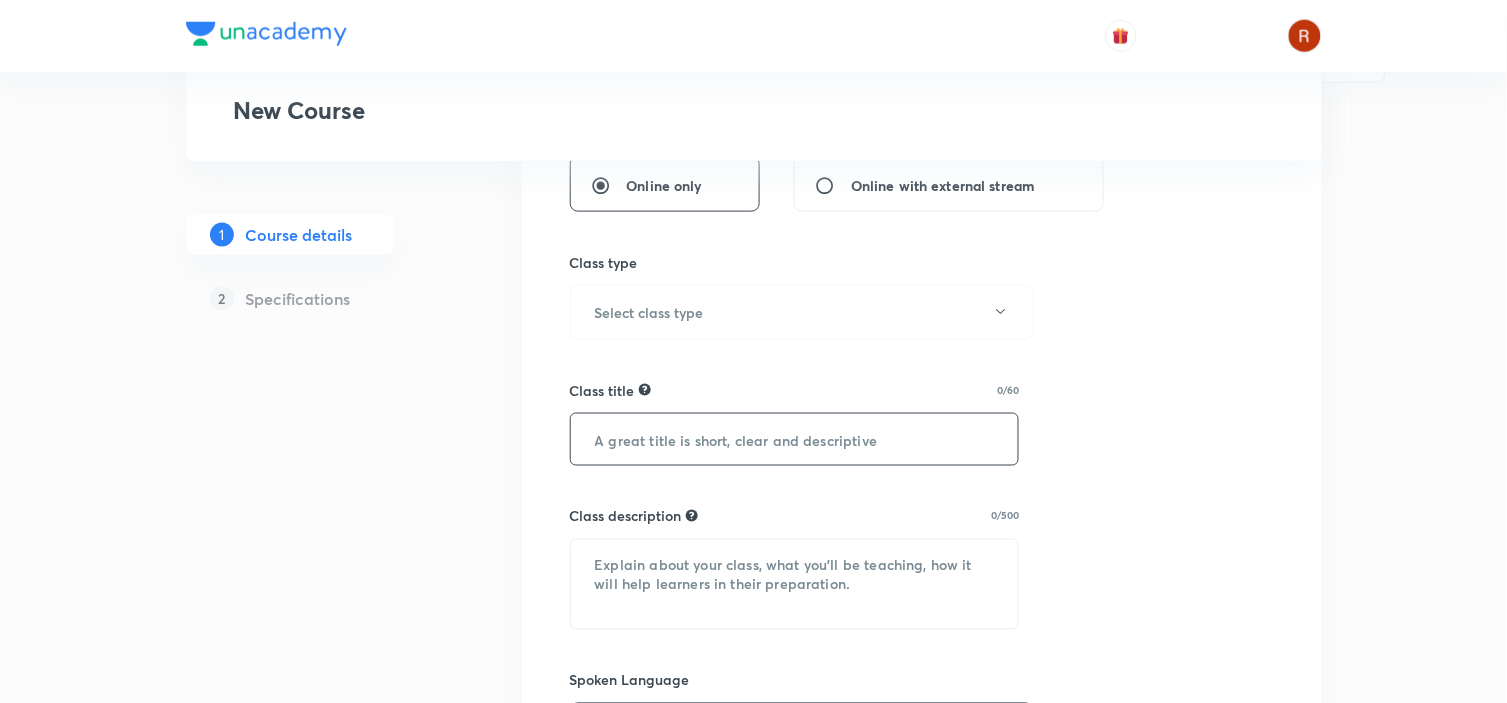 scroll, scrollTop: 514, scrollLeft: 0, axis: vertical 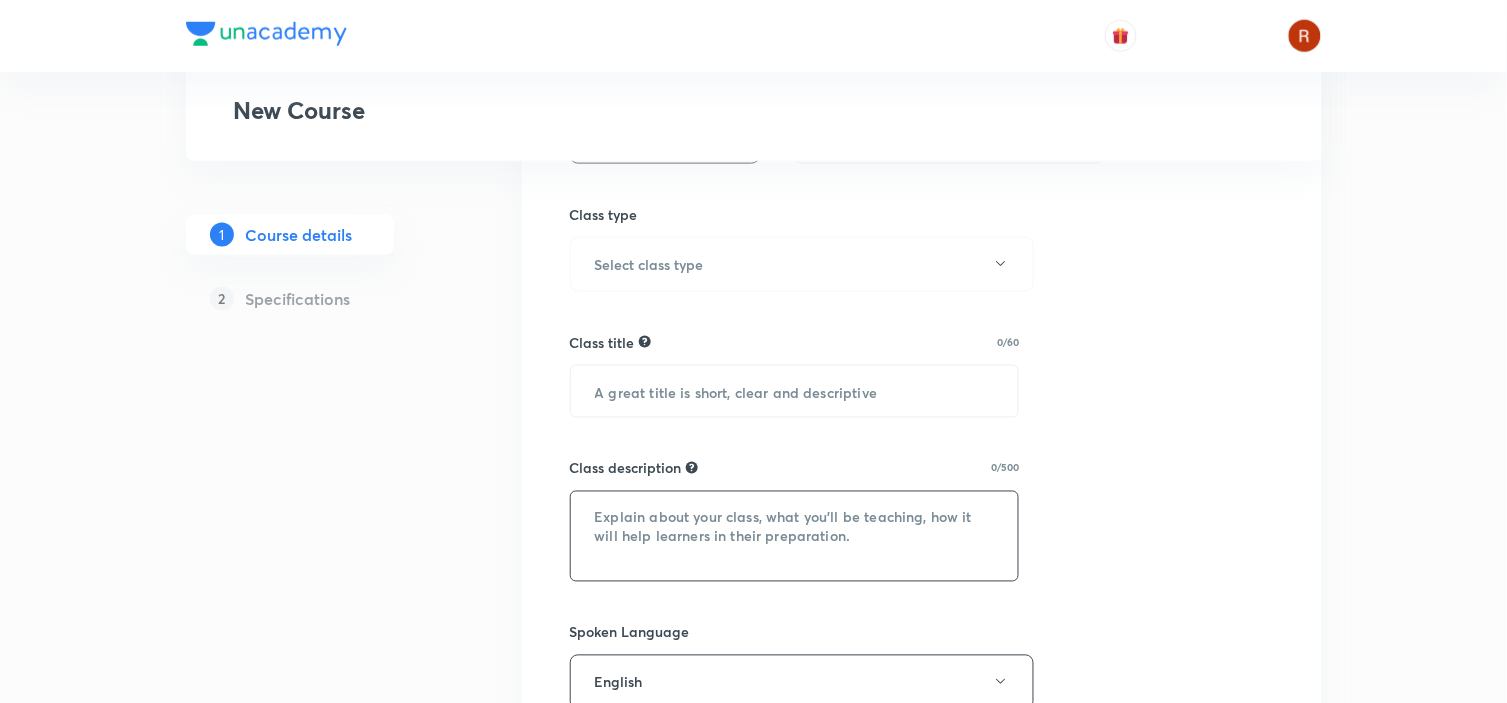 click at bounding box center (795, 536) 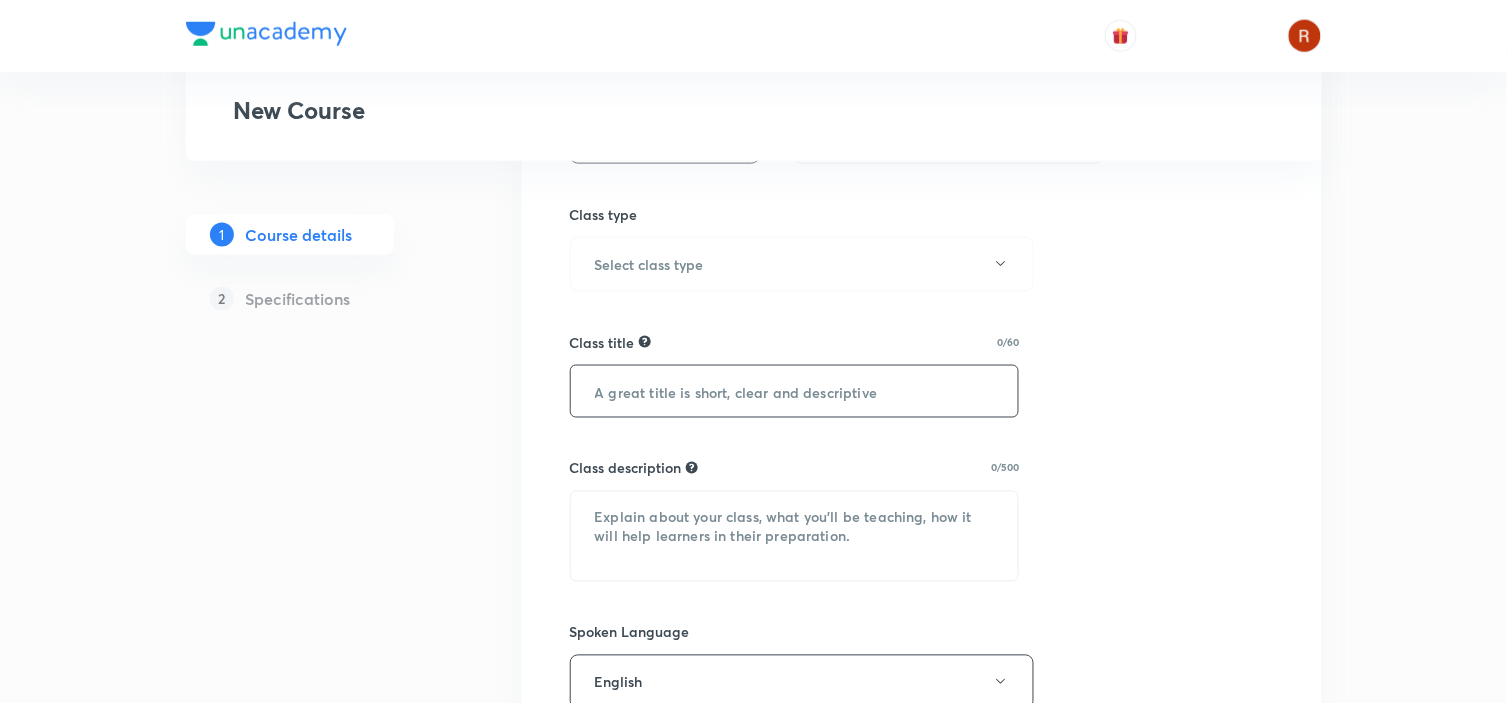click at bounding box center [795, 391] 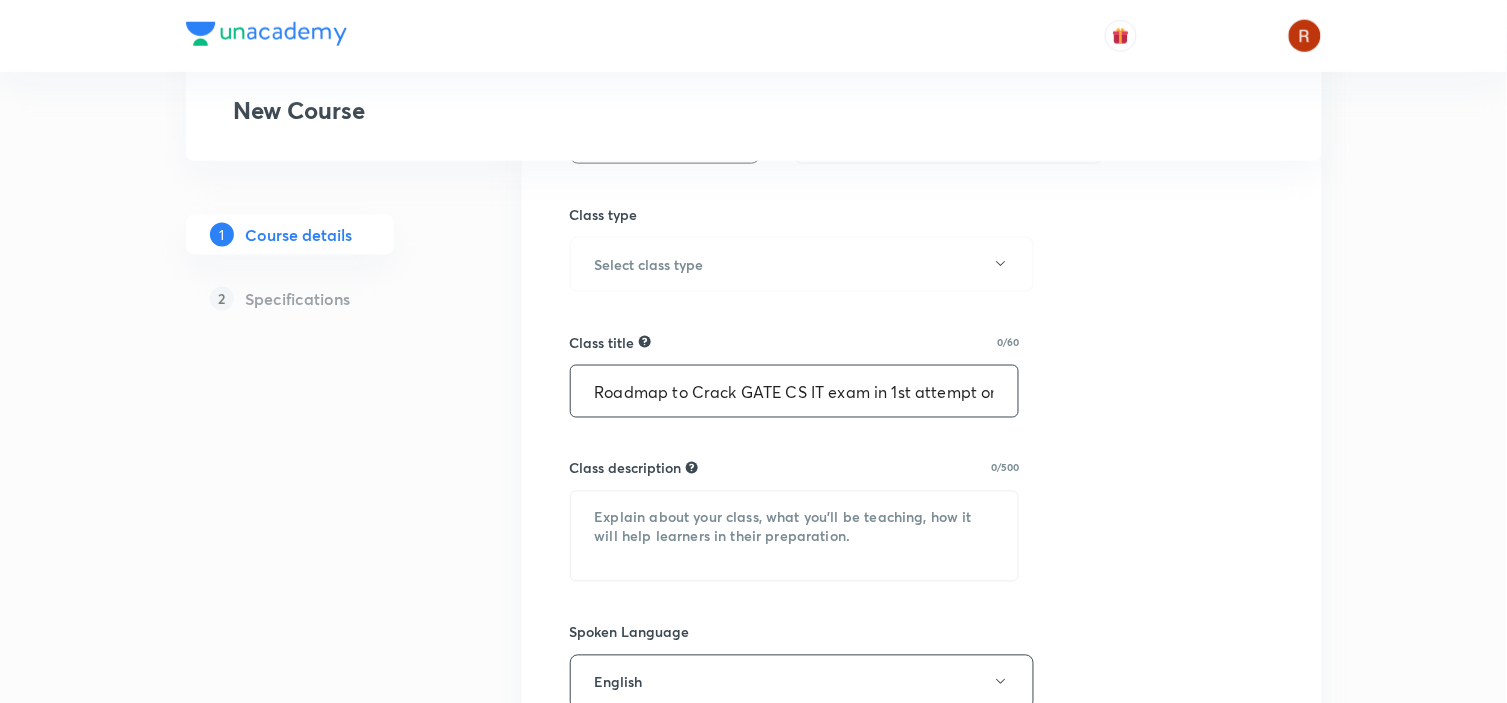 scroll, scrollTop: 0, scrollLeft: 18, axis: horizontal 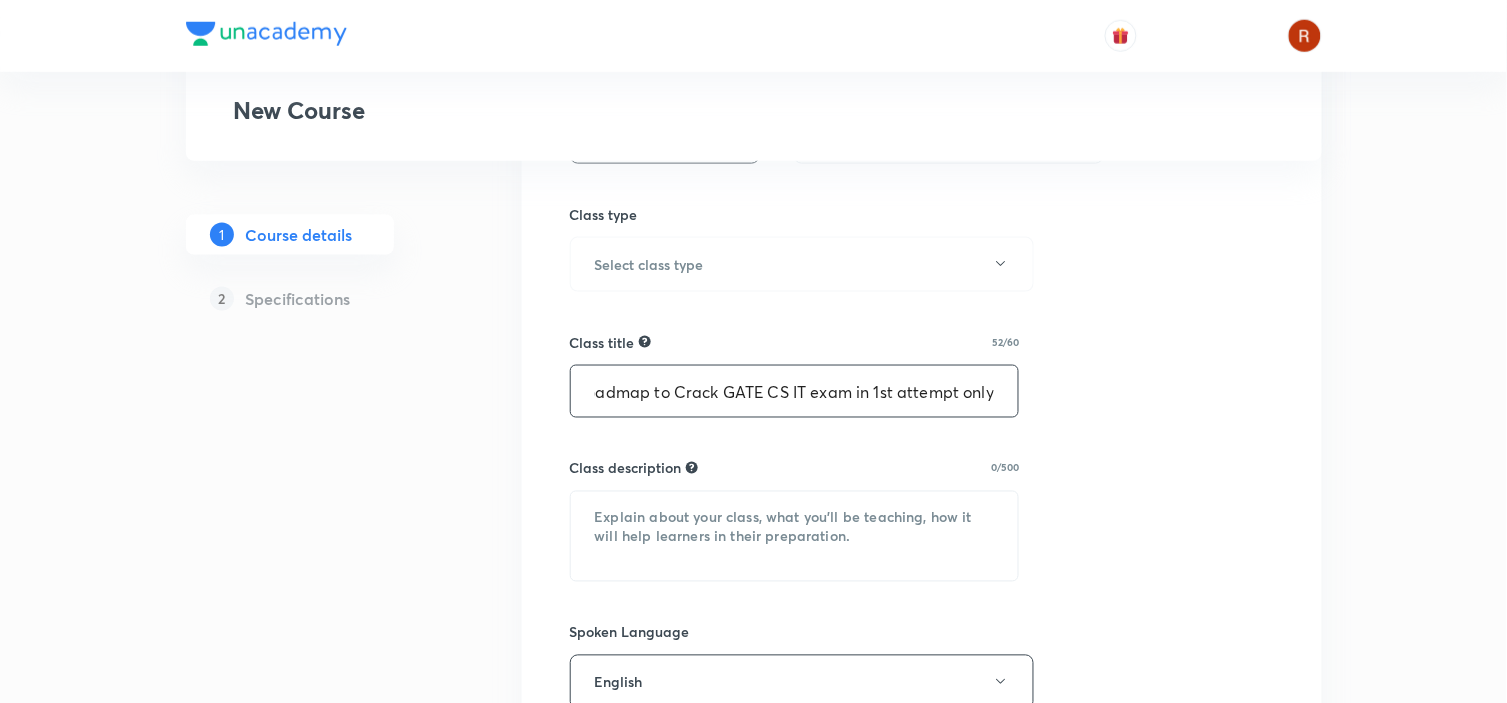 click on "Roadmap to Crack GATE CS IT exam in 1st attempt only" at bounding box center (795, 391) 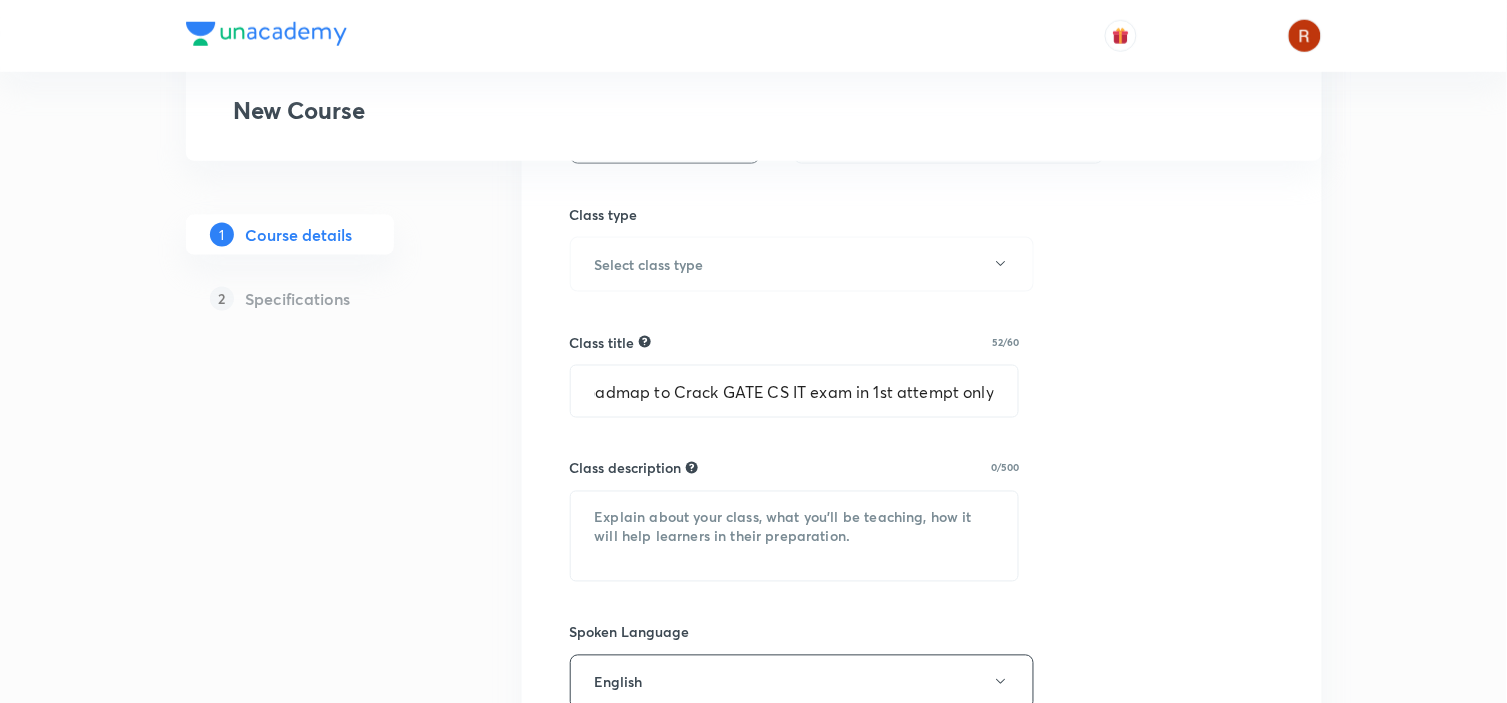 scroll, scrollTop: 0, scrollLeft: 0, axis: both 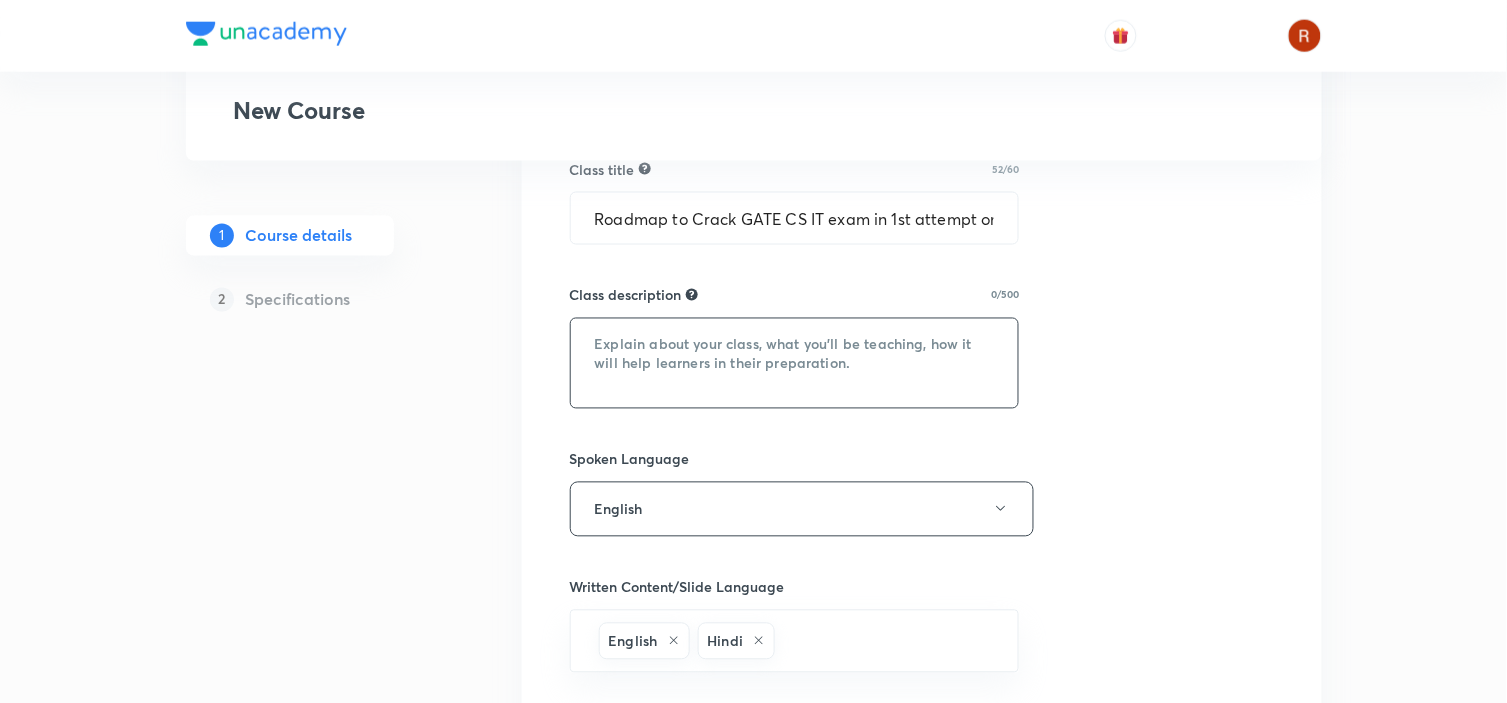 click at bounding box center [795, 363] 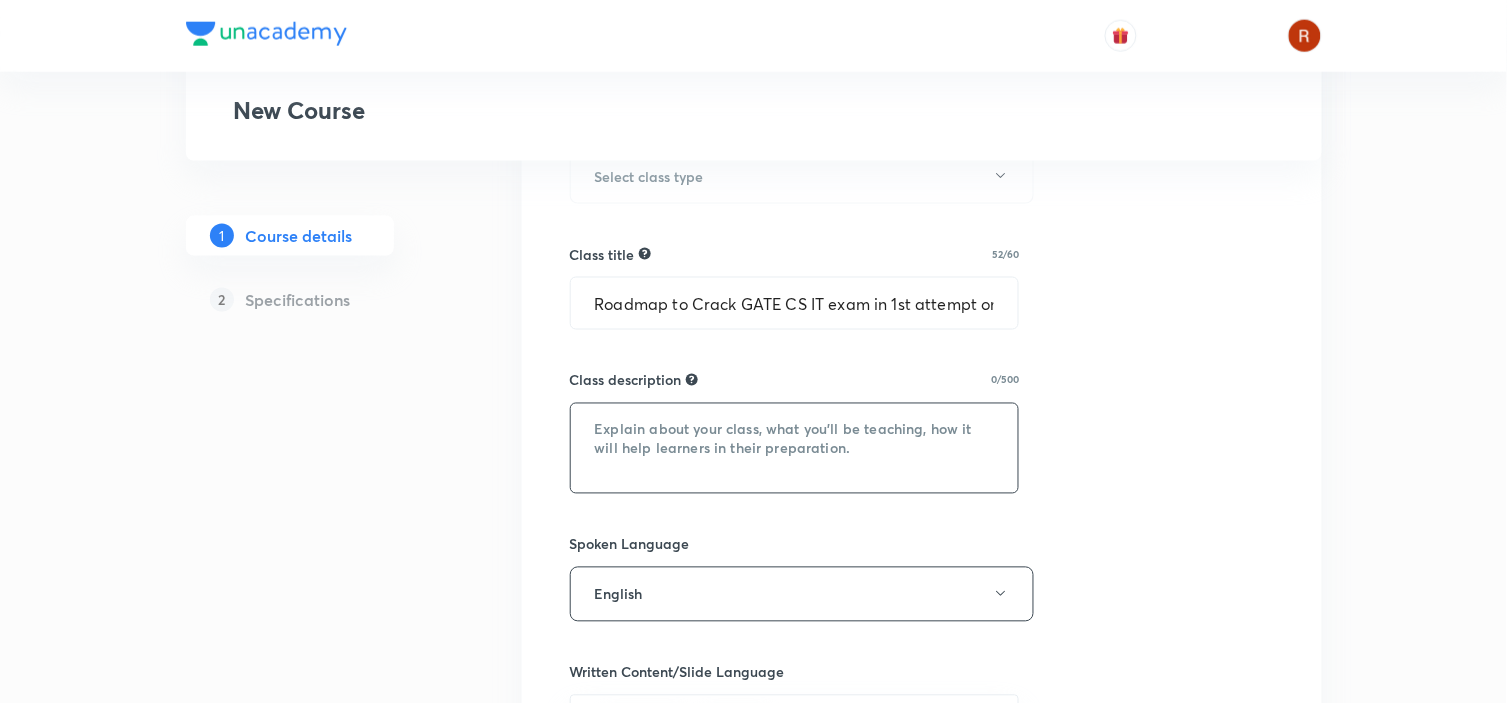 scroll, scrollTop: 652, scrollLeft: 0, axis: vertical 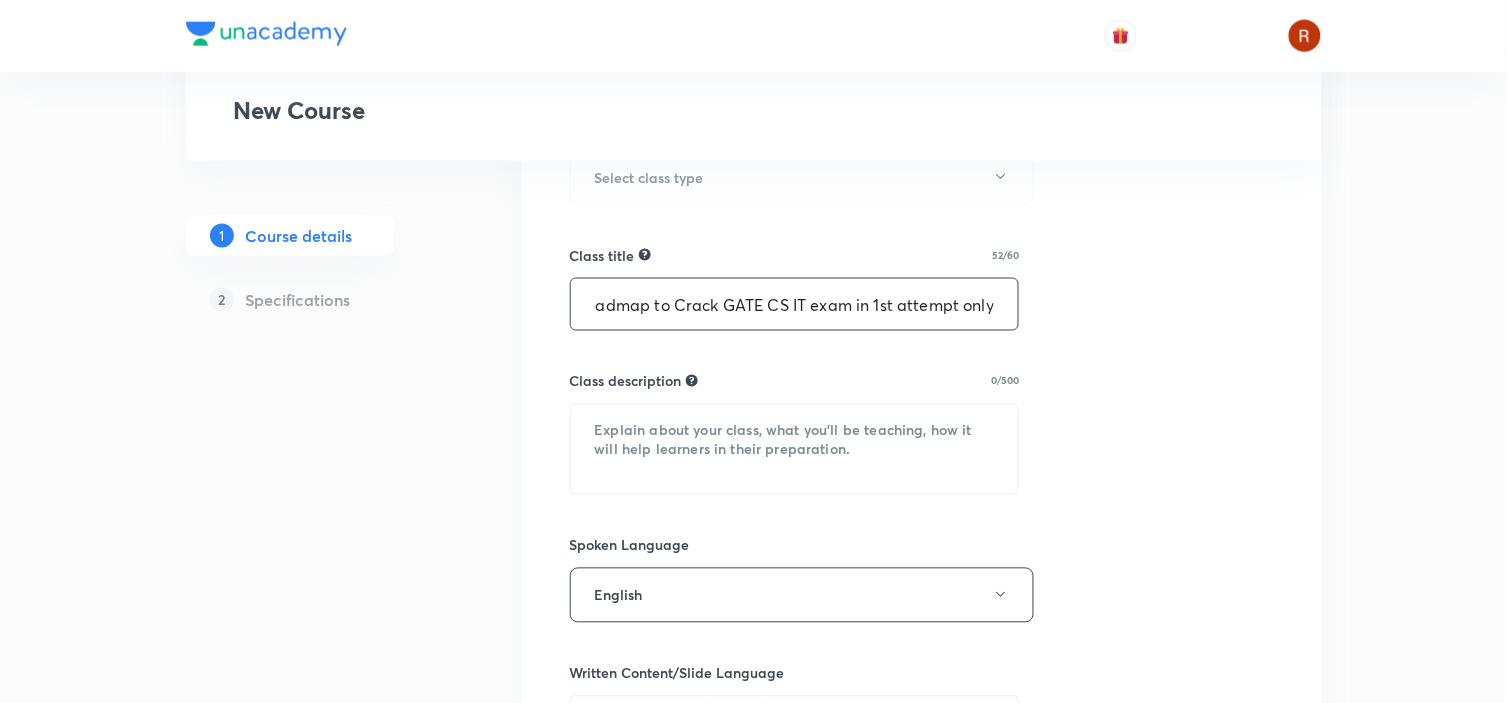 drag, startPoint x: 596, startPoint y: 310, endPoint x: 1006, endPoint y: 296, distance: 410.23895 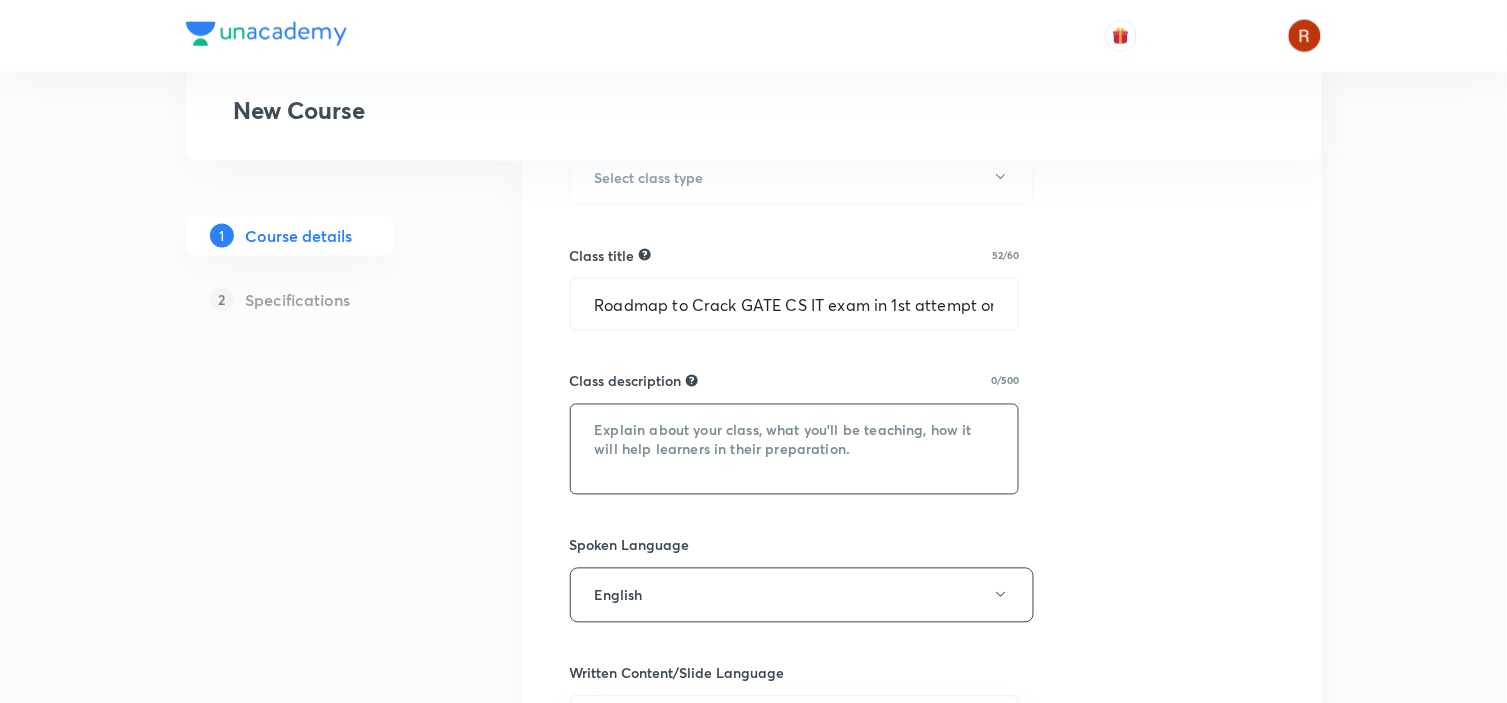 click at bounding box center [795, 449] 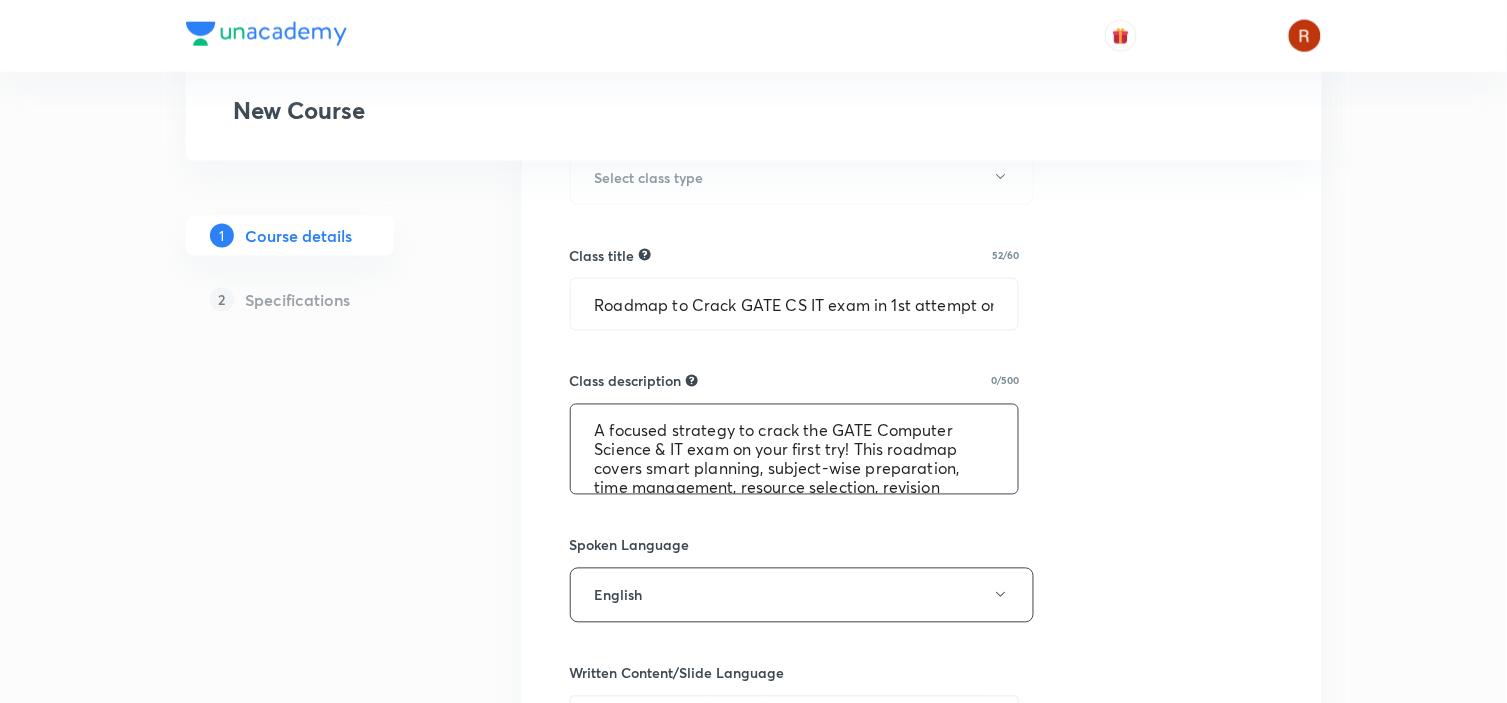scroll, scrollTop: 42, scrollLeft: 0, axis: vertical 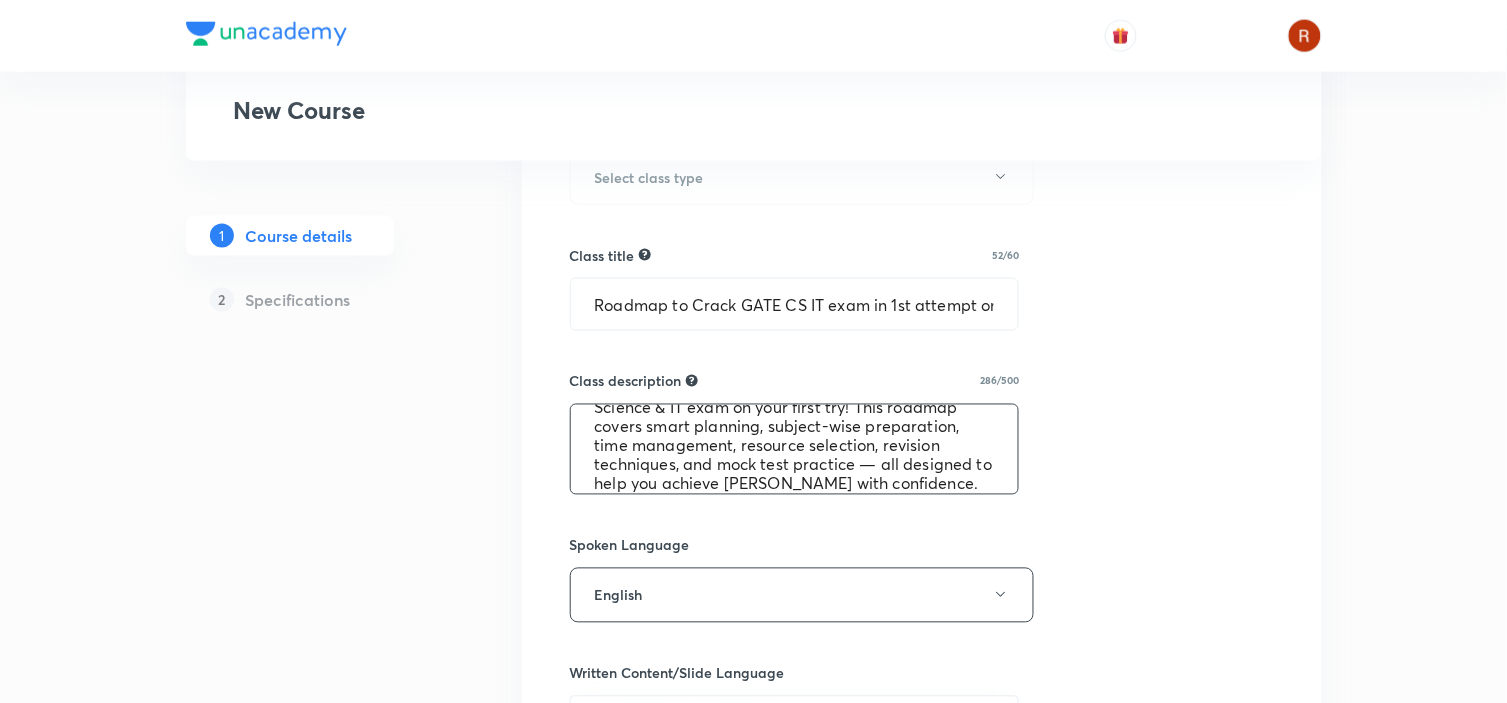 type on "A focused strategy to crack the GATE Computer Science & IT exam on your first try! This roadmap covers smart planning, subject-wise preparation, time management, resource selection, revision techniques, and mock test practice — all designed to help you achieve top rank with confidence." 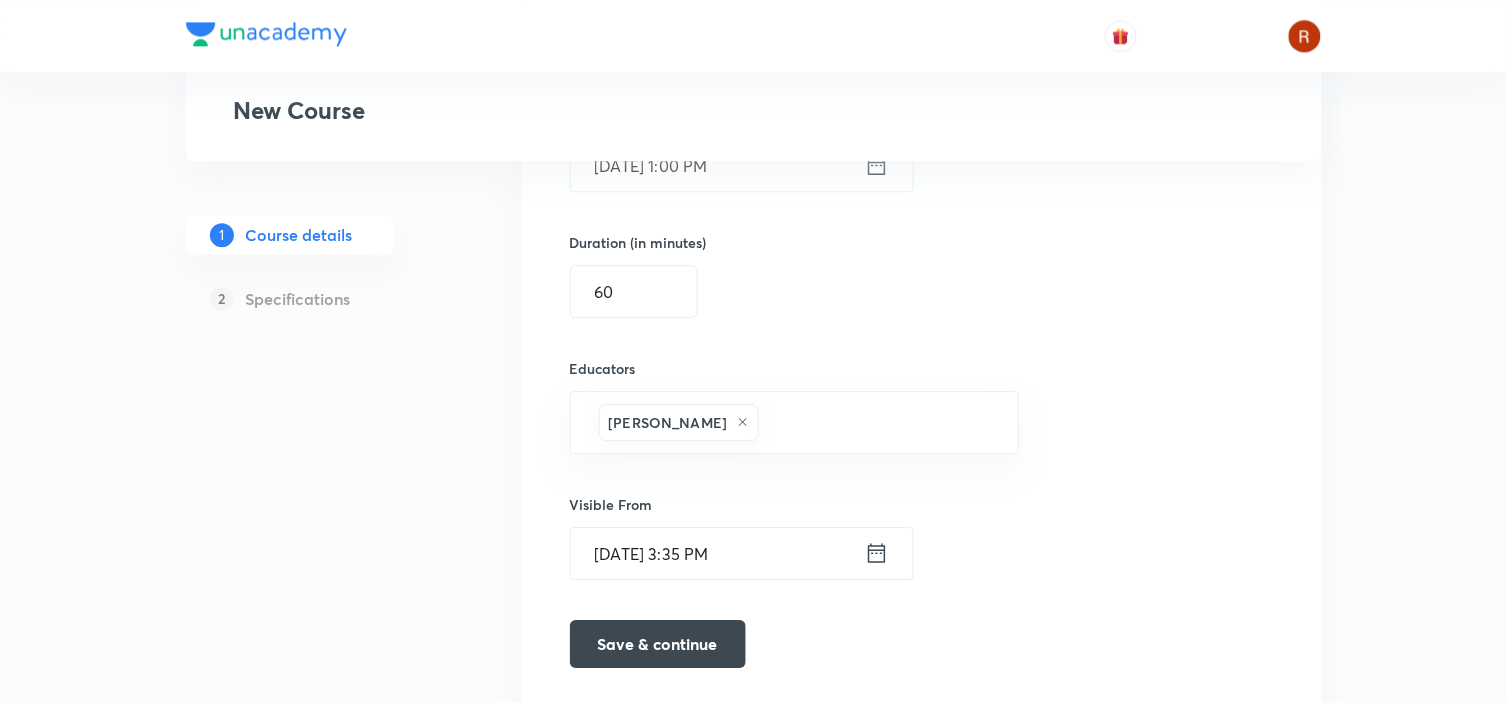 scroll, scrollTop: 1423, scrollLeft: 0, axis: vertical 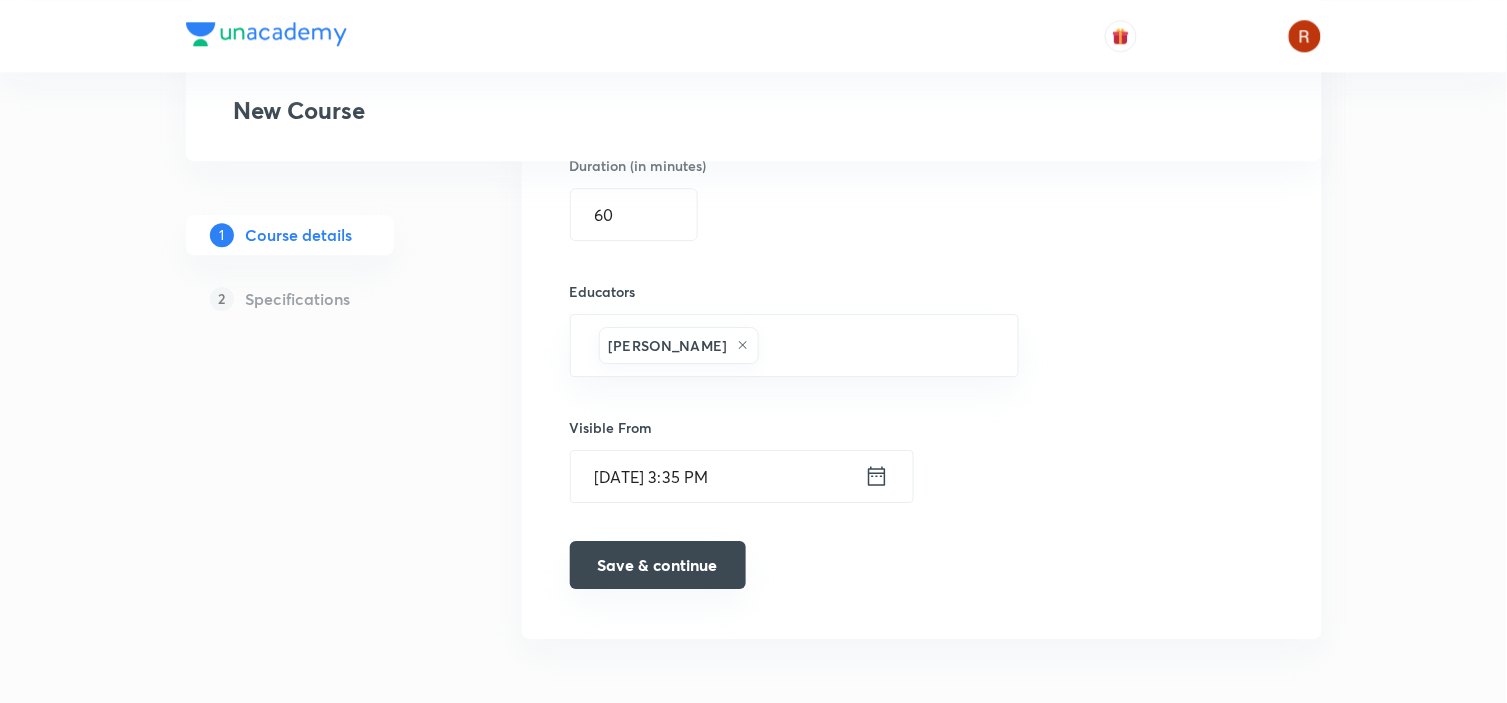 click on "Save & continue" at bounding box center [658, 565] 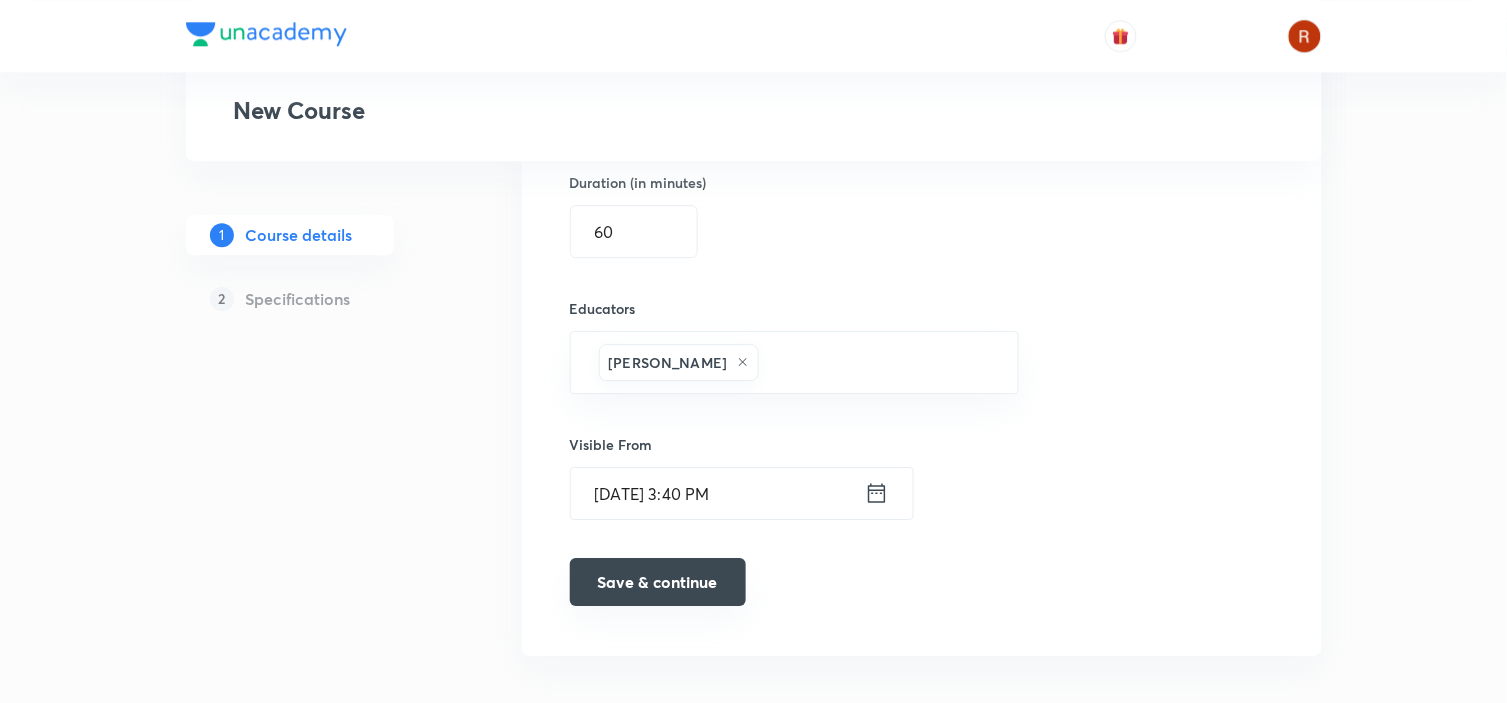click on "Save & continue" at bounding box center (658, 582) 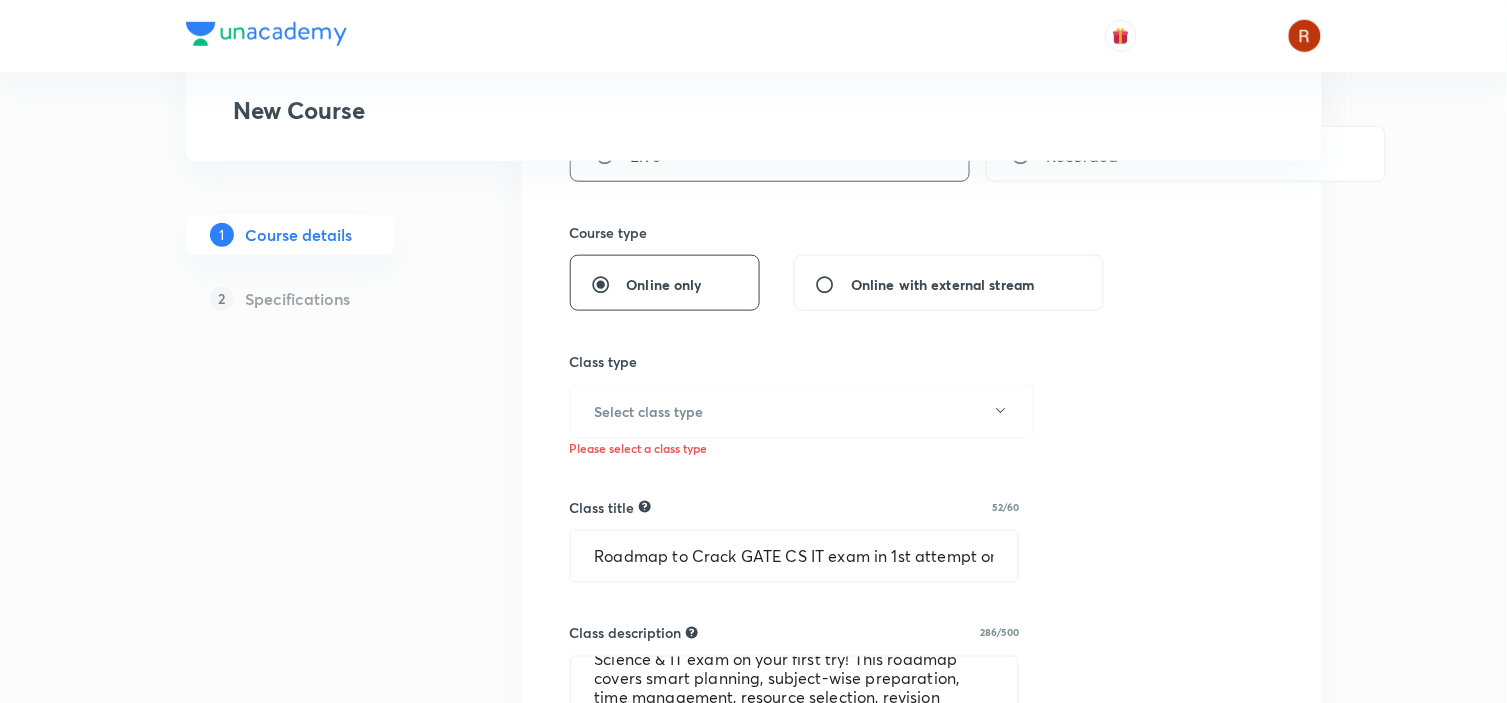 scroll, scrollTop: 417, scrollLeft: 0, axis: vertical 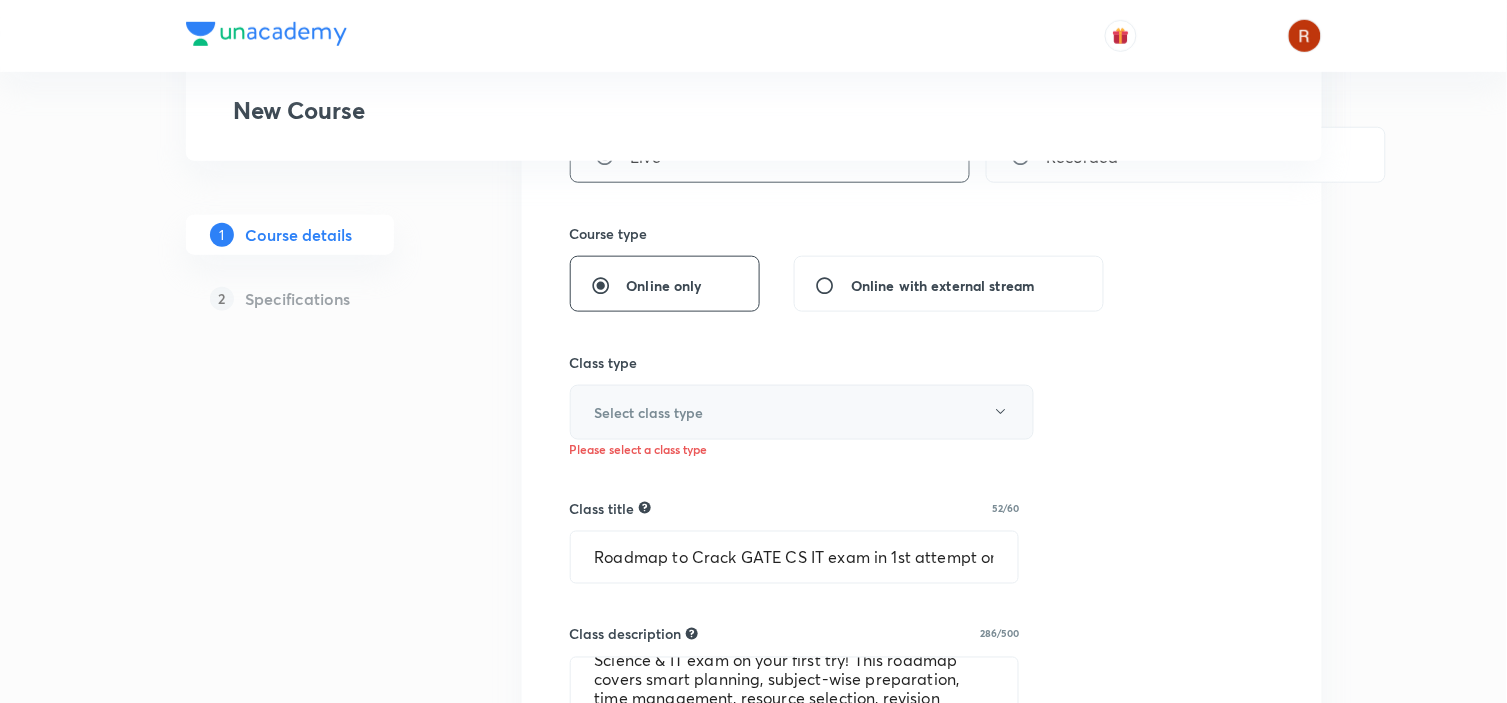 click on "Select class type" at bounding box center (649, 412) 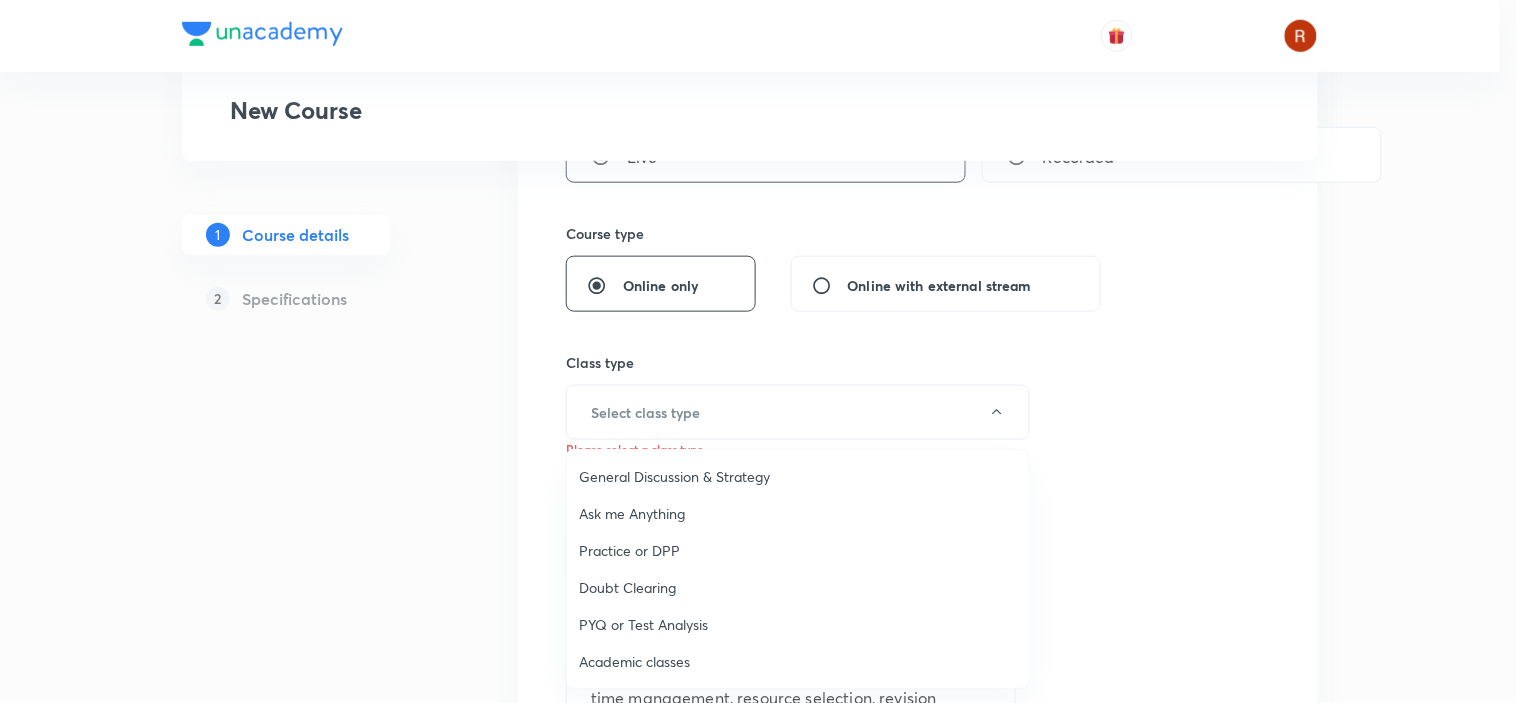 click on "General Discussion & Strategy" at bounding box center (798, 476) 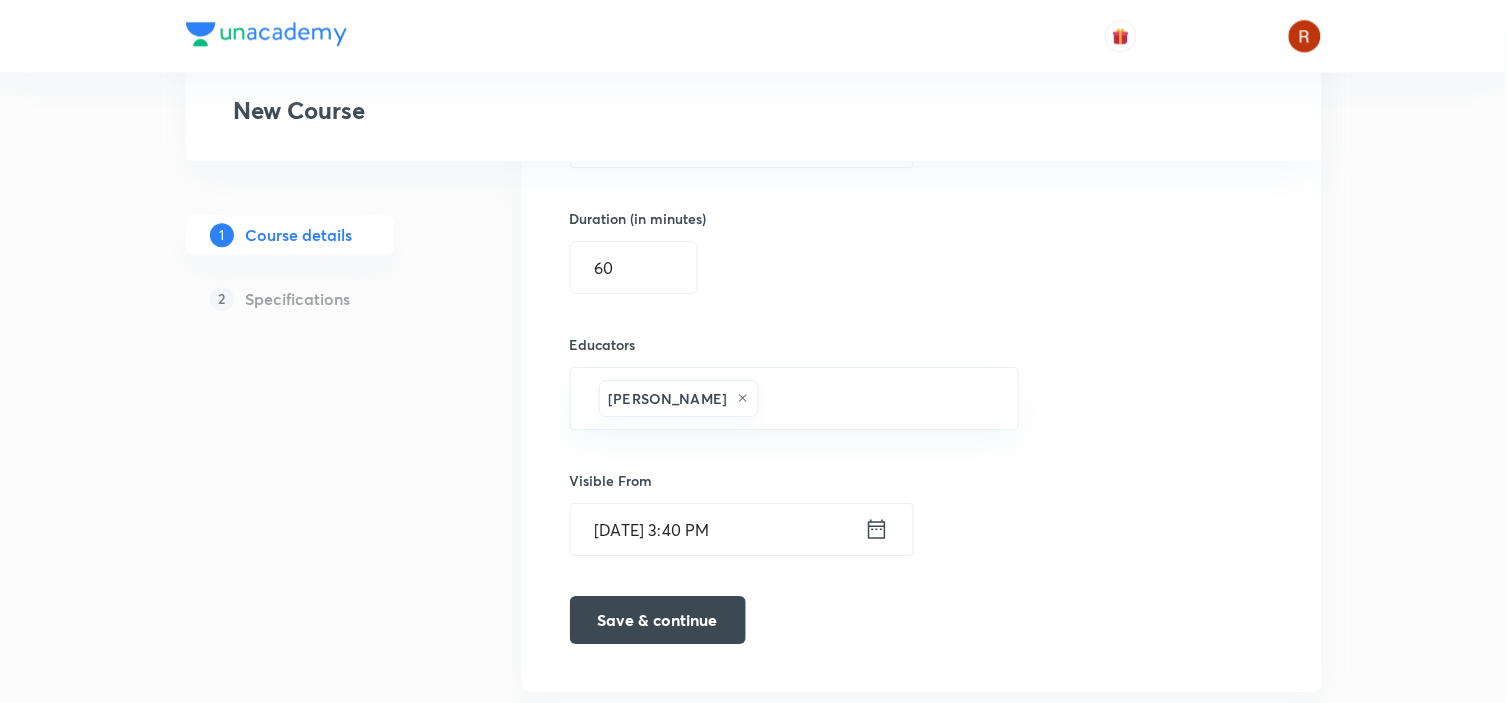 scroll, scrollTop: 1442, scrollLeft: 0, axis: vertical 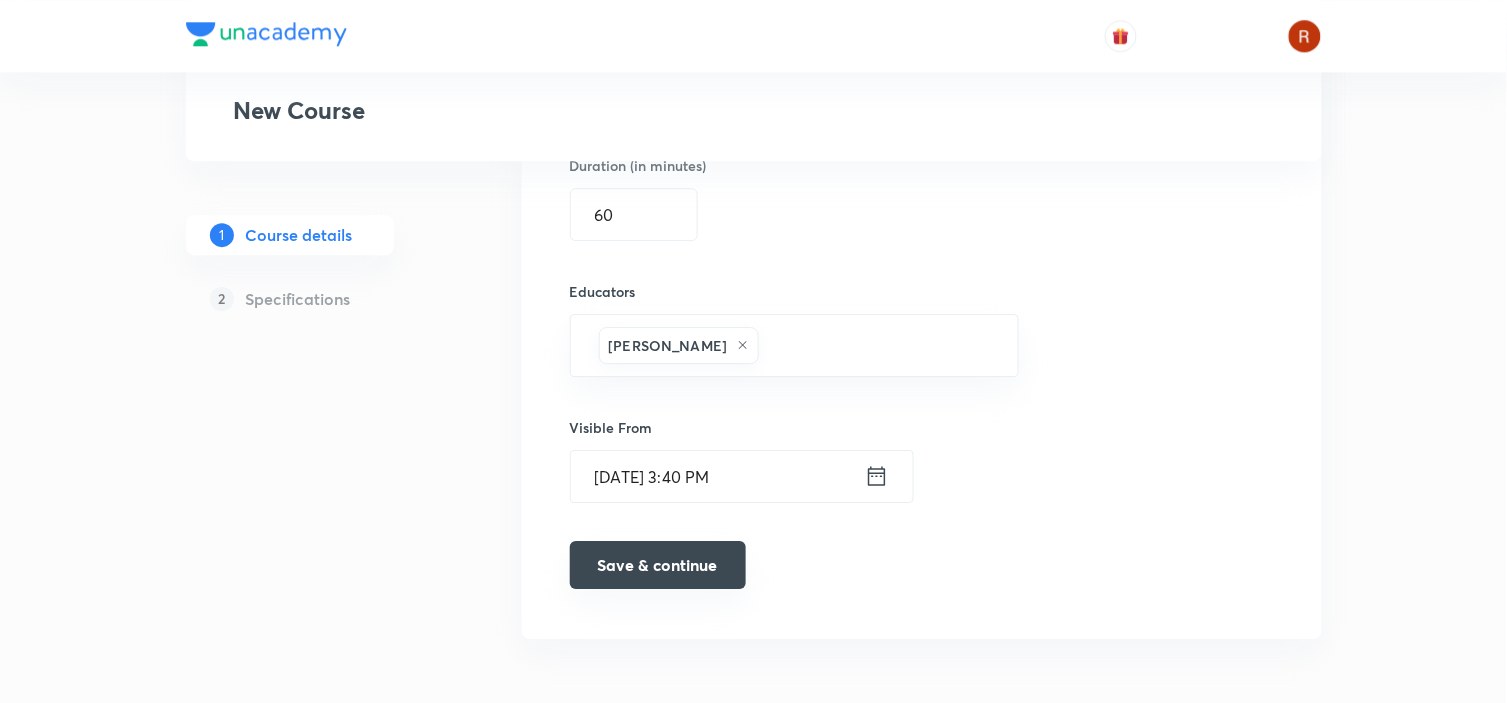 click on "Save & continue" at bounding box center (658, 565) 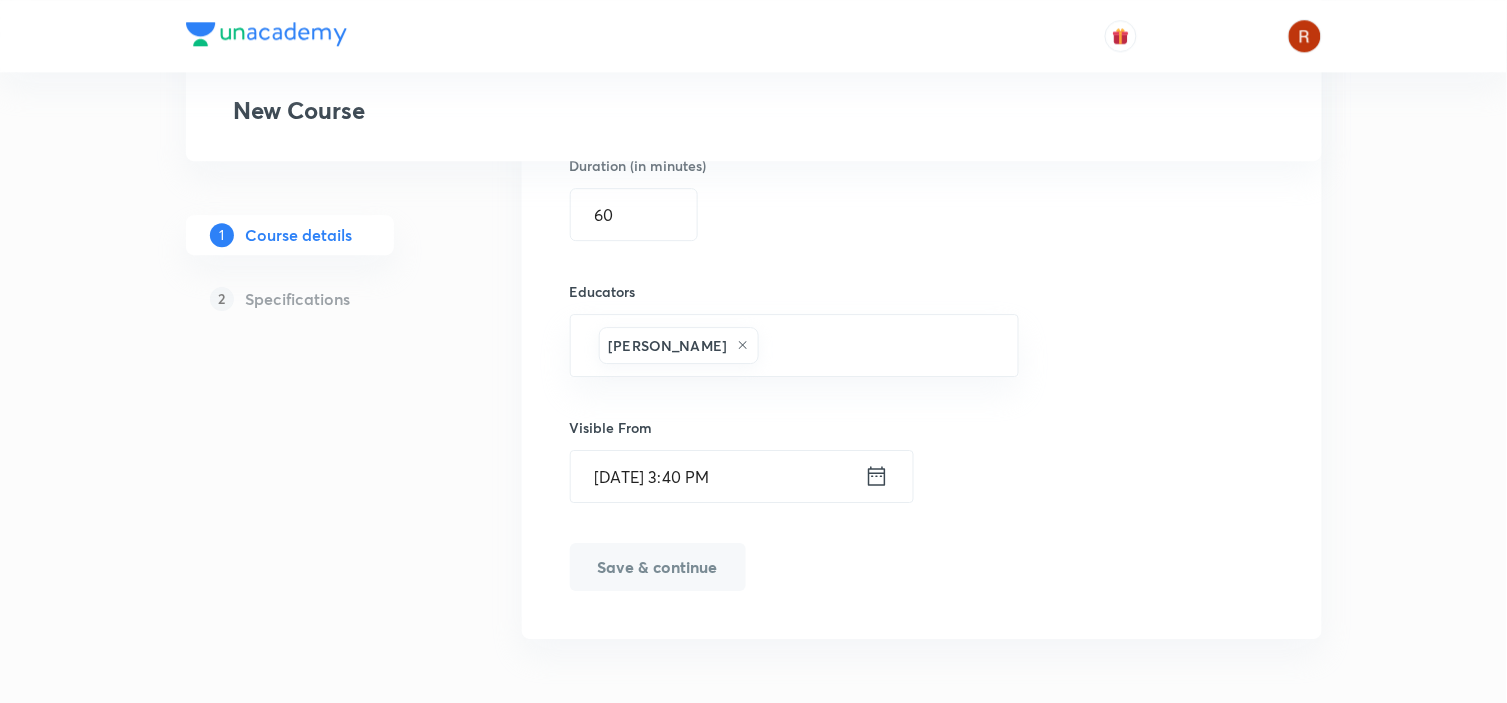 scroll, scrollTop: 1433, scrollLeft: 0, axis: vertical 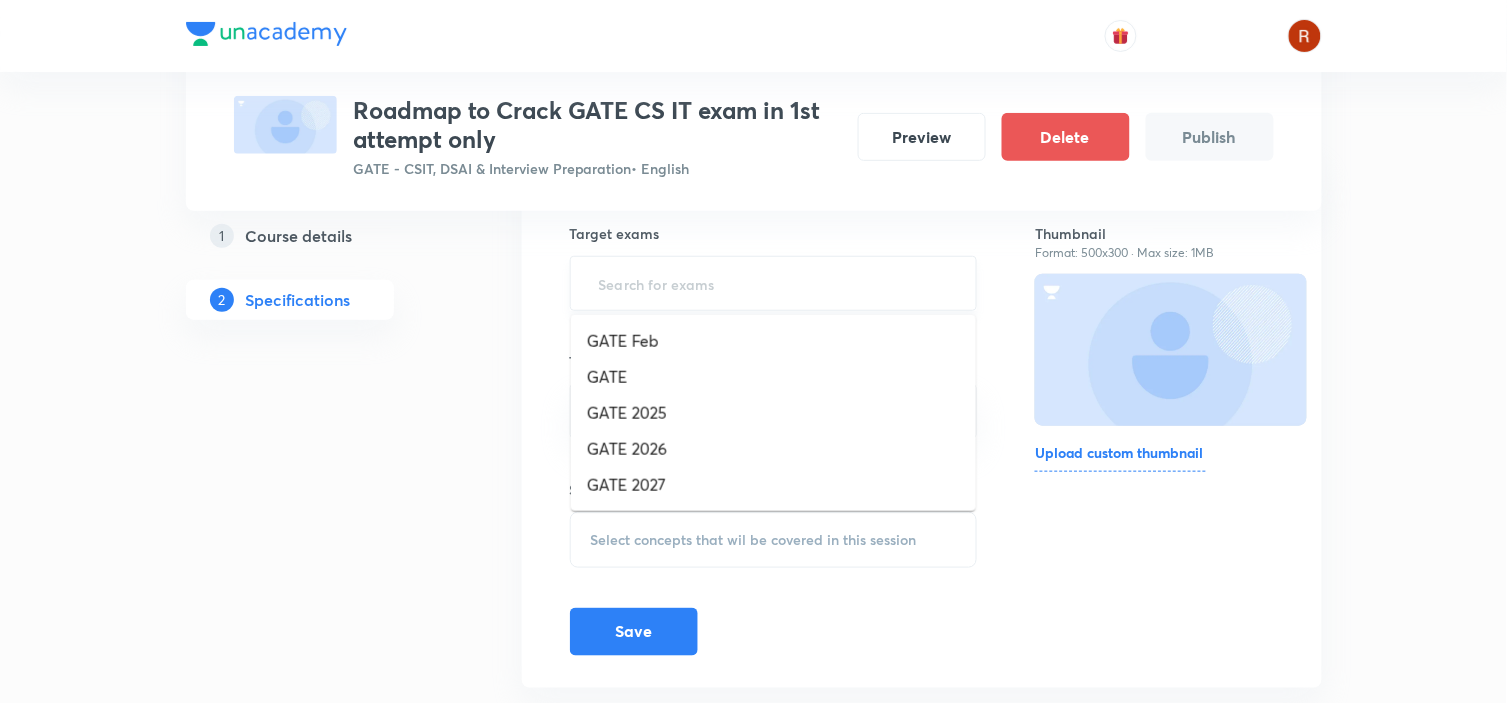 click at bounding box center [774, 283] 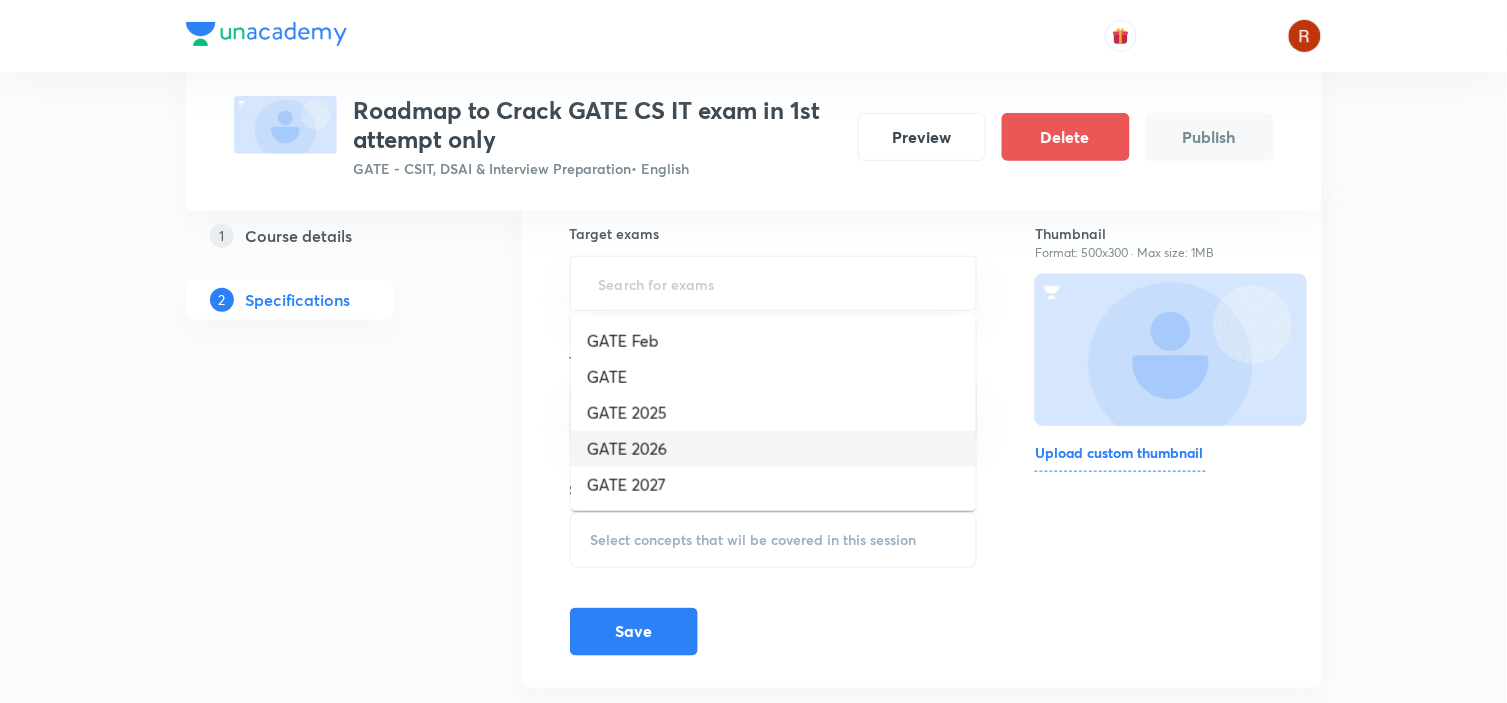 click on "GATE 2026" at bounding box center [773, 449] 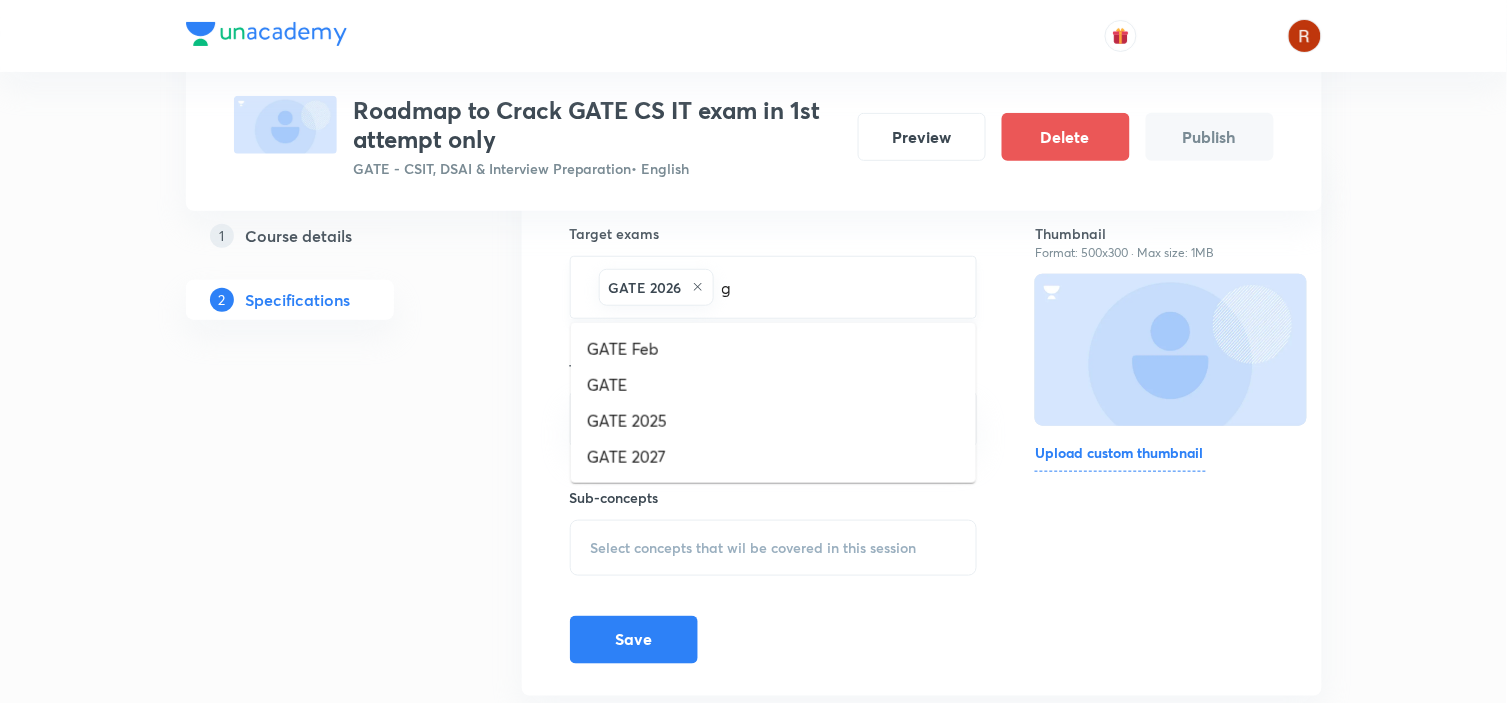 type on "ga" 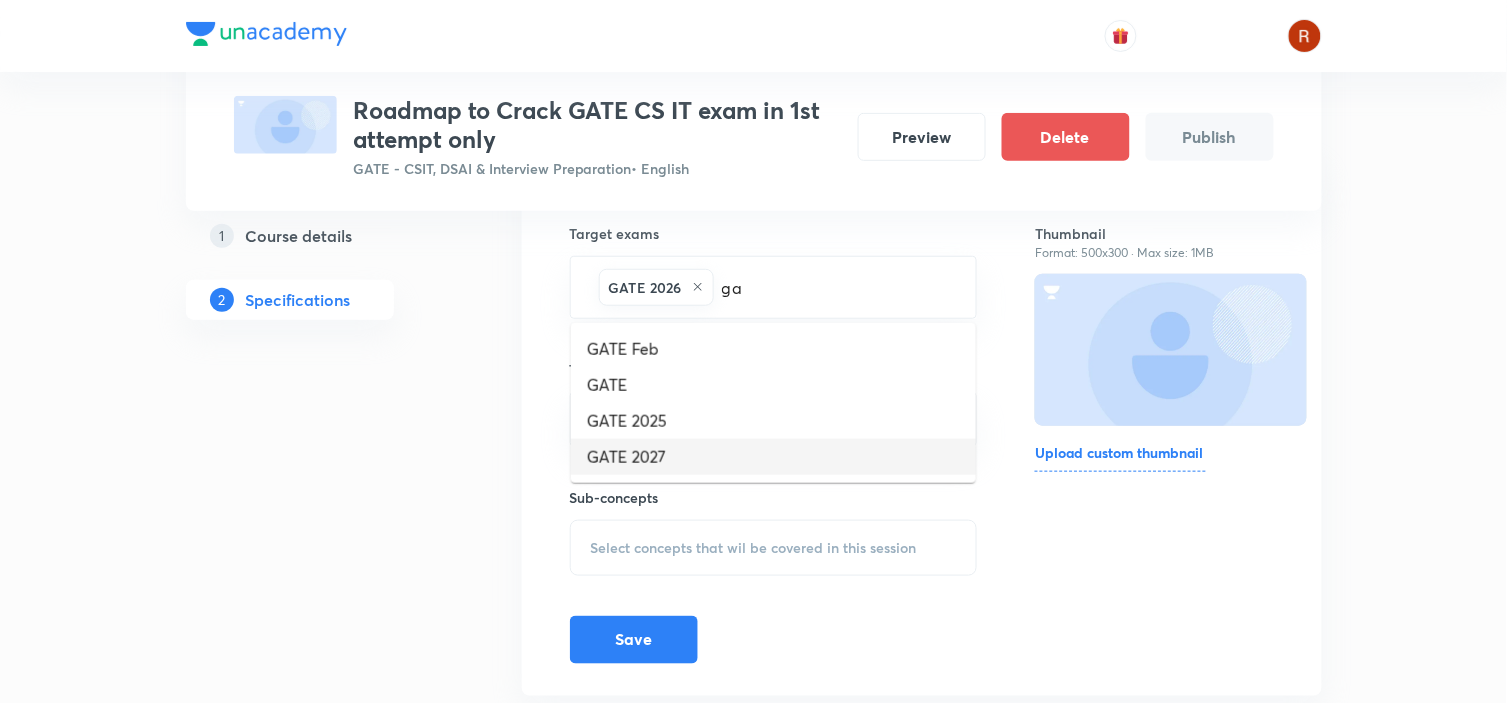 click on "GATE 2027" at bounding box center [773, 457] 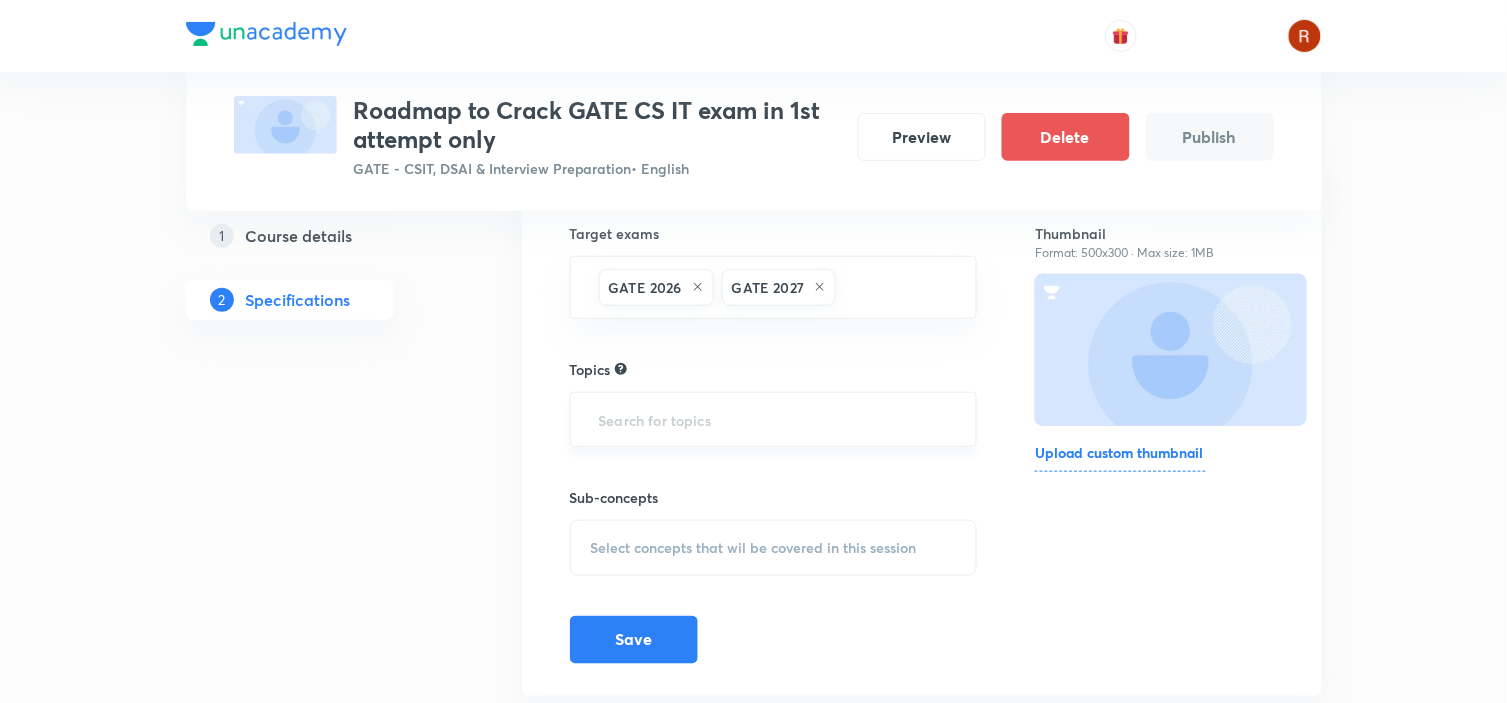 click at bounding box center [774, 419] 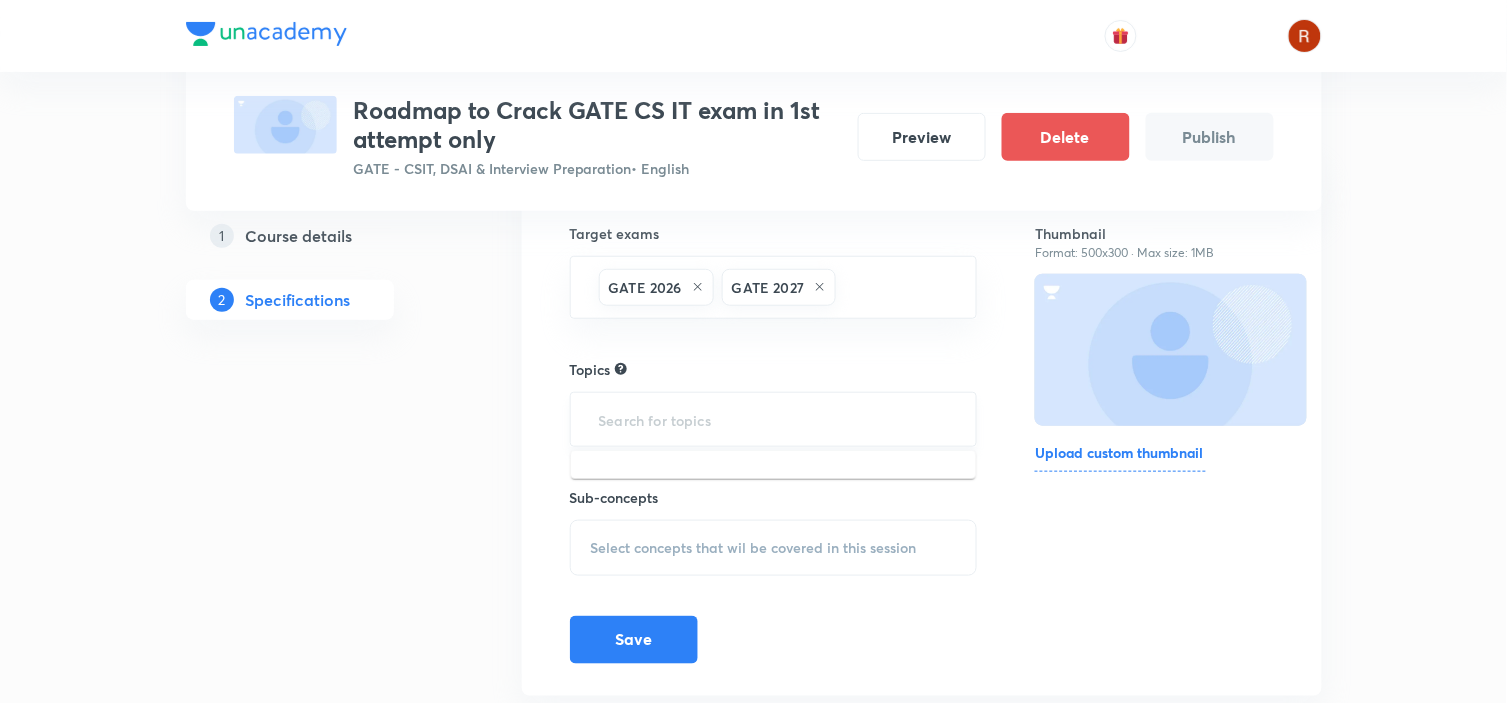 type on "r" 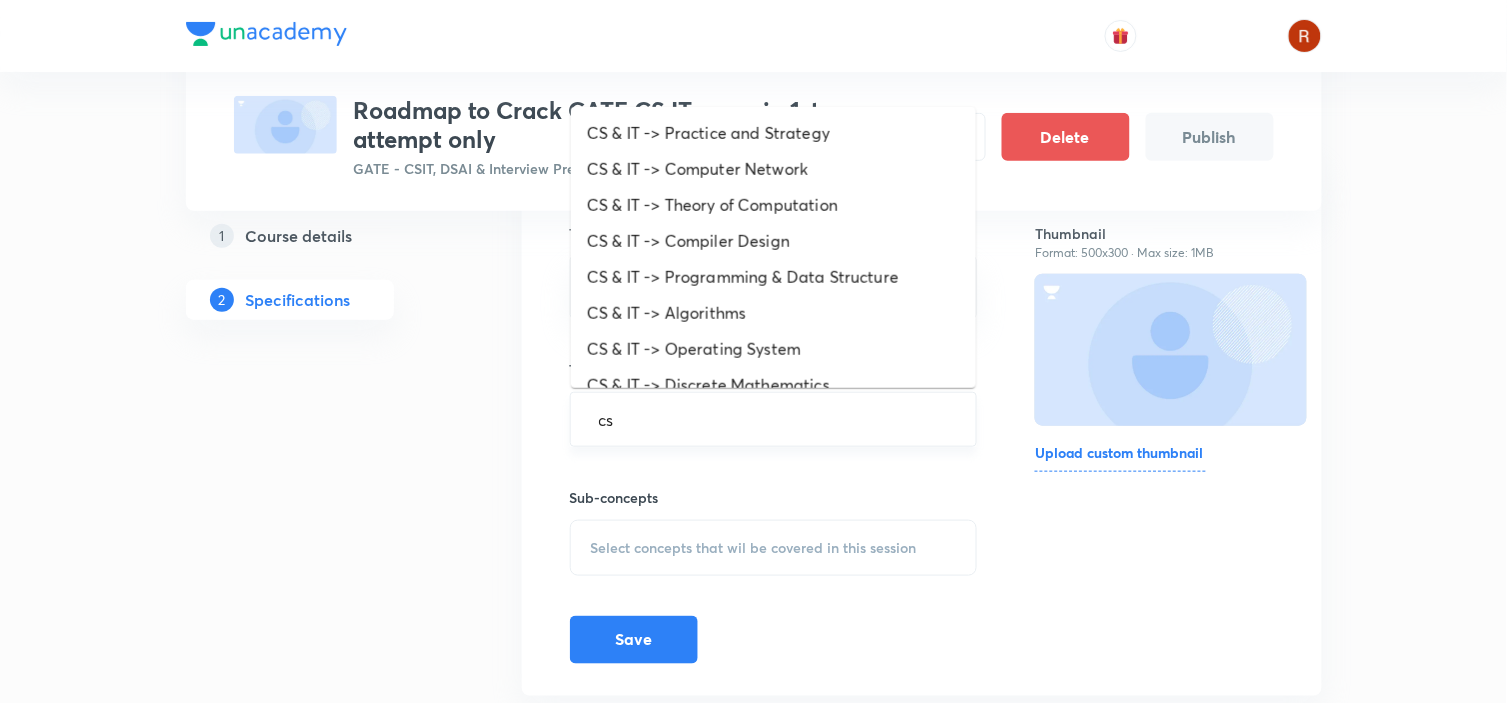 type on "csi" 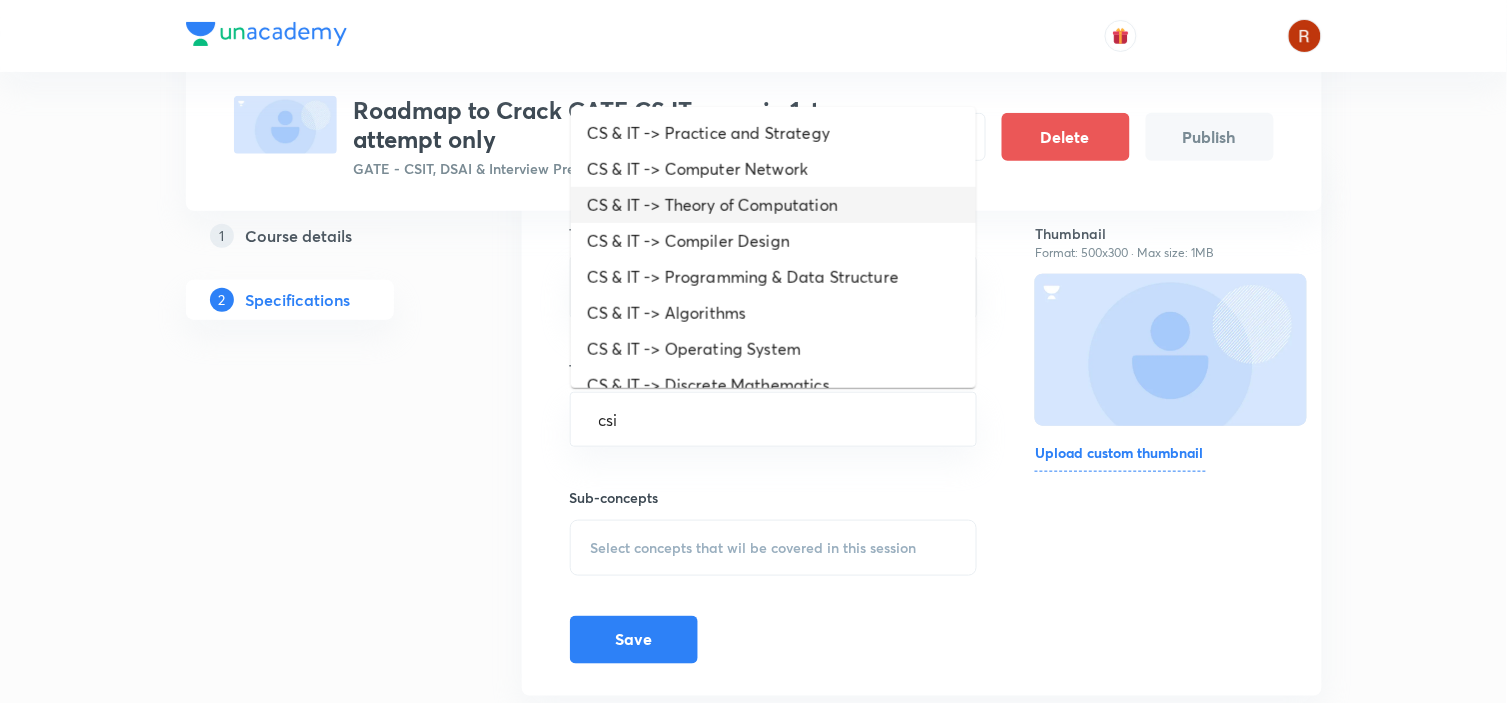 click on "CS & IT ->  Theory of Computation" at bounding box center [773, 205] 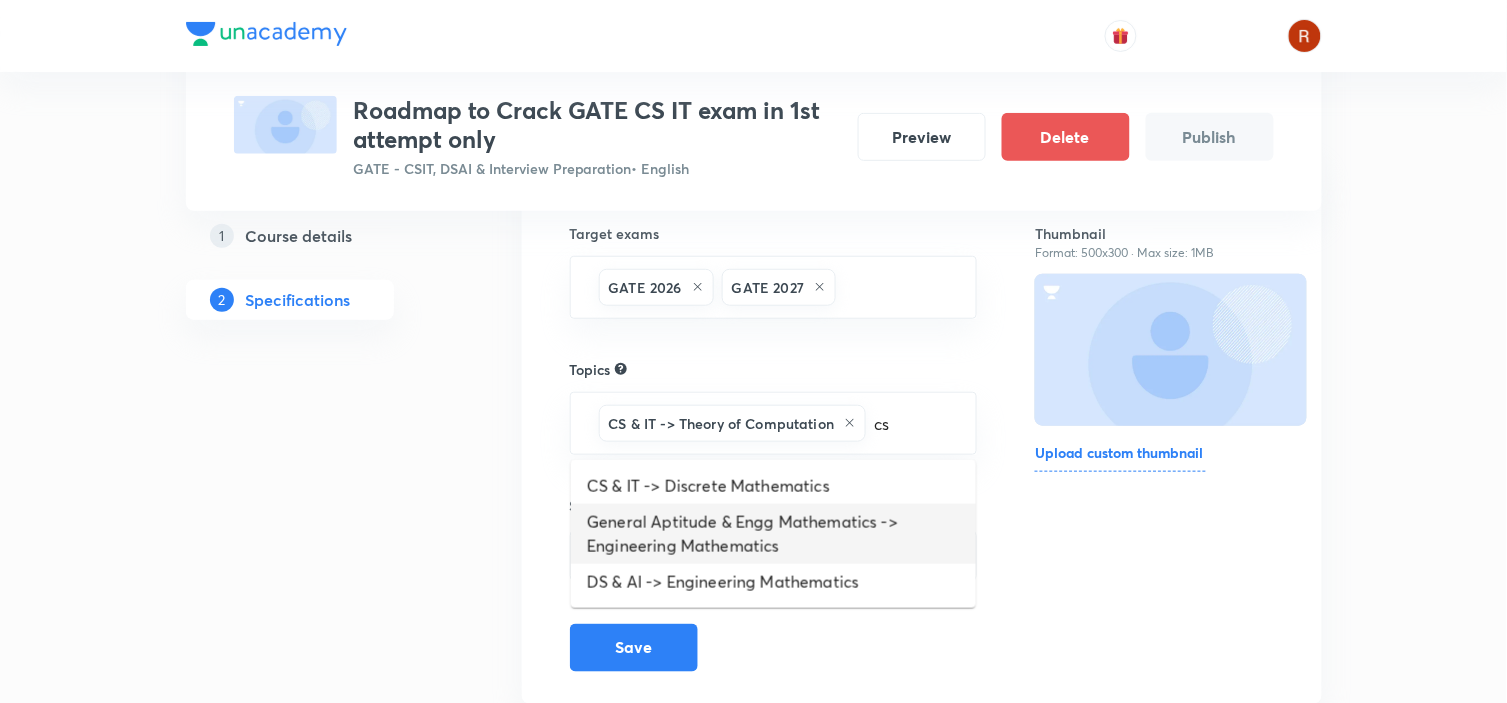 type on "c" 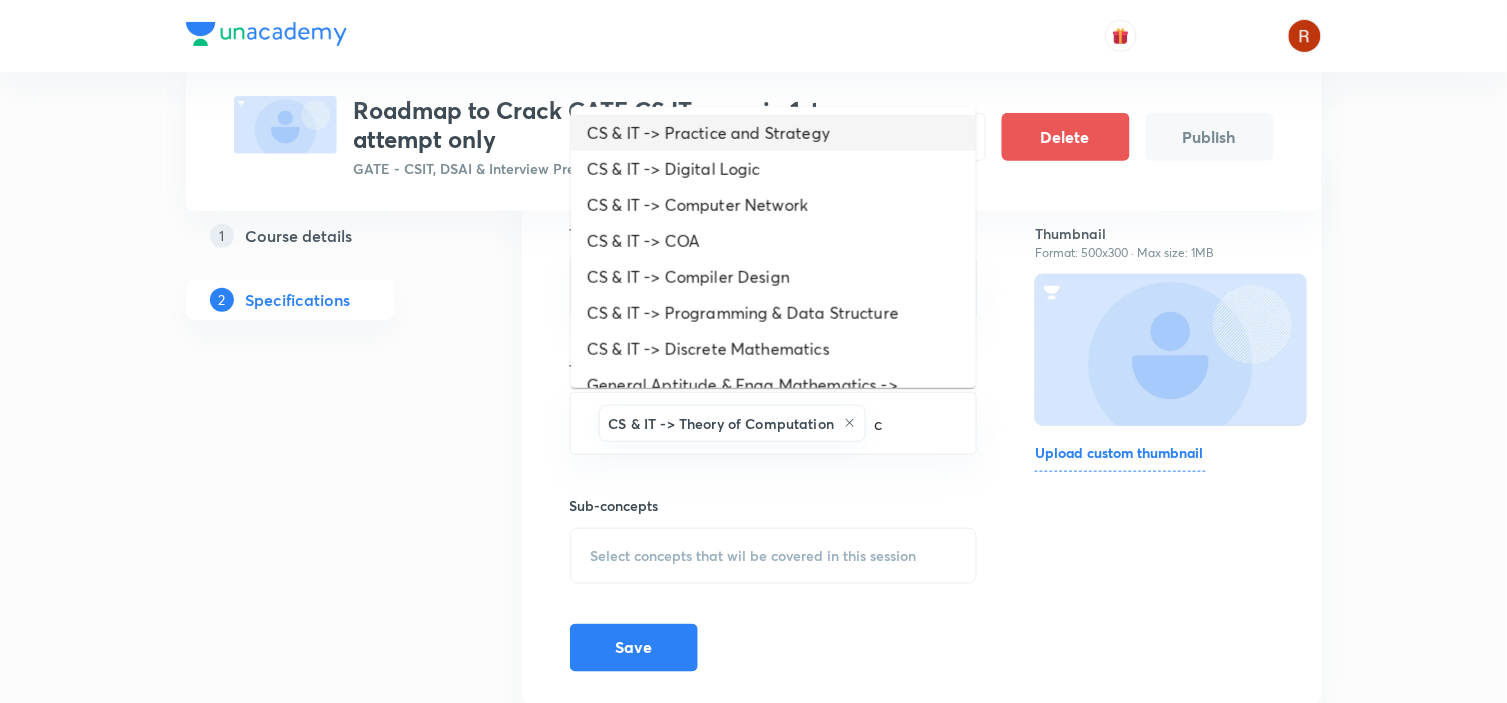 click on "CS & IT ->  Practice and Strategy" at bounding box center [773, 133] 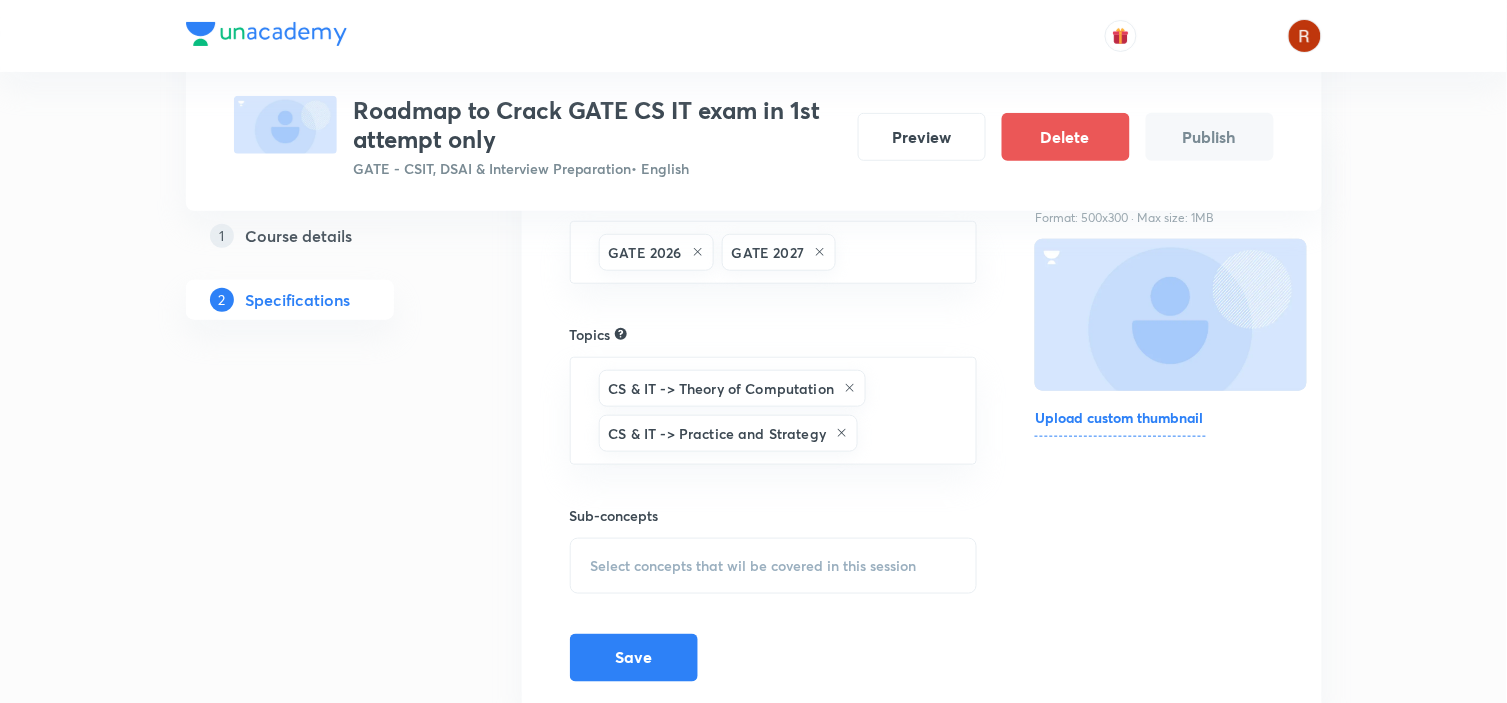 scroll, scrollTop: 248, scrollLeft: 0, axis: vertical 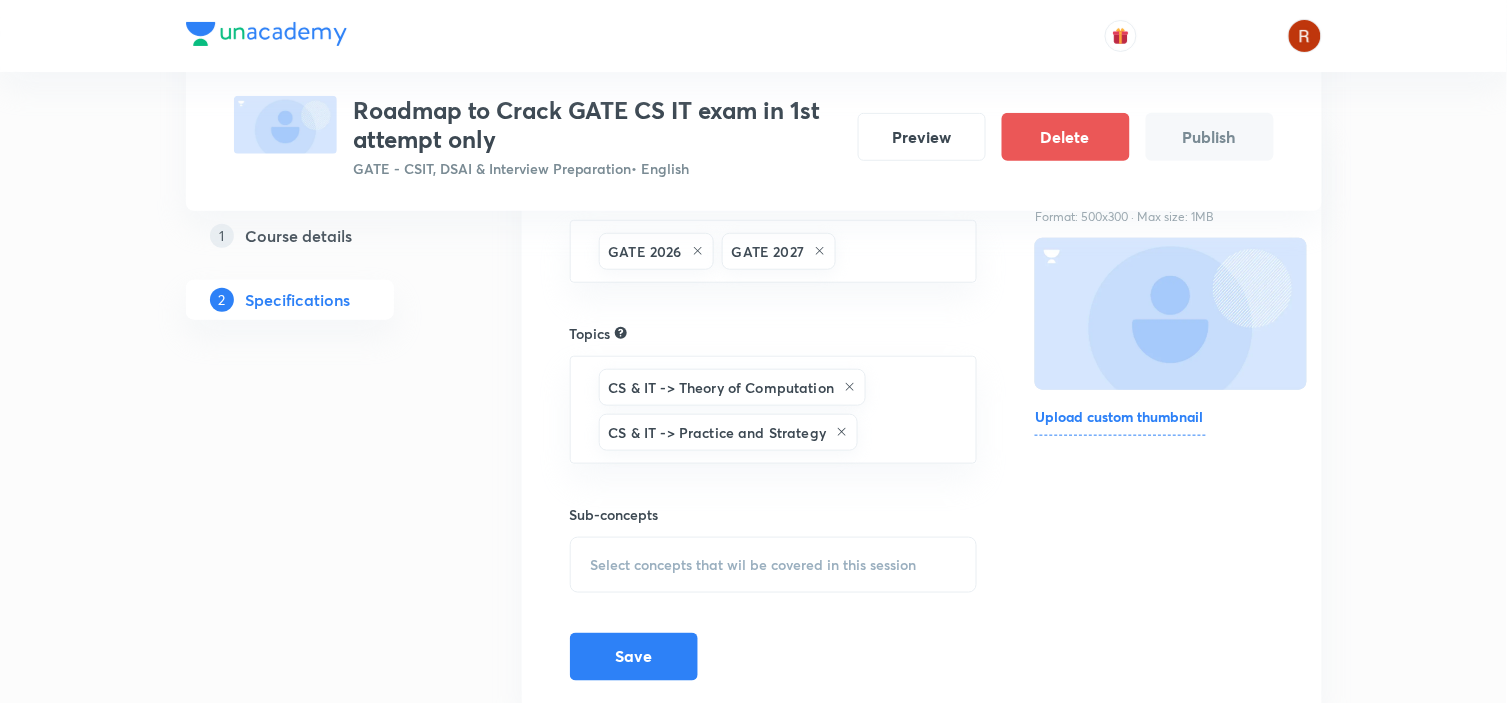click on "Select concepts that wil be covered in this session" at bounding box center (774, 565) 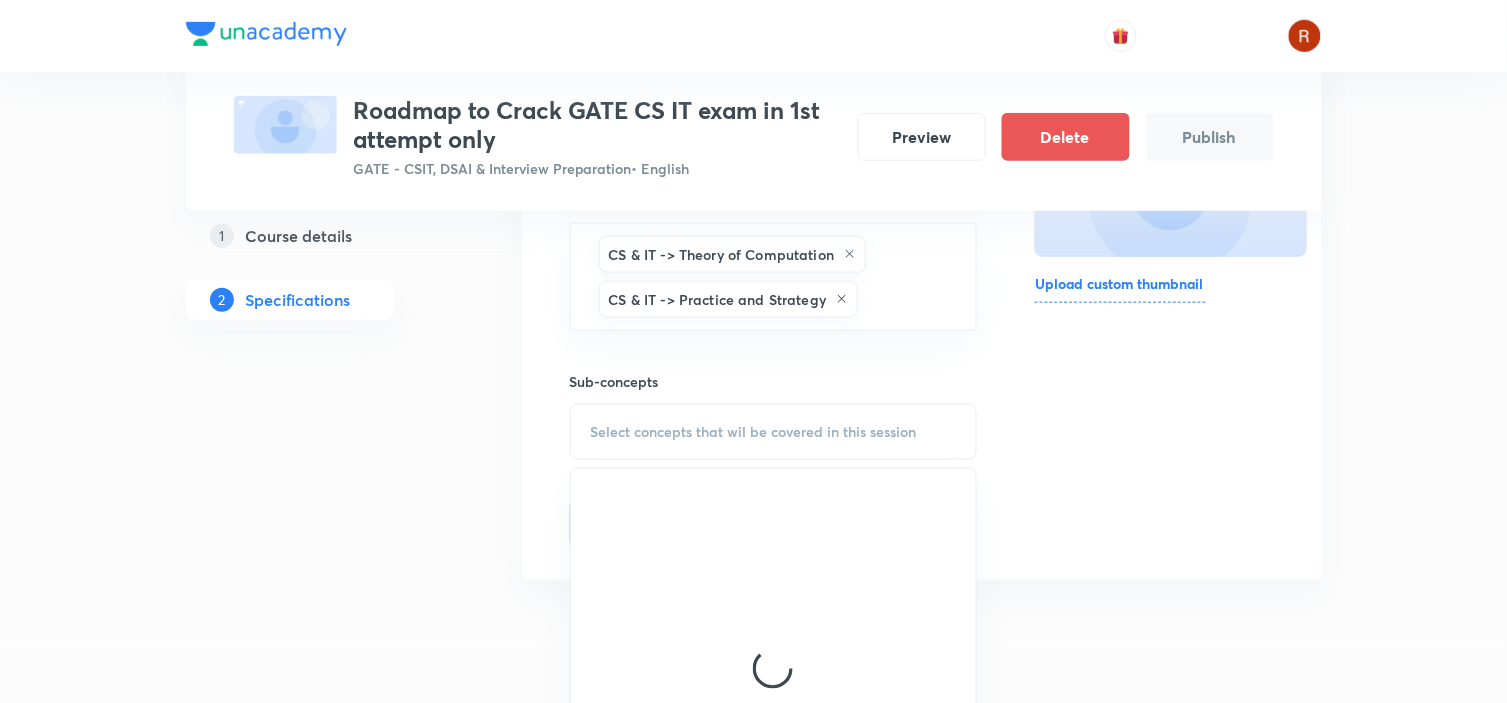 scroll, scrollTop: 382, scrollLeft: 0, axis: vertical 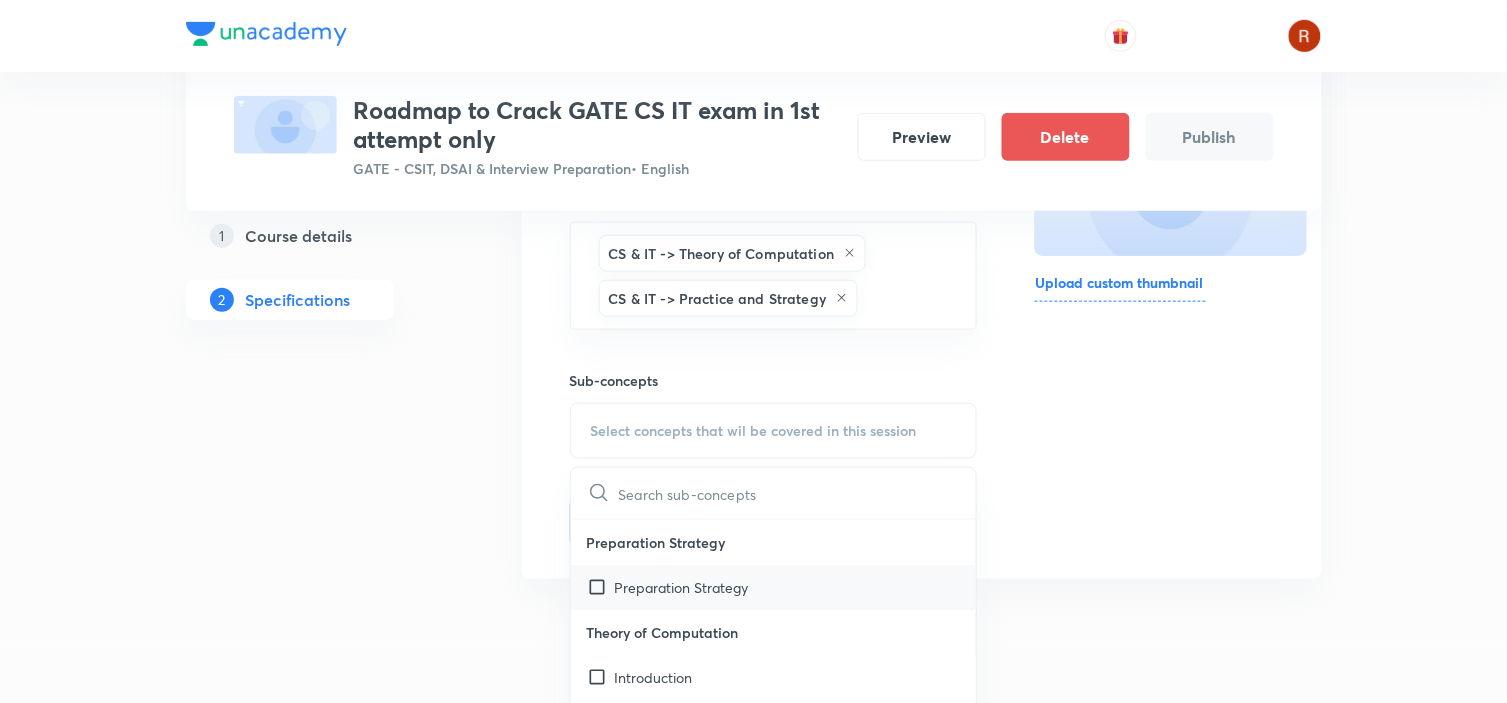 click on "Preparation Strategy" at bounding box center (682, 587) 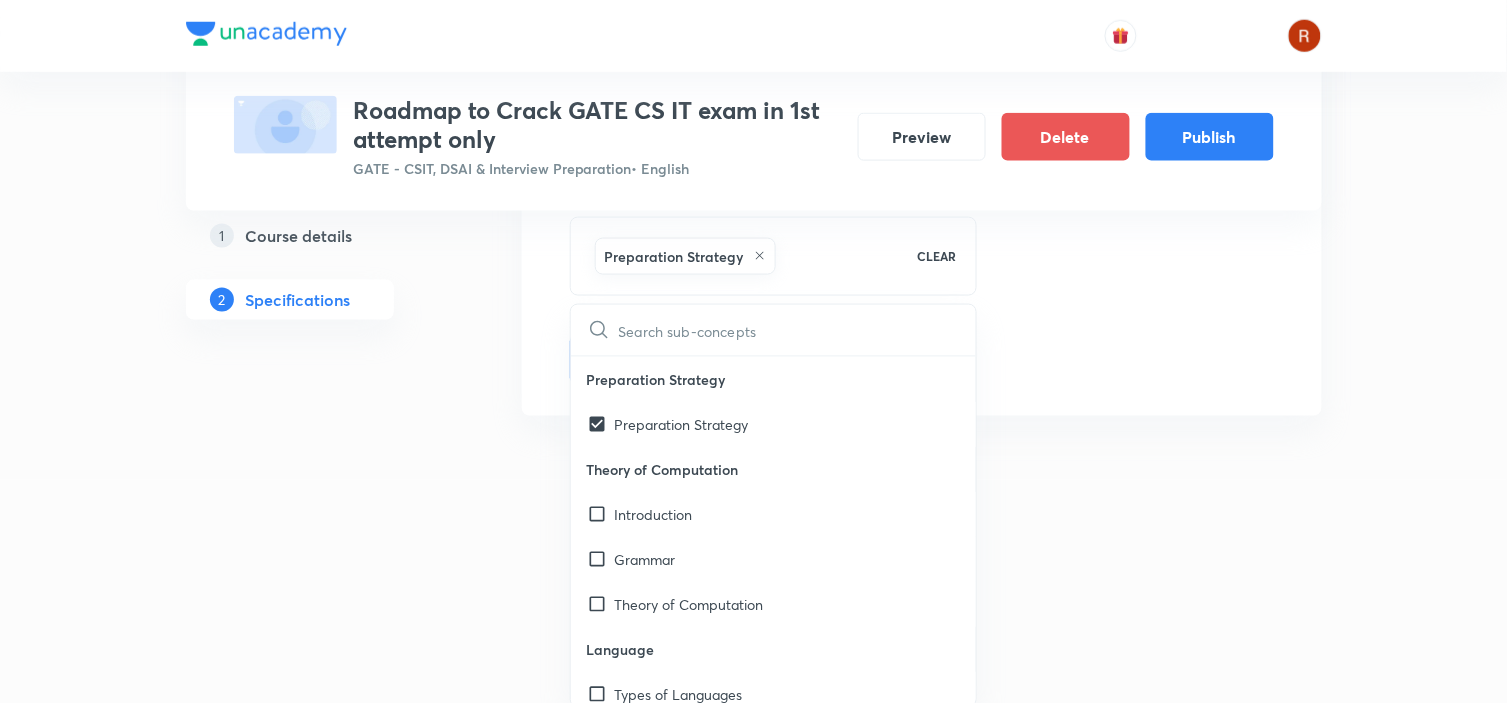 scroll, scrollTop: 572, scrollLeft: 0, axis: vertical 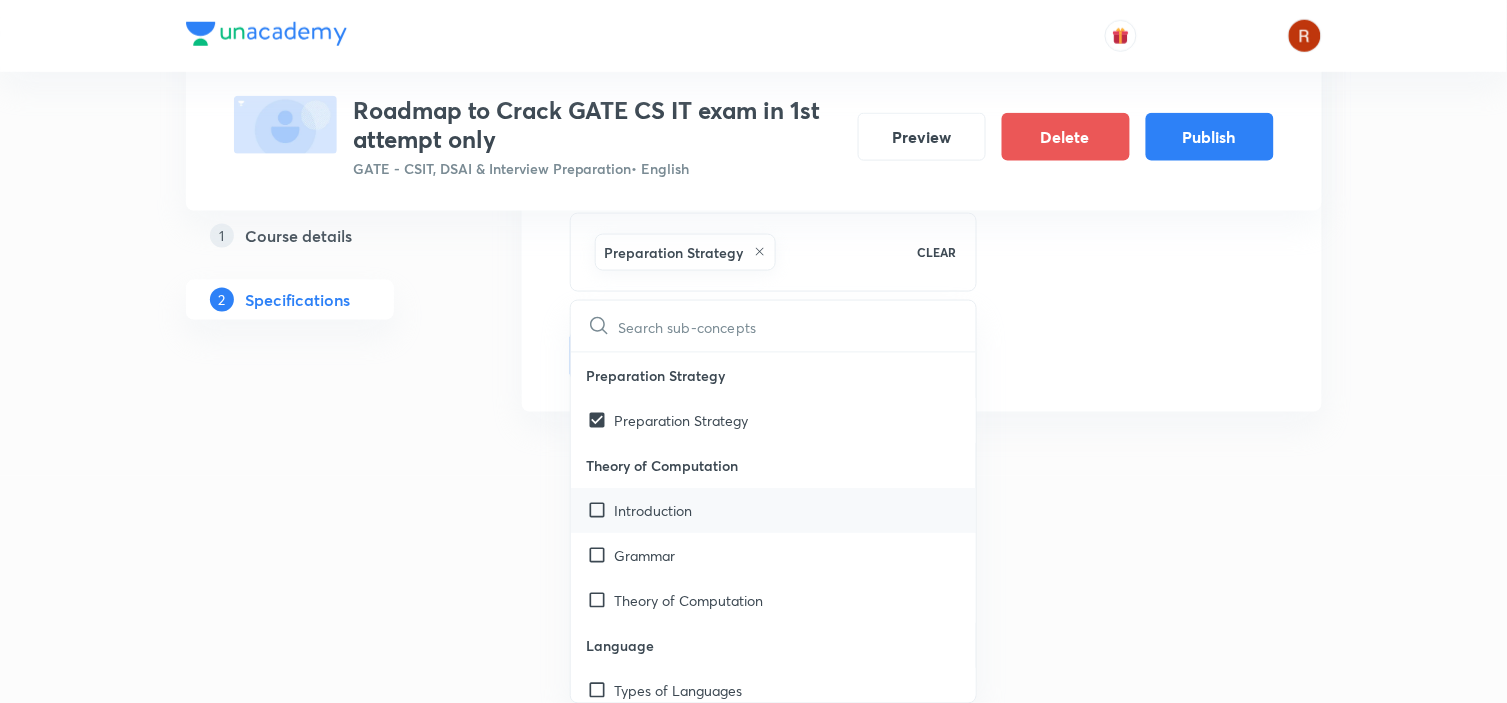 click on "Introduction" at bounding box center [774, 510] 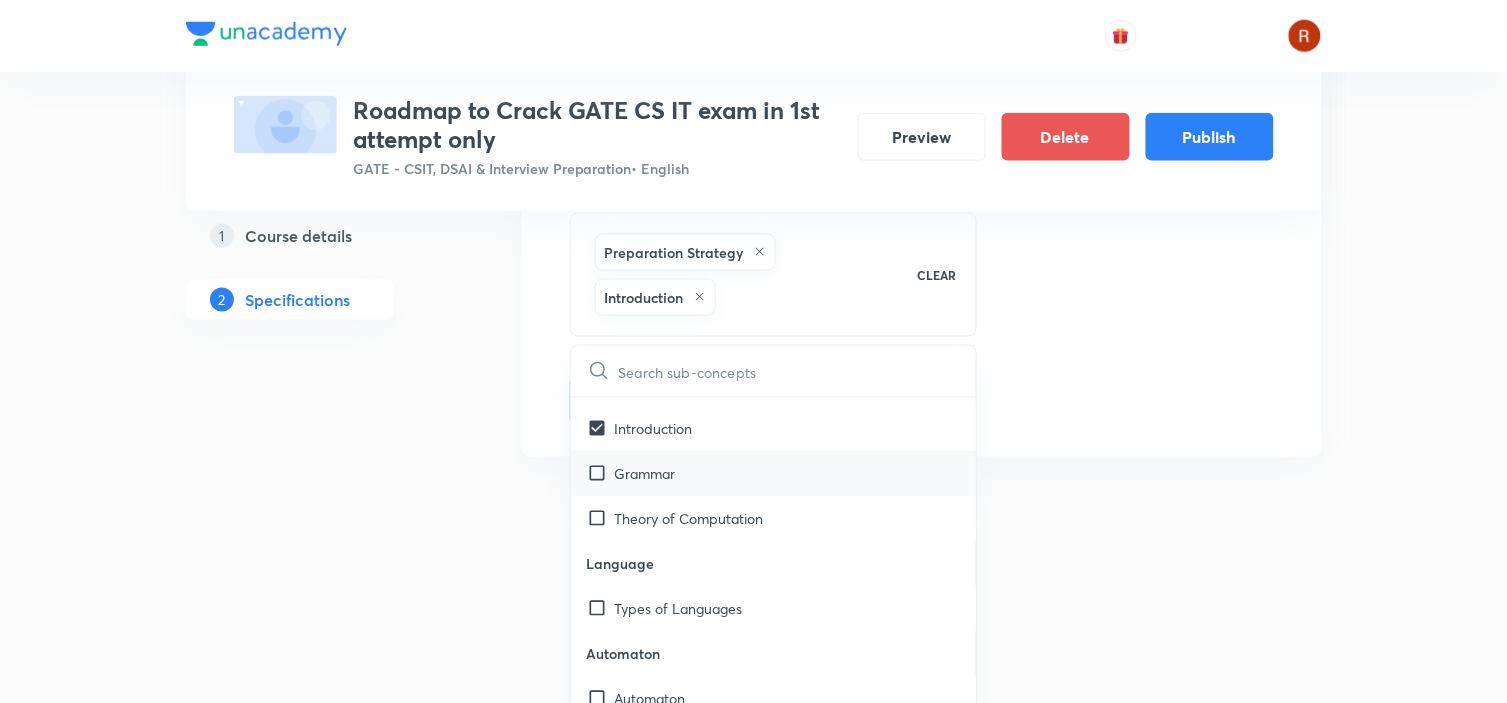 scroll, scrollTop: 128, scrollLeft: 0, axis: vertical 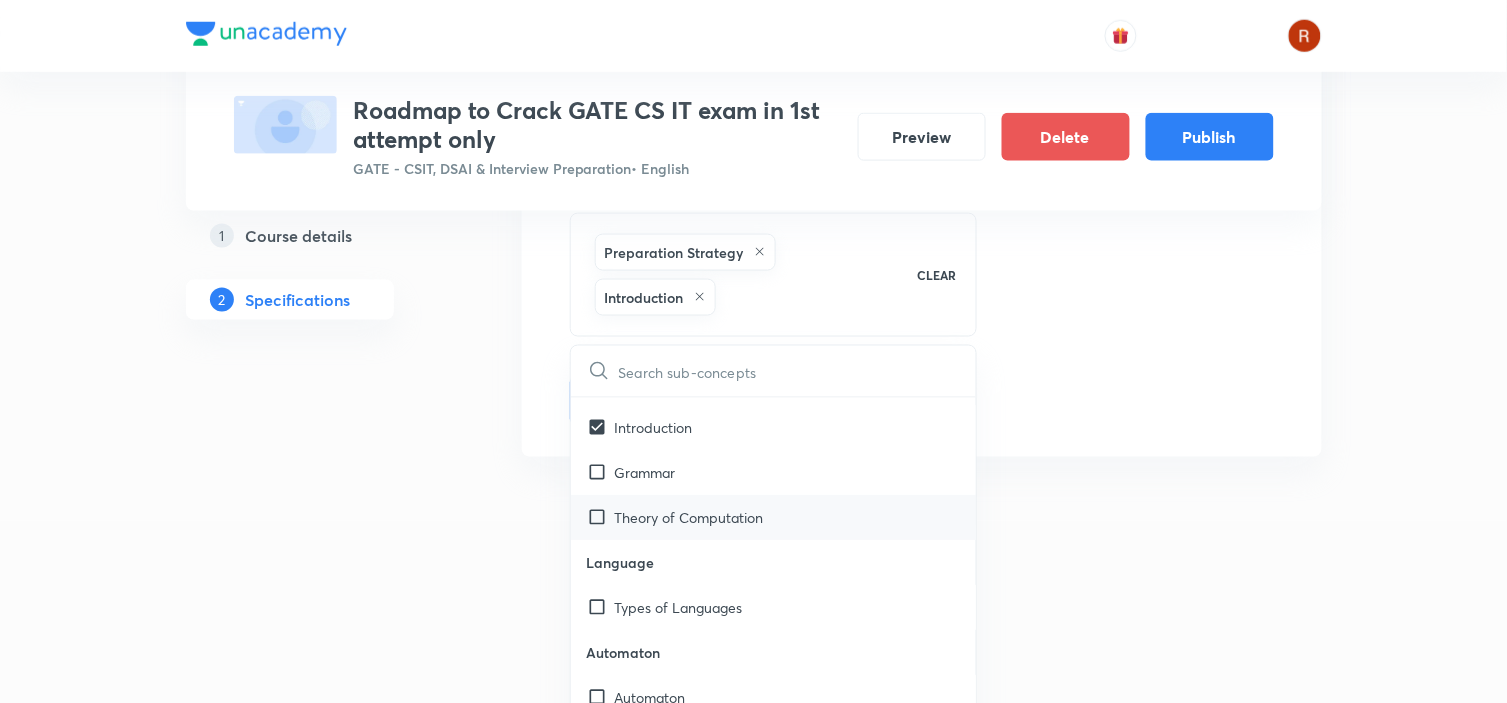 click on "Theory of Computation" at bounding box center [689, 517] 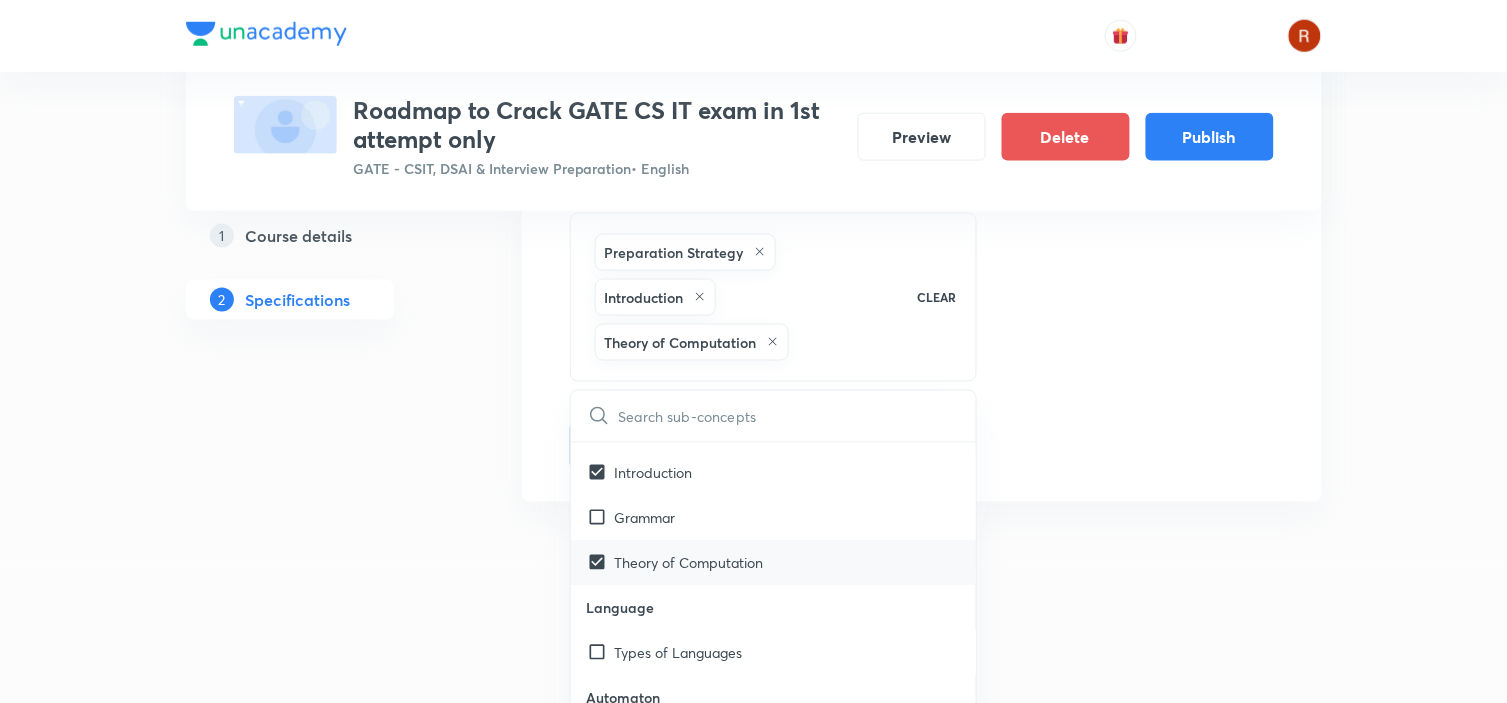 scroll, scrollTop: 208, scrollLeft: 0, axis: vertical 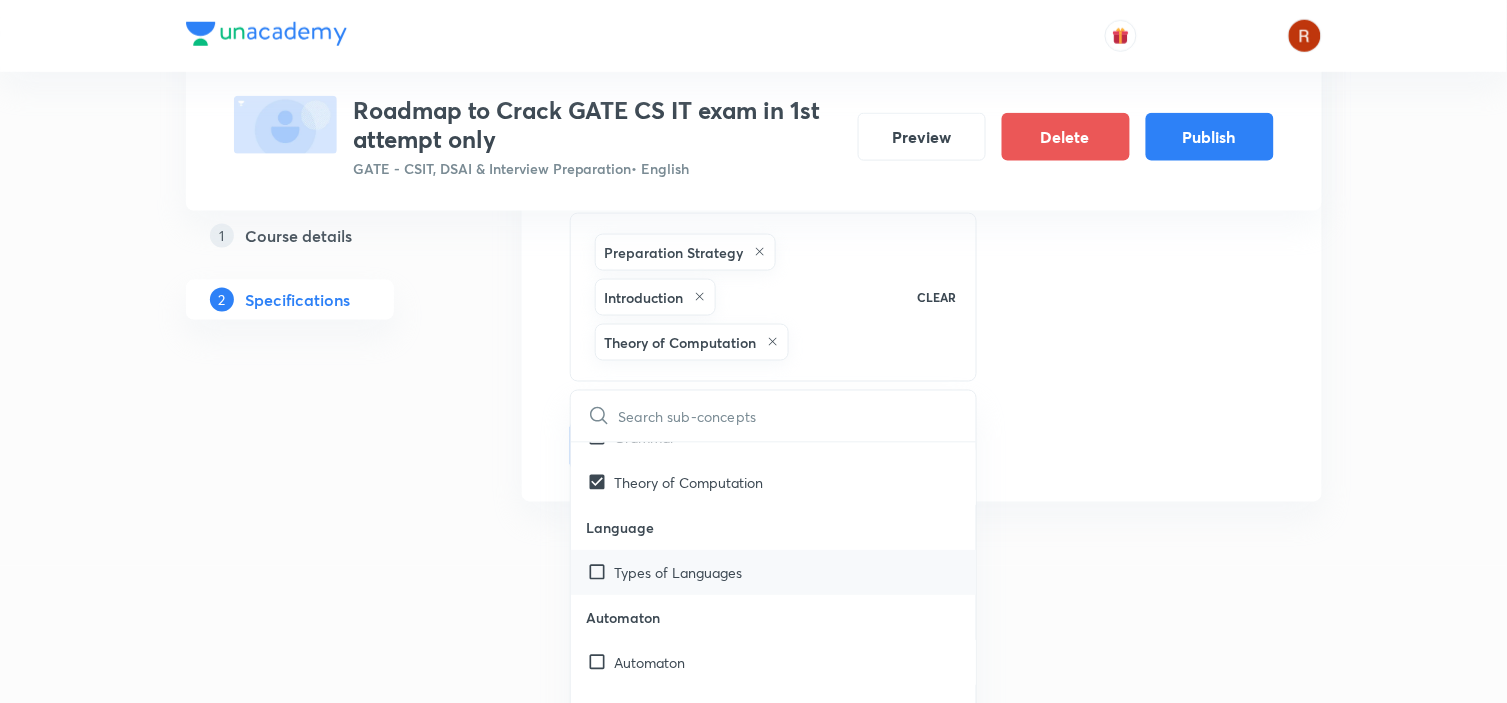 click on "Types of Languages" at bounding box center [679, 572] 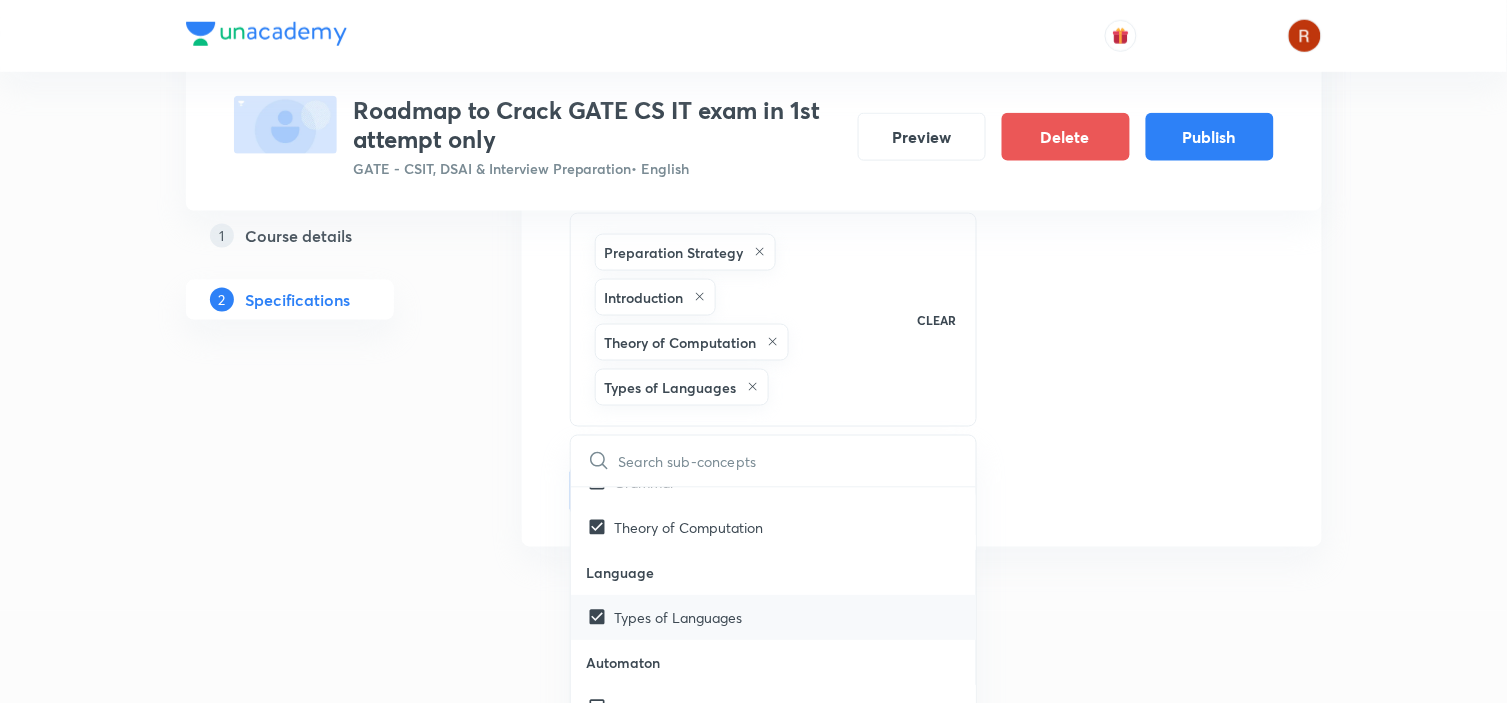 scroll, scrollTop: 287, scrollLeft: 0, axis: vertical 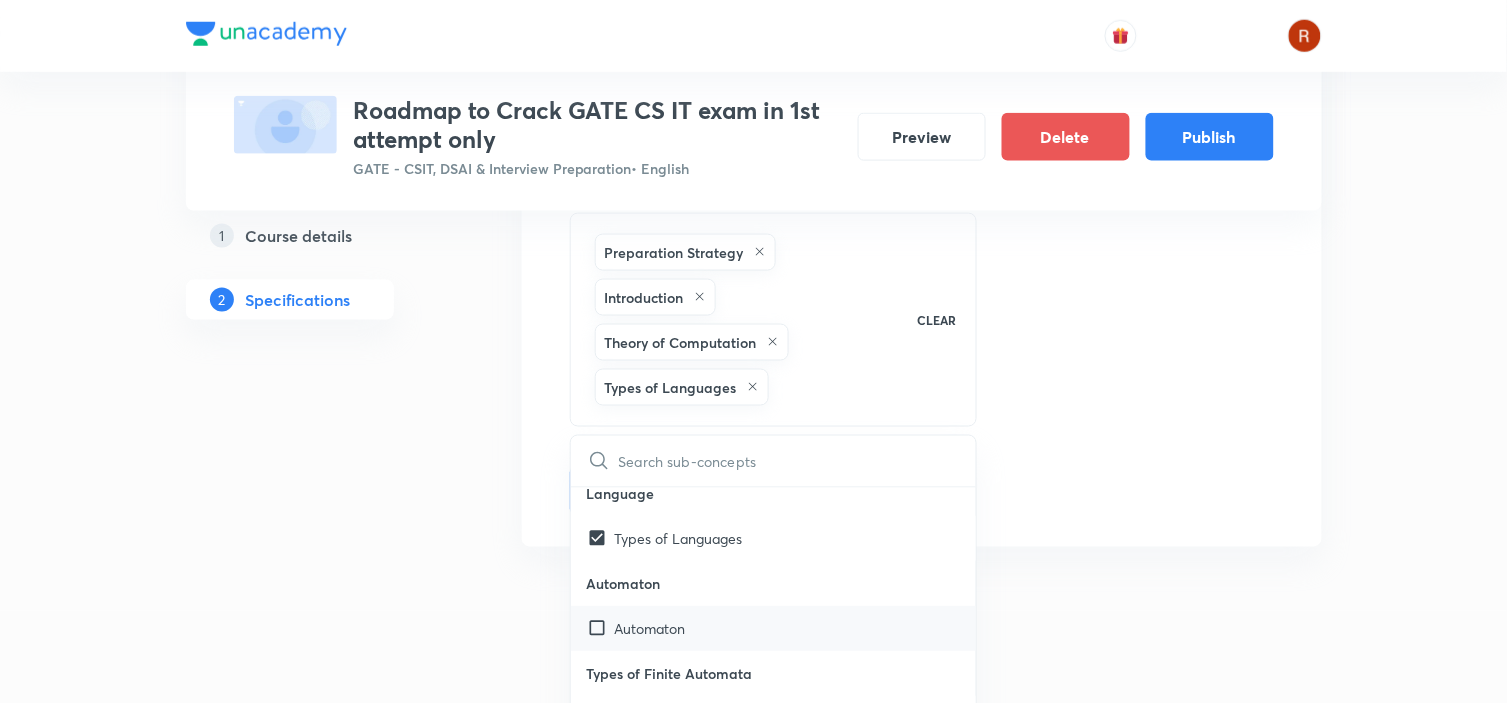 click on "Automaton" at bounding box center [650, 628] 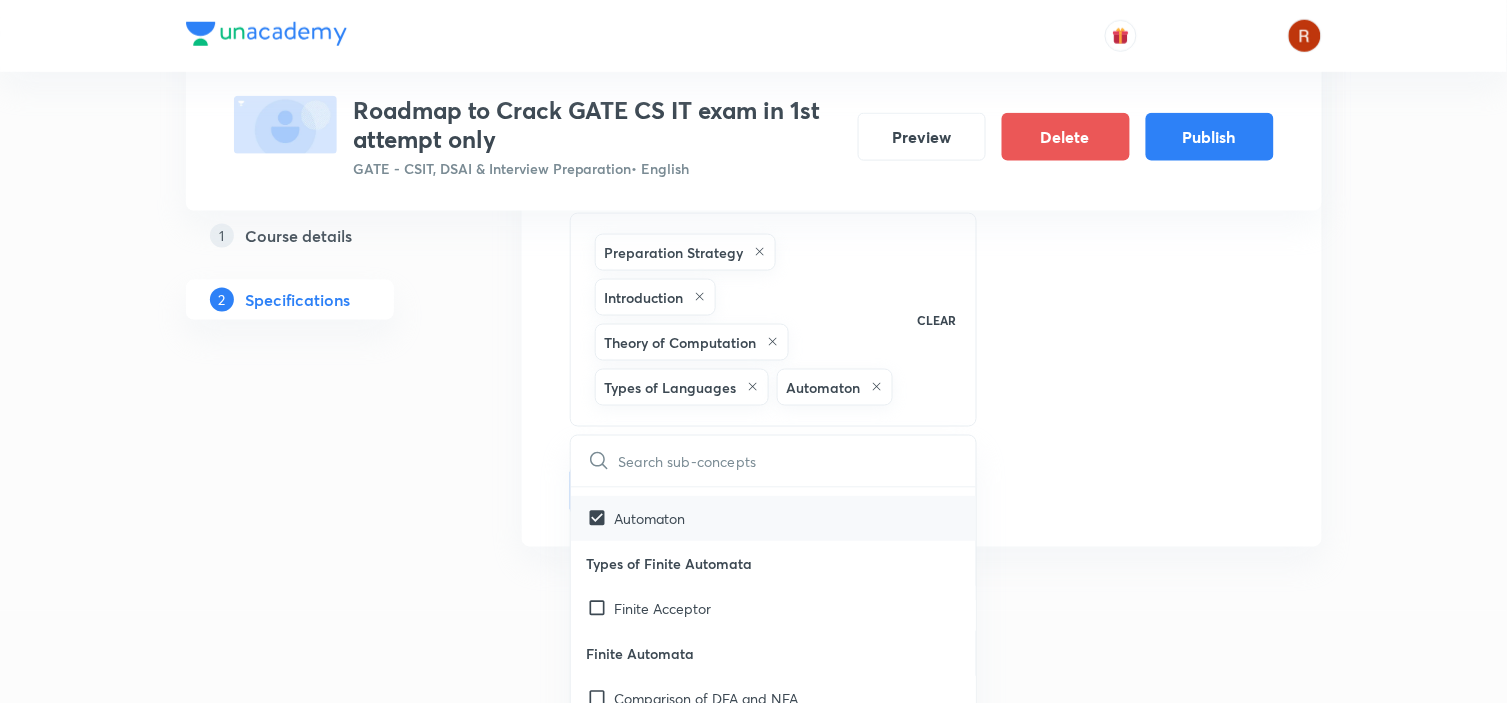 scroll, scrollTop: 398, scrollLeft: 0, axis: vertical 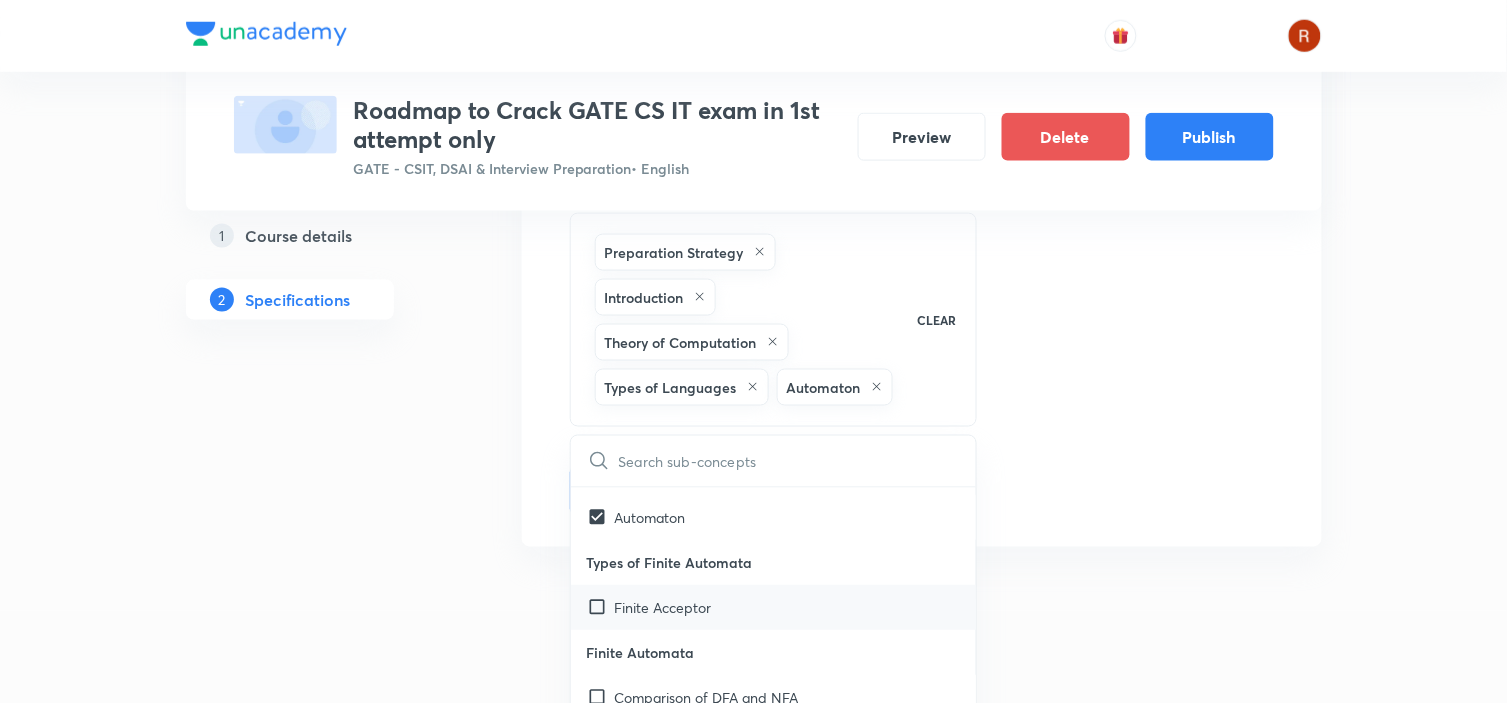 click on "Finite Acceptor" at bounding box center [774, 607] 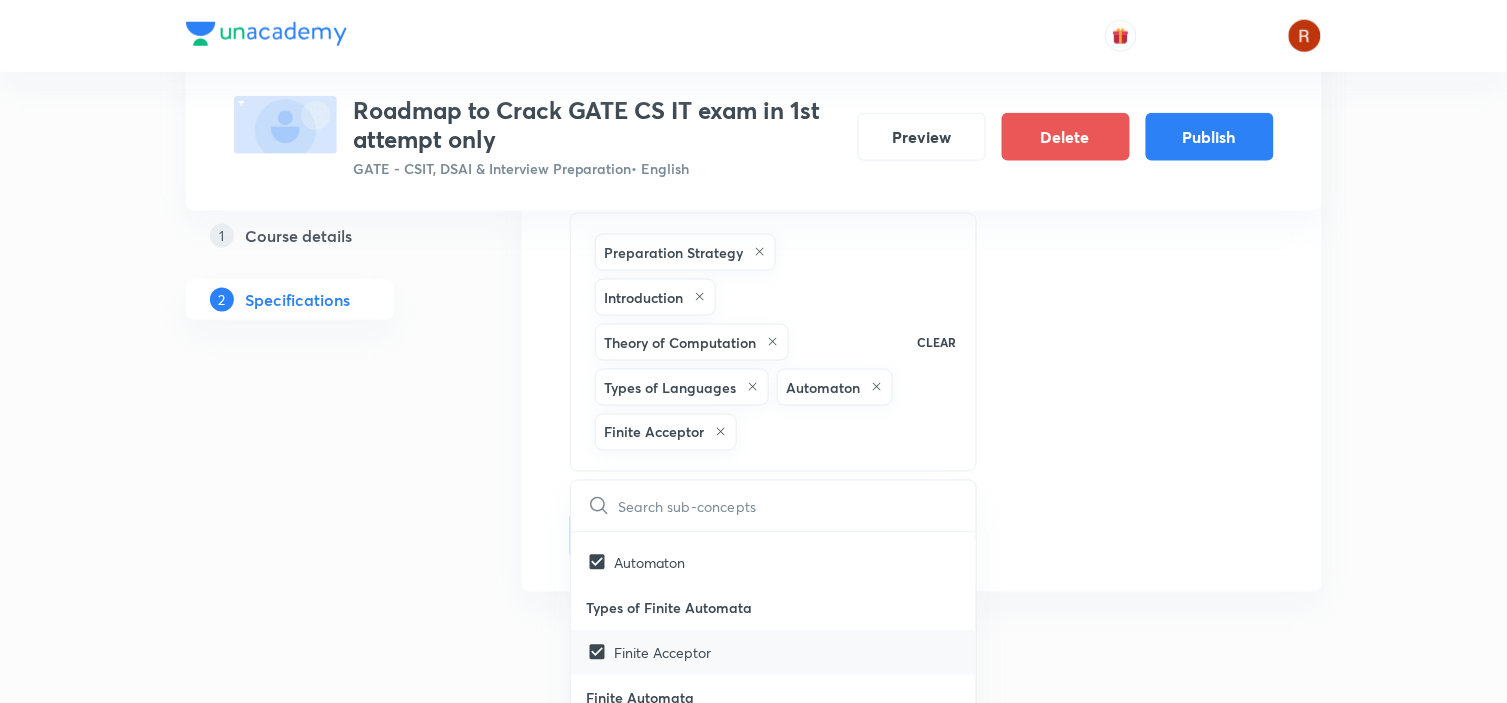 scroll, scrollTop: 500, scrollLeft: 0, axis: vertical 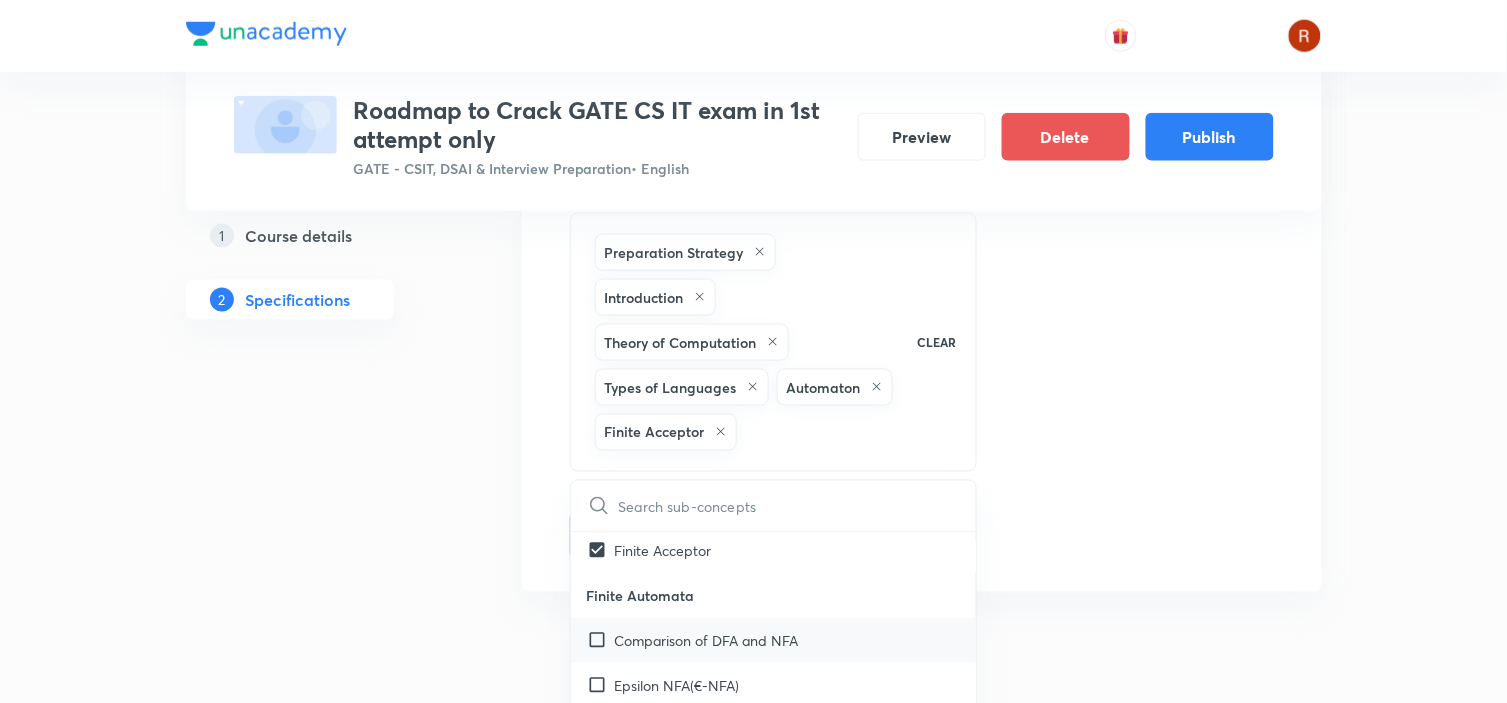 click on "Comparison of DFA and NFA" at bounding box center [707, 640] 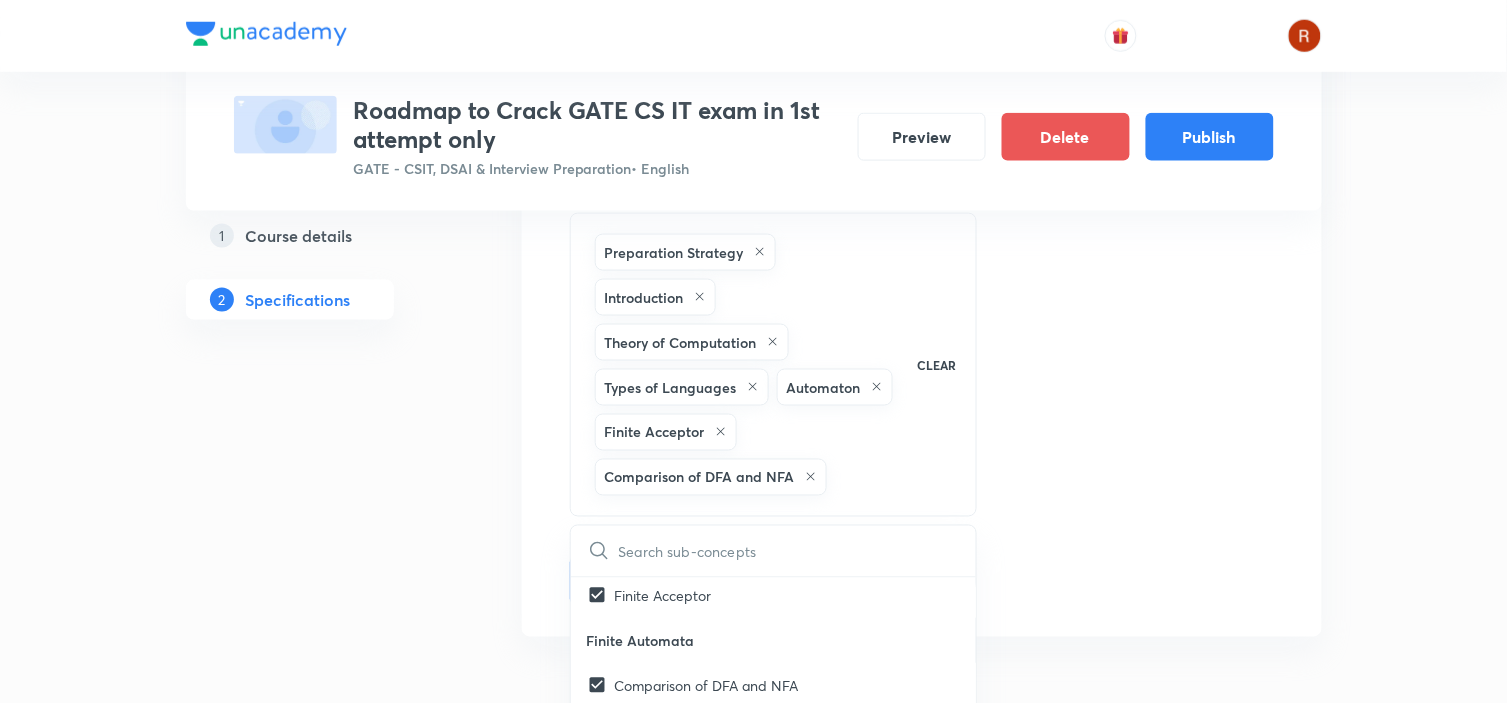 click on "Special Classes Roadmap to Crack GATE CS IT exam in 1st attempt only GATE - CSIT, DSAI & Interview Preparation  • English Preview Delete Publish 1 Course details 2 Specifications Target exams GATE 2026 GATE 2027 ​ Topics CS & IT ->  Theory of Computation CS & IT ->  Practice and Strategy ​ Sub-concepts Preparation Strategy  Introduction Theory of Computation Types of Languages Automaton Finite Acceptor Comparison of DFA and NFA CLEAR ​ Preparation Strategy Preparation Strategy  Theory of Computation Introduction Grammar Theory of Computation Language Types of Languages Automaton Automaton Types of Finite Automata Finite Acceptor Finite Automata Comparison of DFA and NFA Epsilon NFA(€-NFA) Finite Transducer Regular Expression Regular Expression Equivalence Between Finite Automata & Regular Expression Regular Grammar Regular Grammar Regular Language Basics of Regular Language Context Free Grammar Context Free Grammar Pushdown Automata Context Free Language and Pushdown Automata CSL and Grammar Save" at bounding box center [754, 102] 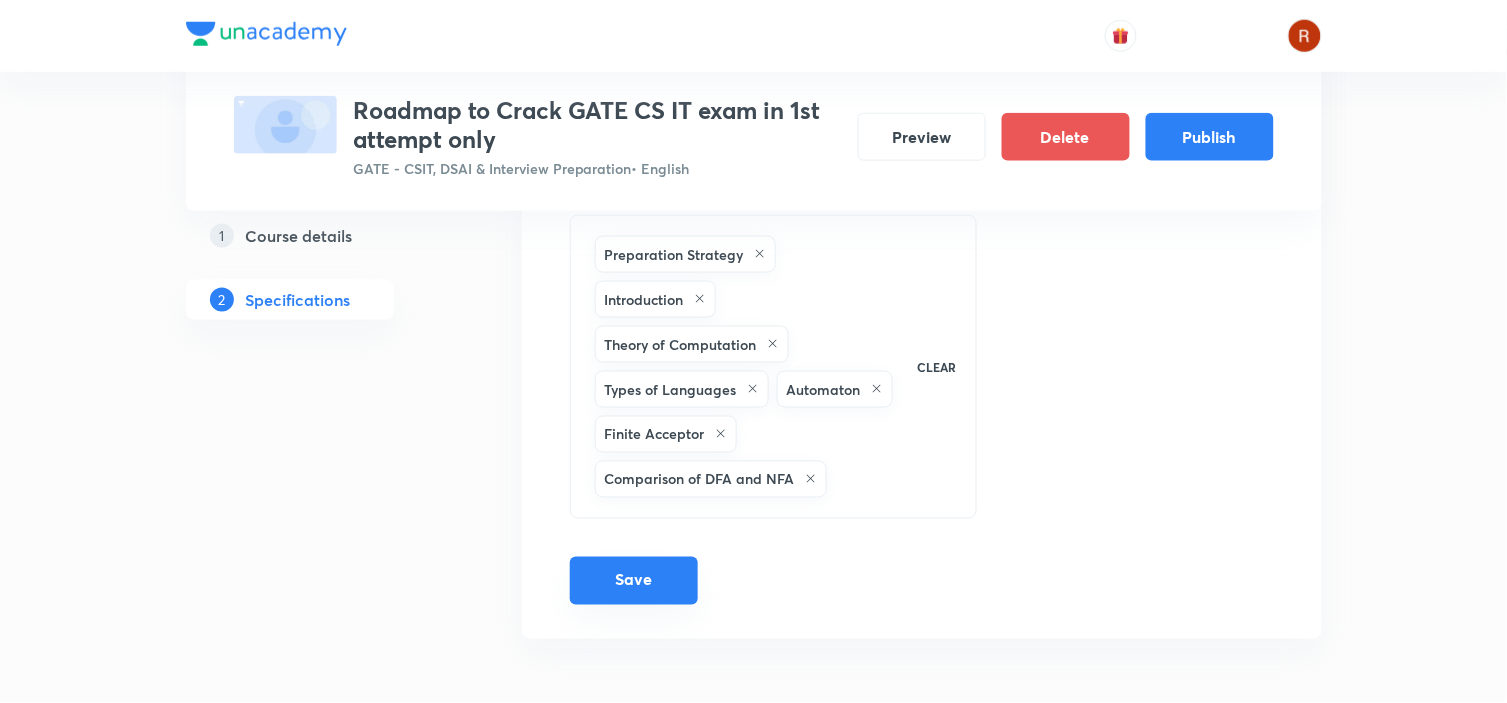 click on "Save" at bounding box center [634, 581] 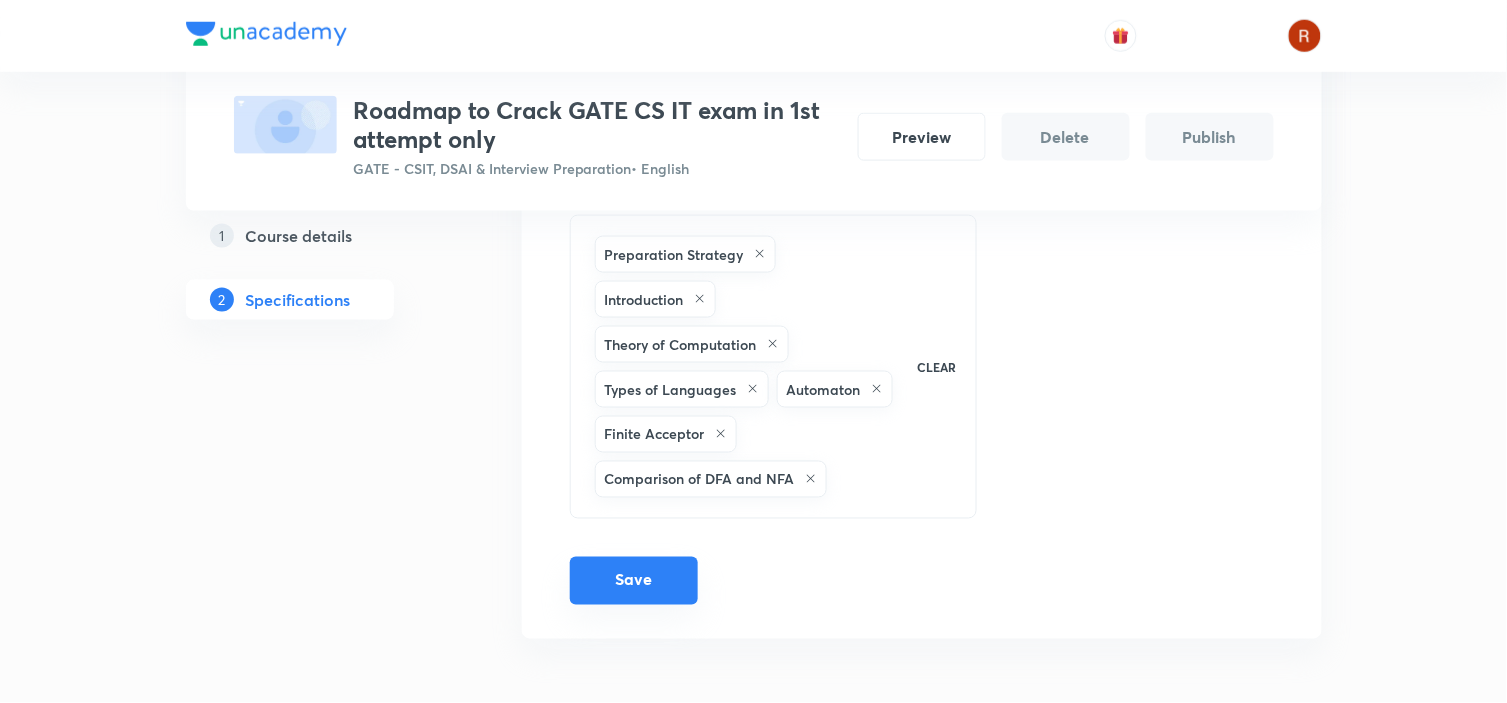 click on "Save" at bounding box center (634, 581) 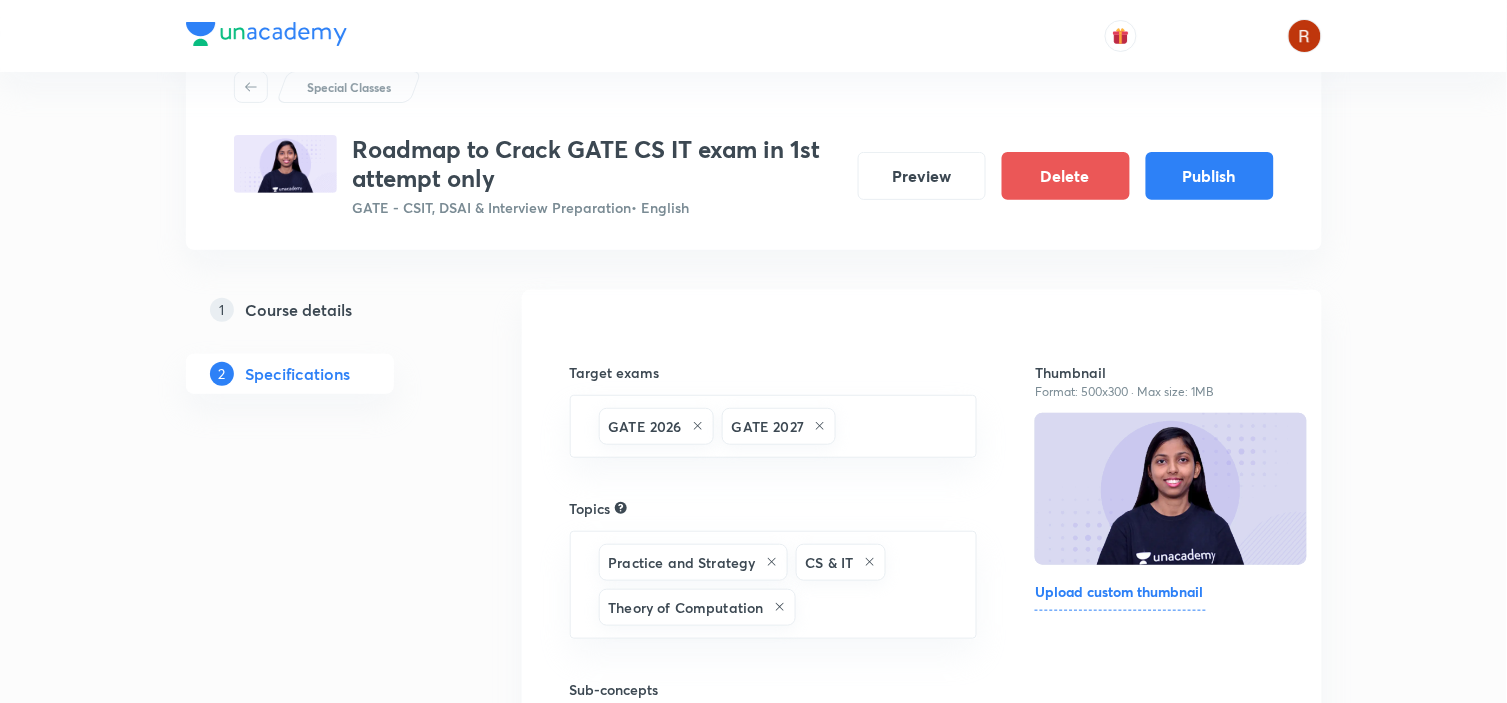 scroll, scrollTop: 0, scrollLeft: 0, axis: both 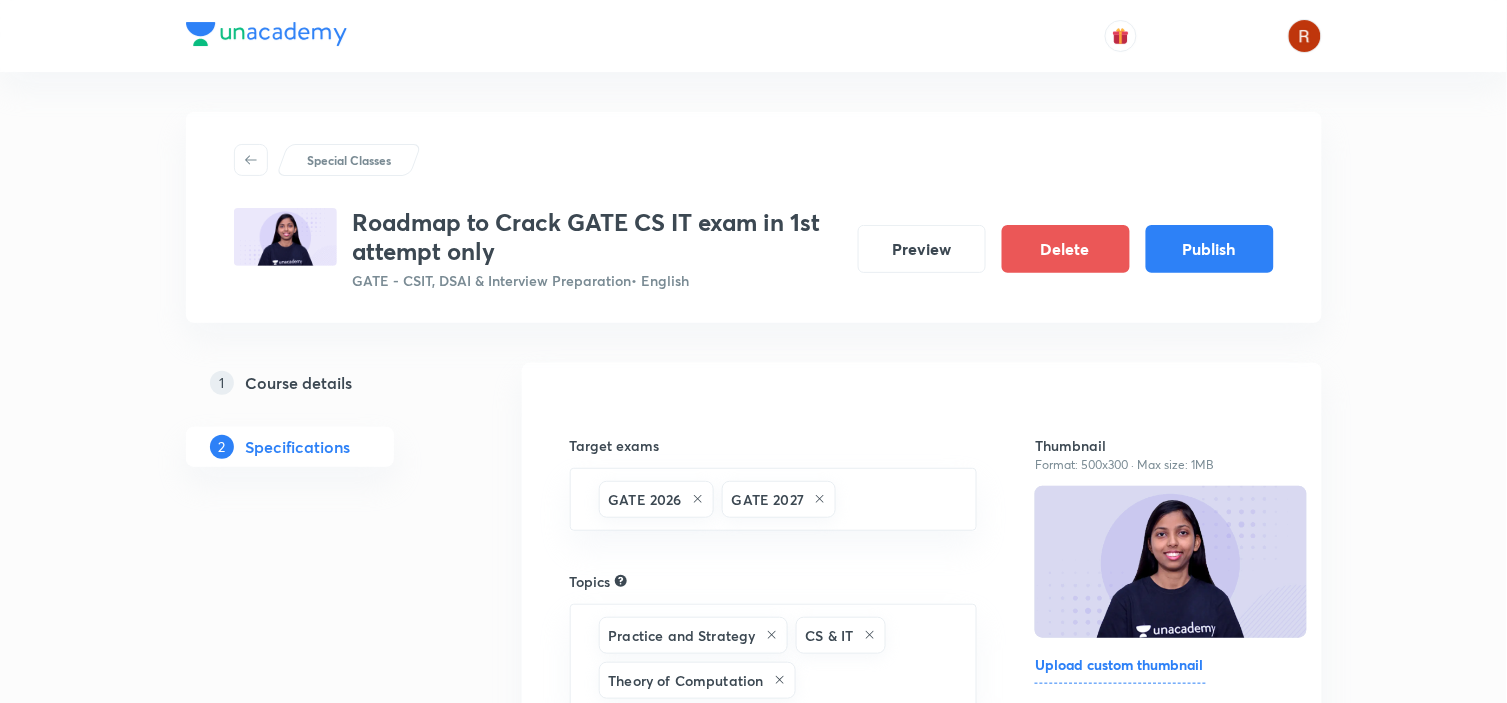 click on "Course details" at bounding box center (299, 383) 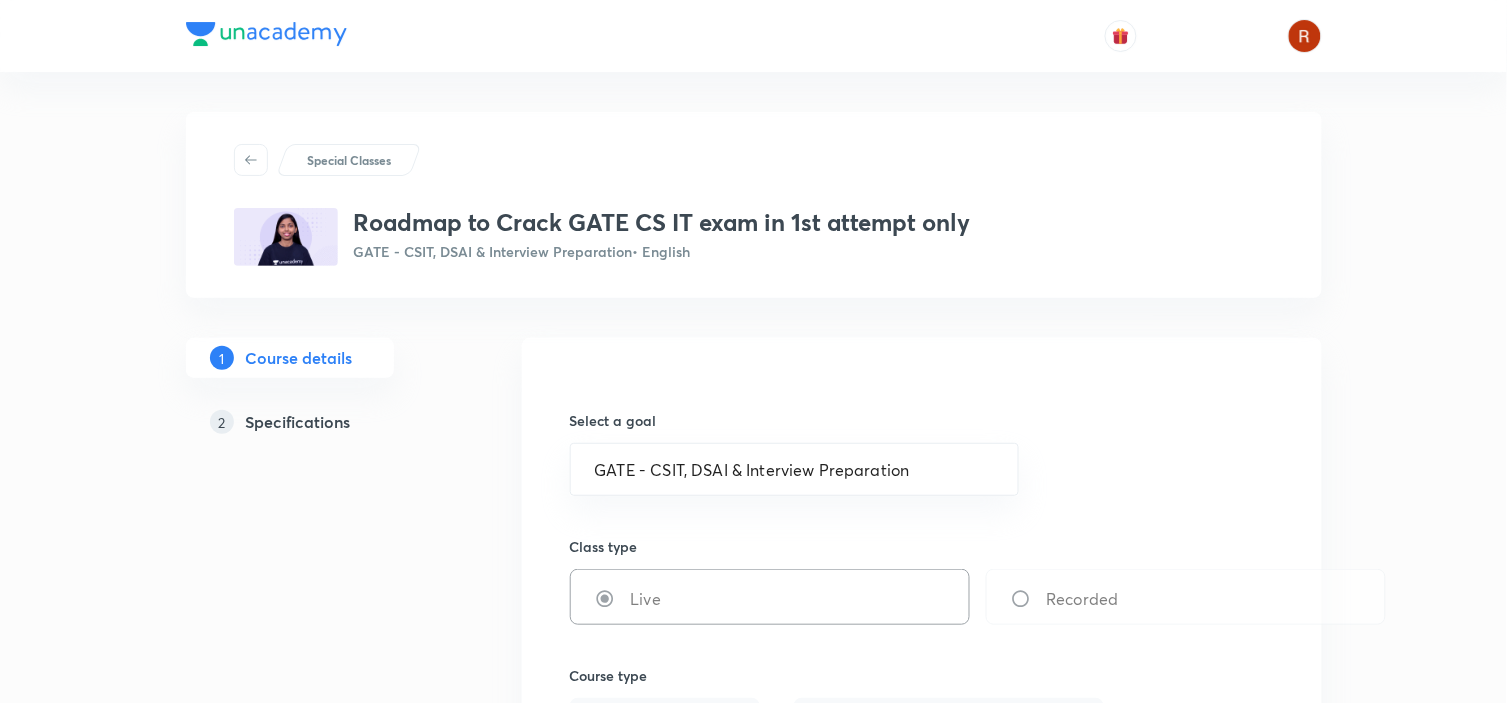 scroll, scrollTop: 0, scrollLeft: 0, axis: both 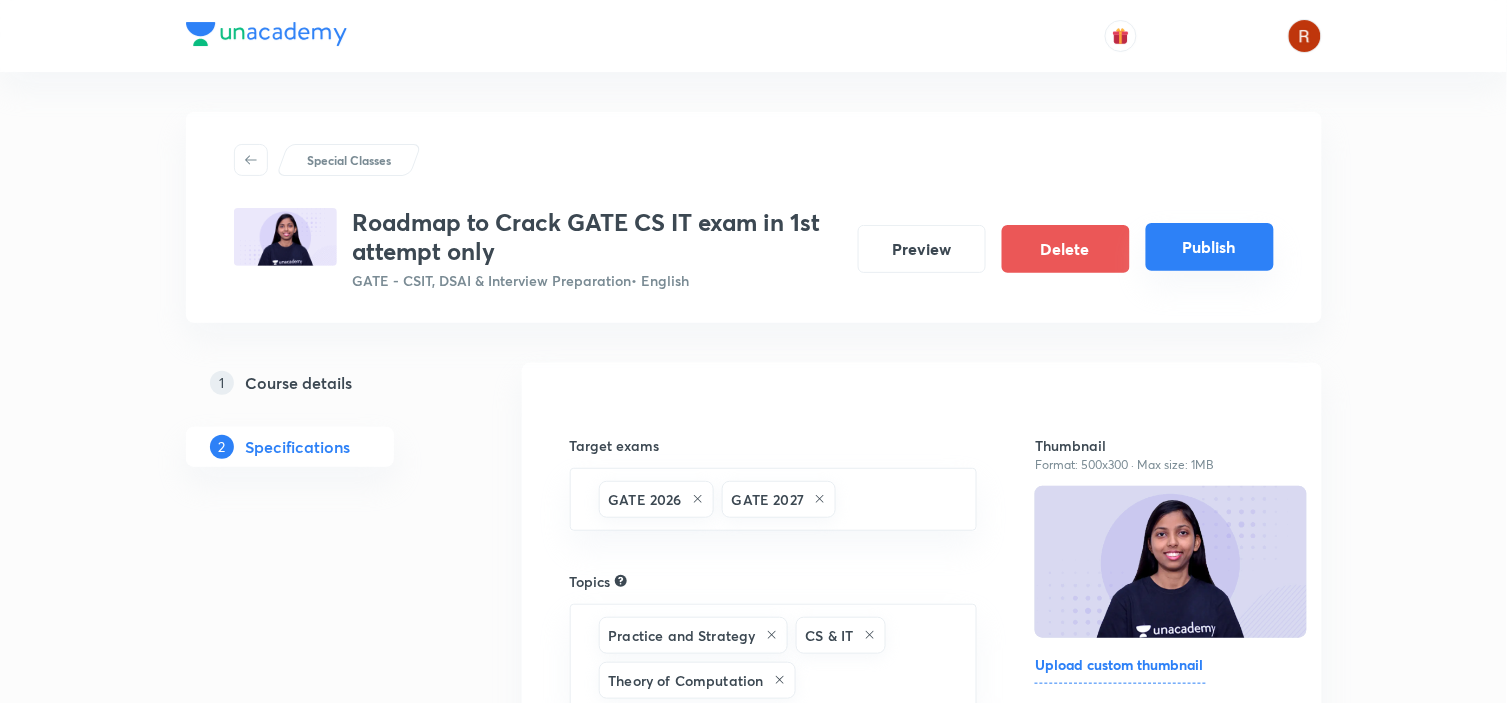 click on "Publish" at bounding box center (1210, 247) 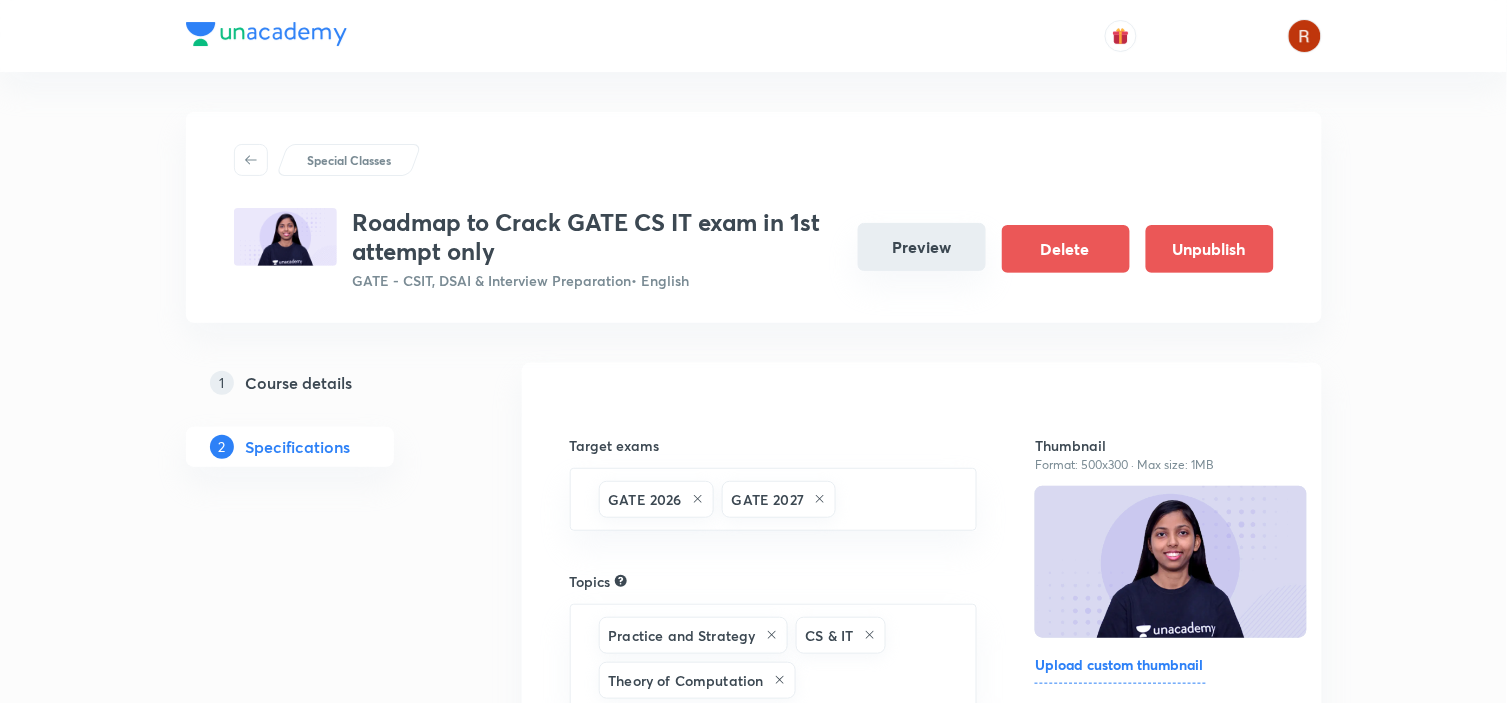 click on "Preview" at bounding box center [922, 247] 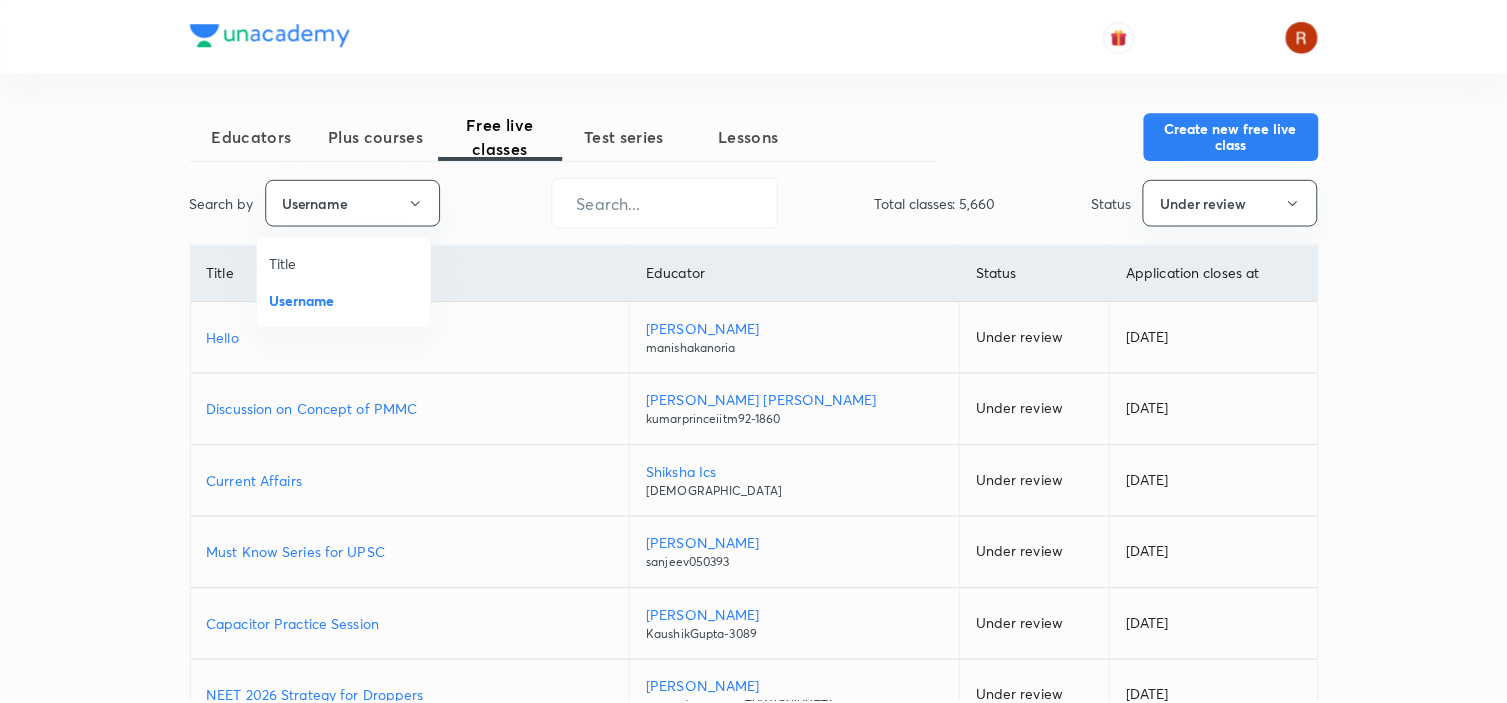 scroll, scrollTop: 0, scrollLeft: 0, axis: both 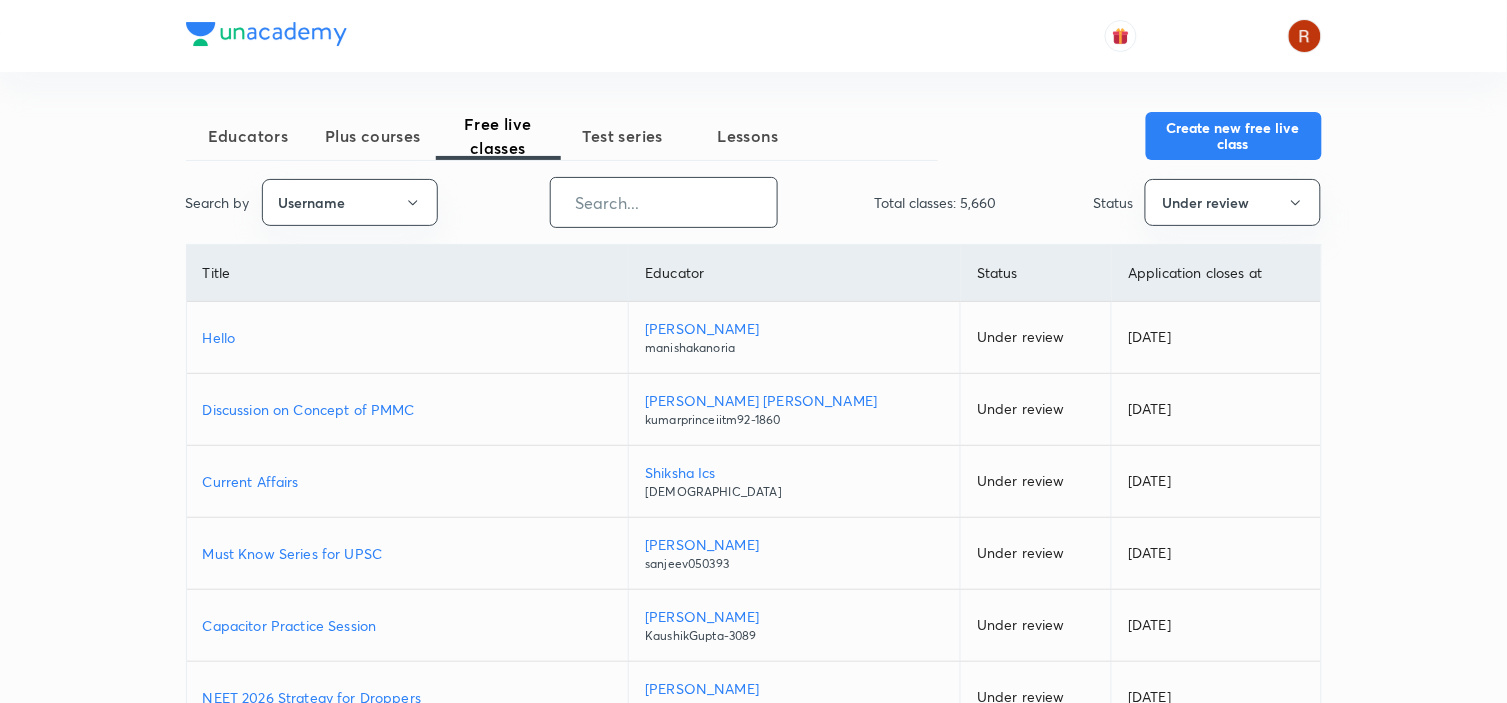 click at bounding box center [664, 202] 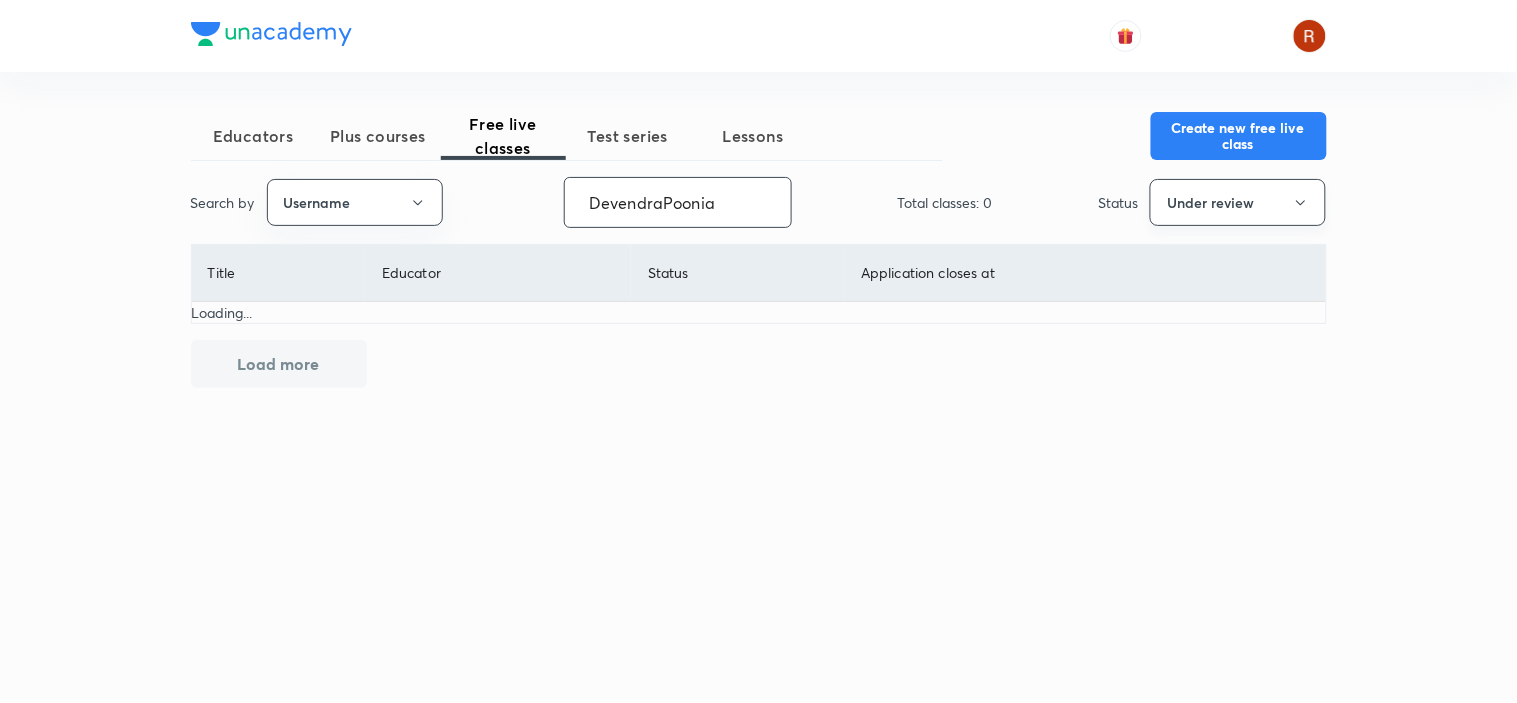 type on "DevendraPoonia" 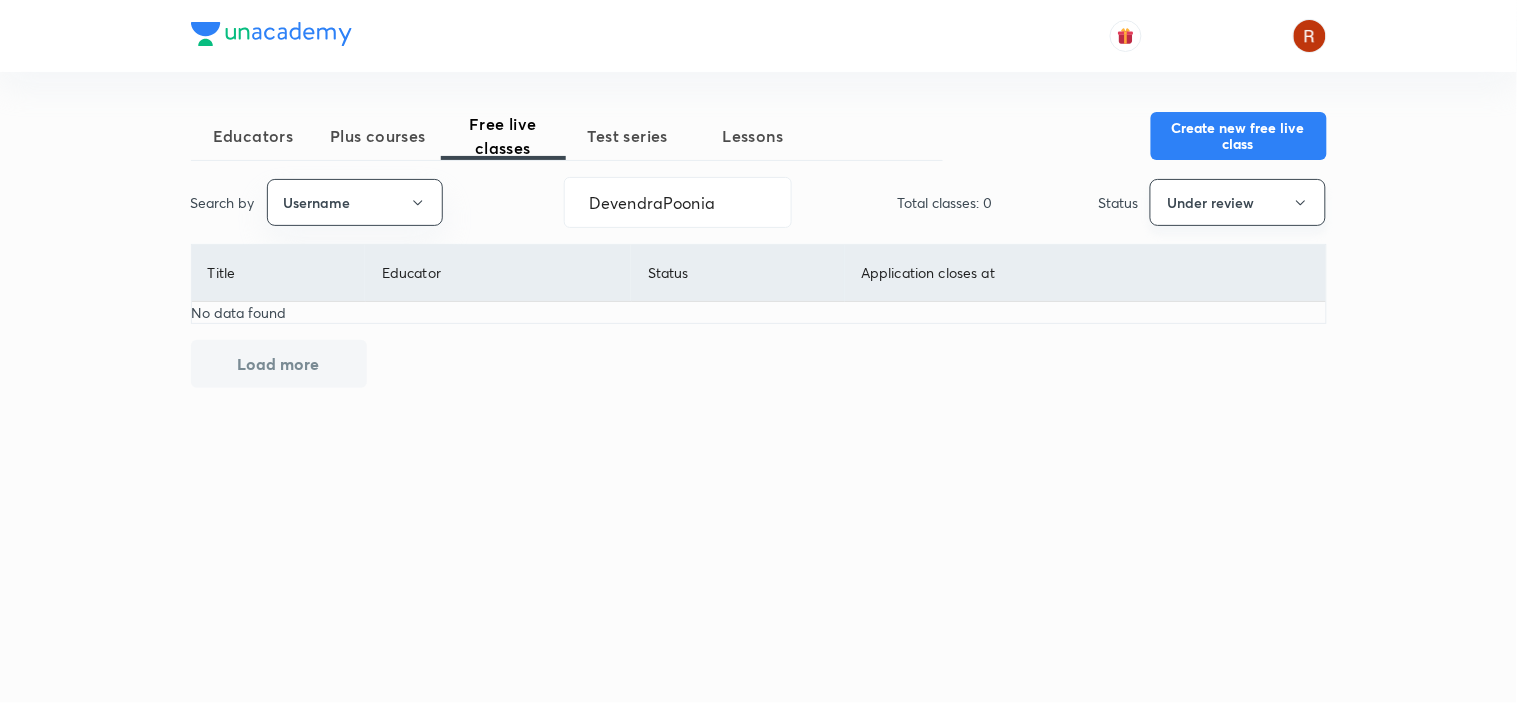 click on "Under review" at bounding box center [1238, 202] 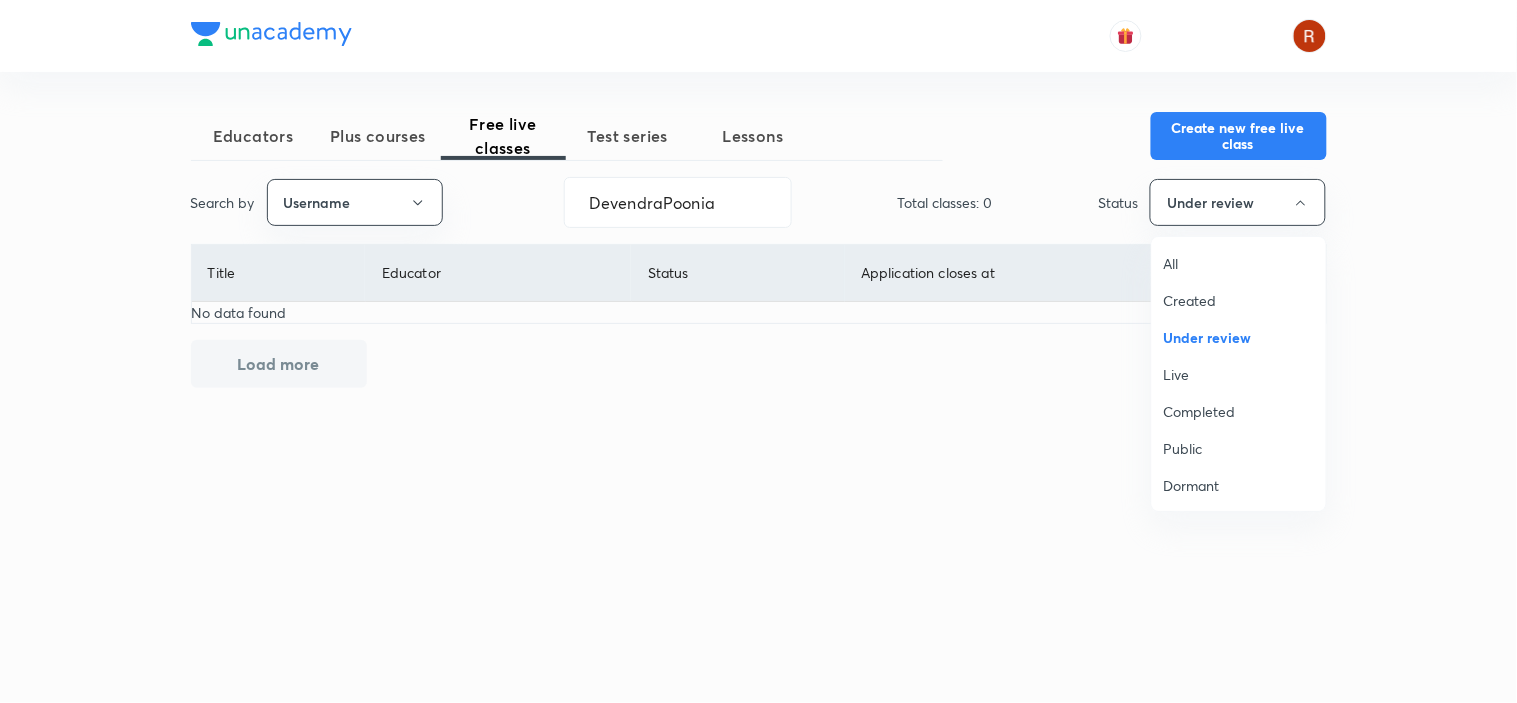click on "Live" at bounding box center [1239, 374] 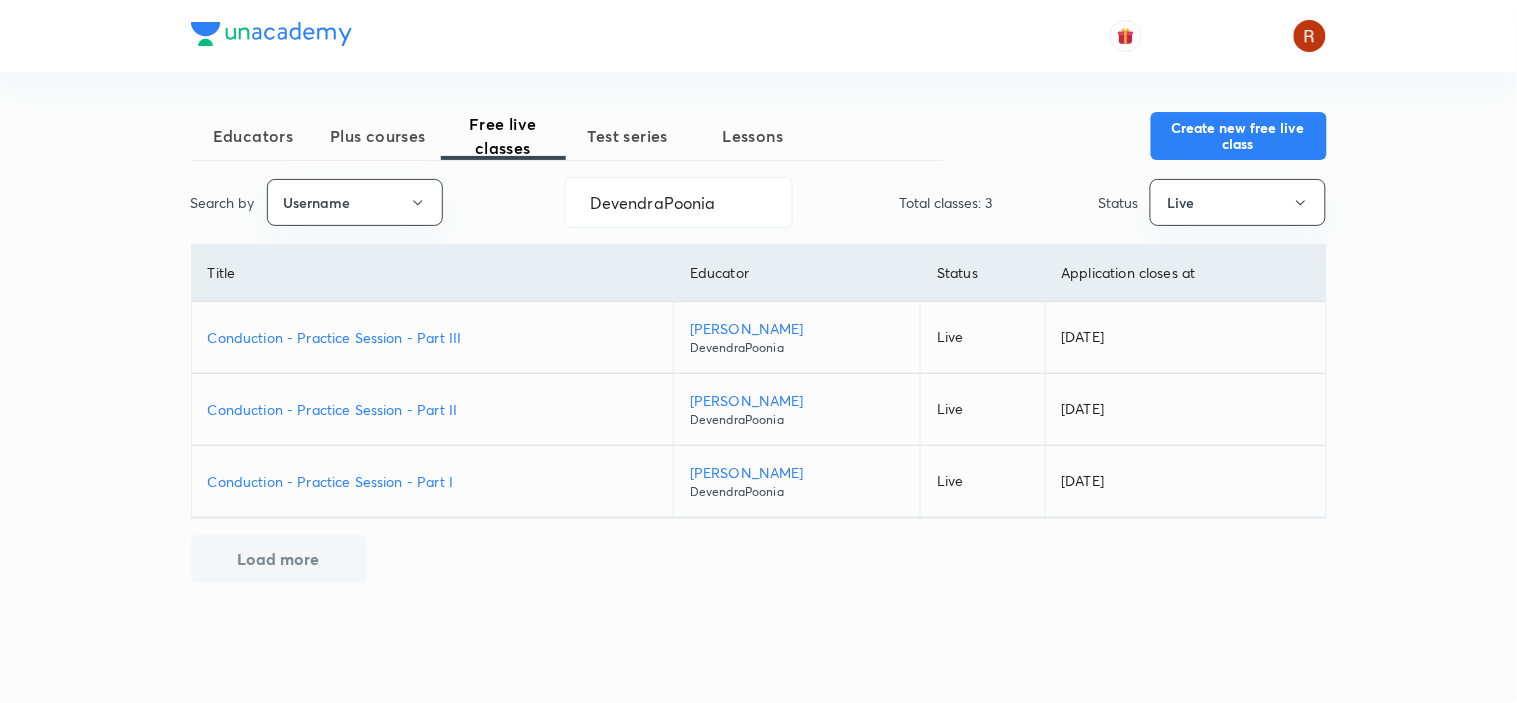 click on "Conduction - Practice Session - Part I" at bounding box center (433, 481) 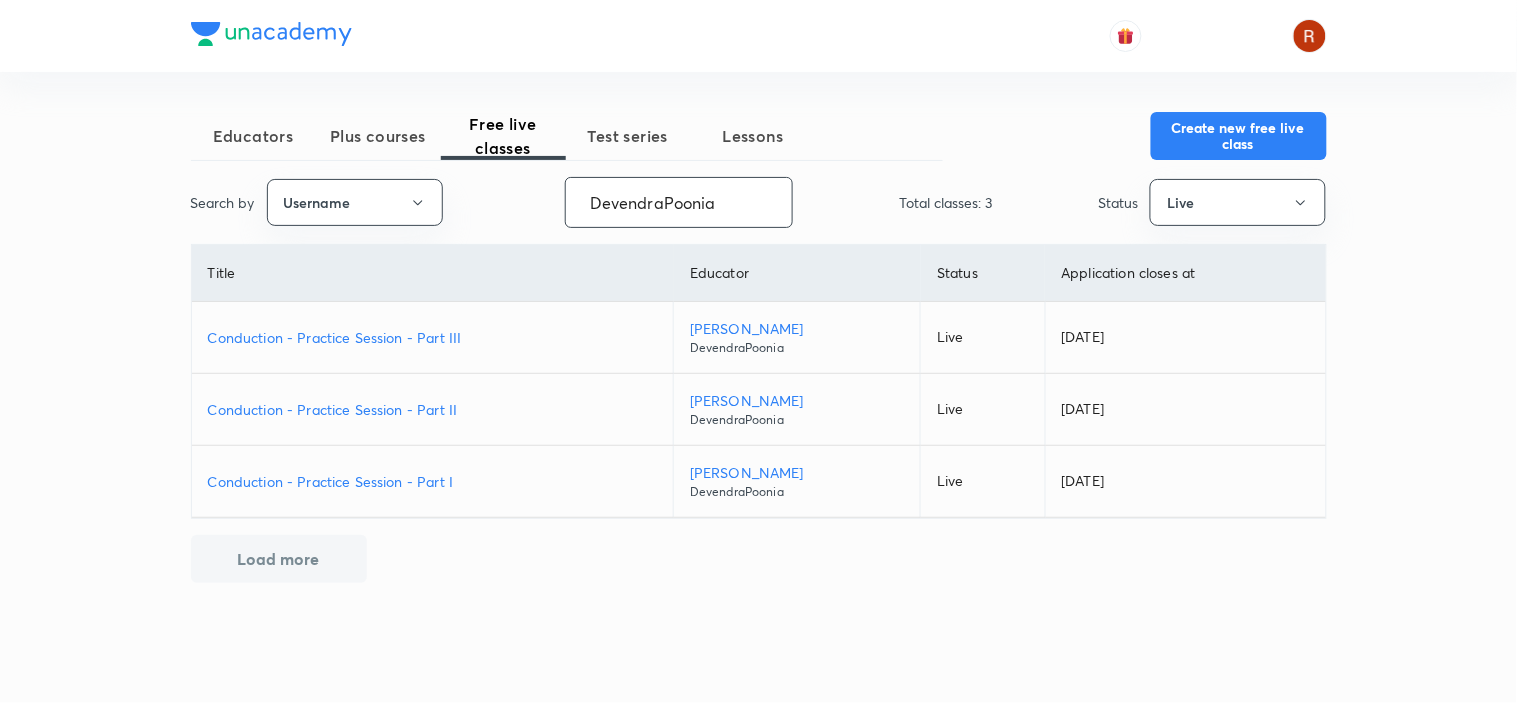 click on "DevendraPoonia" at bounding box center (679, 202) 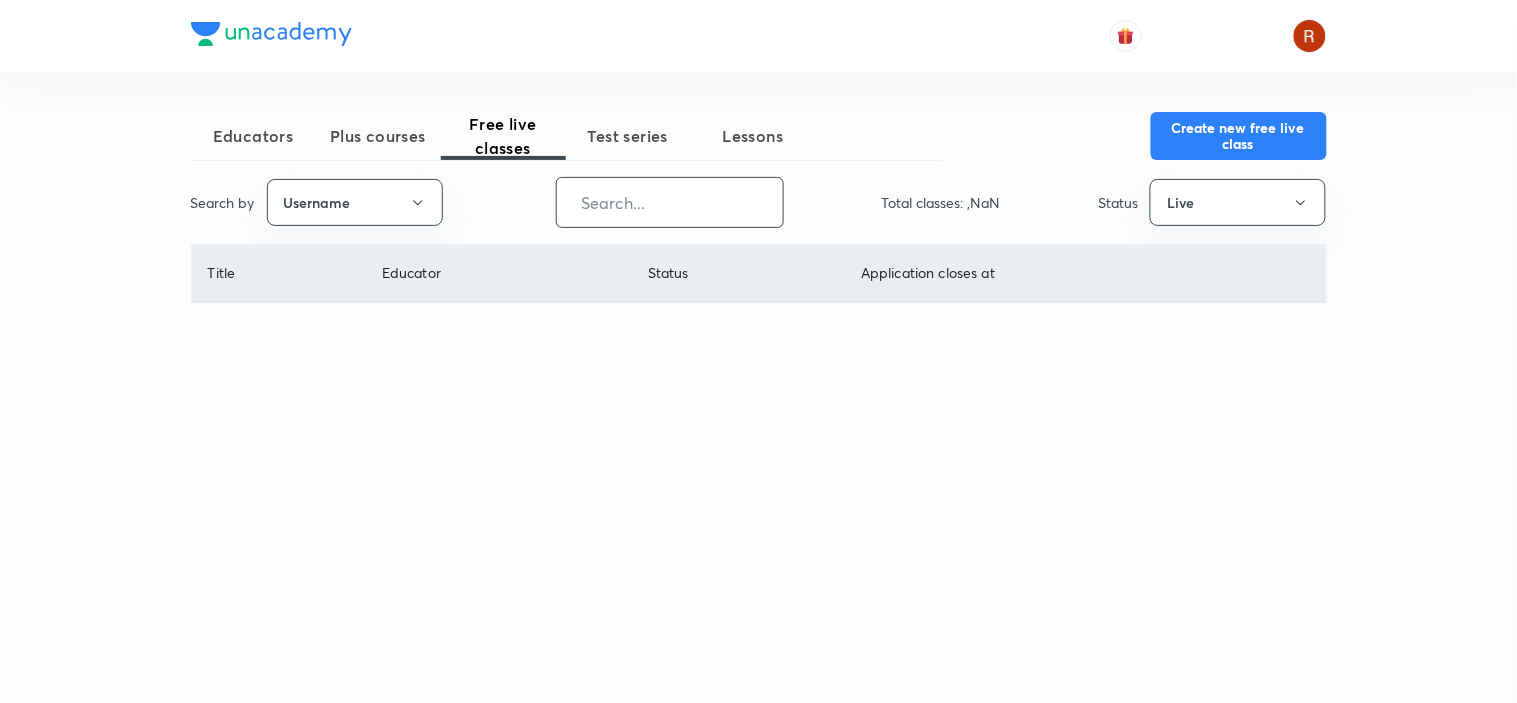 paste on "unacademy-user-7AX946O1N4QD" 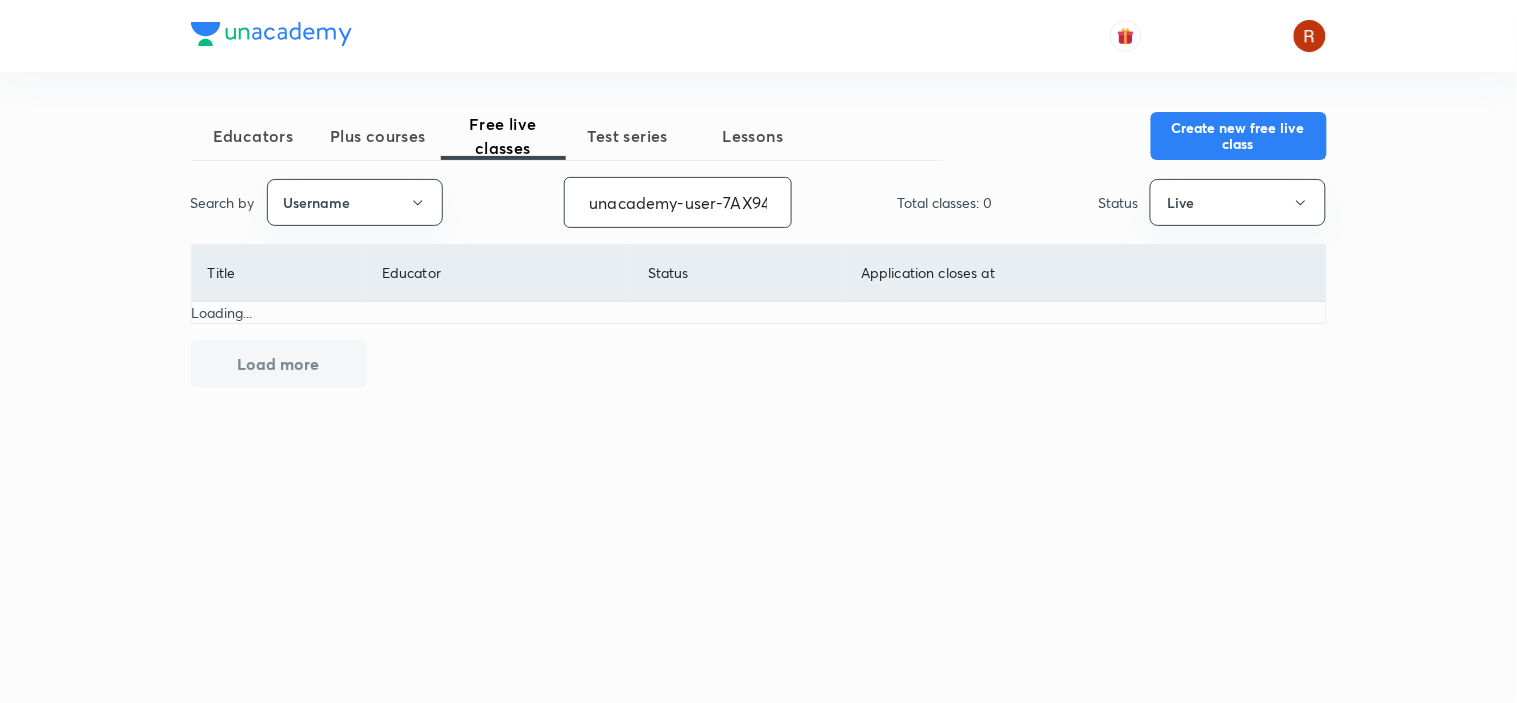 scroll, scrollTop: 0, scrollLeft: 82, axis: horizontal 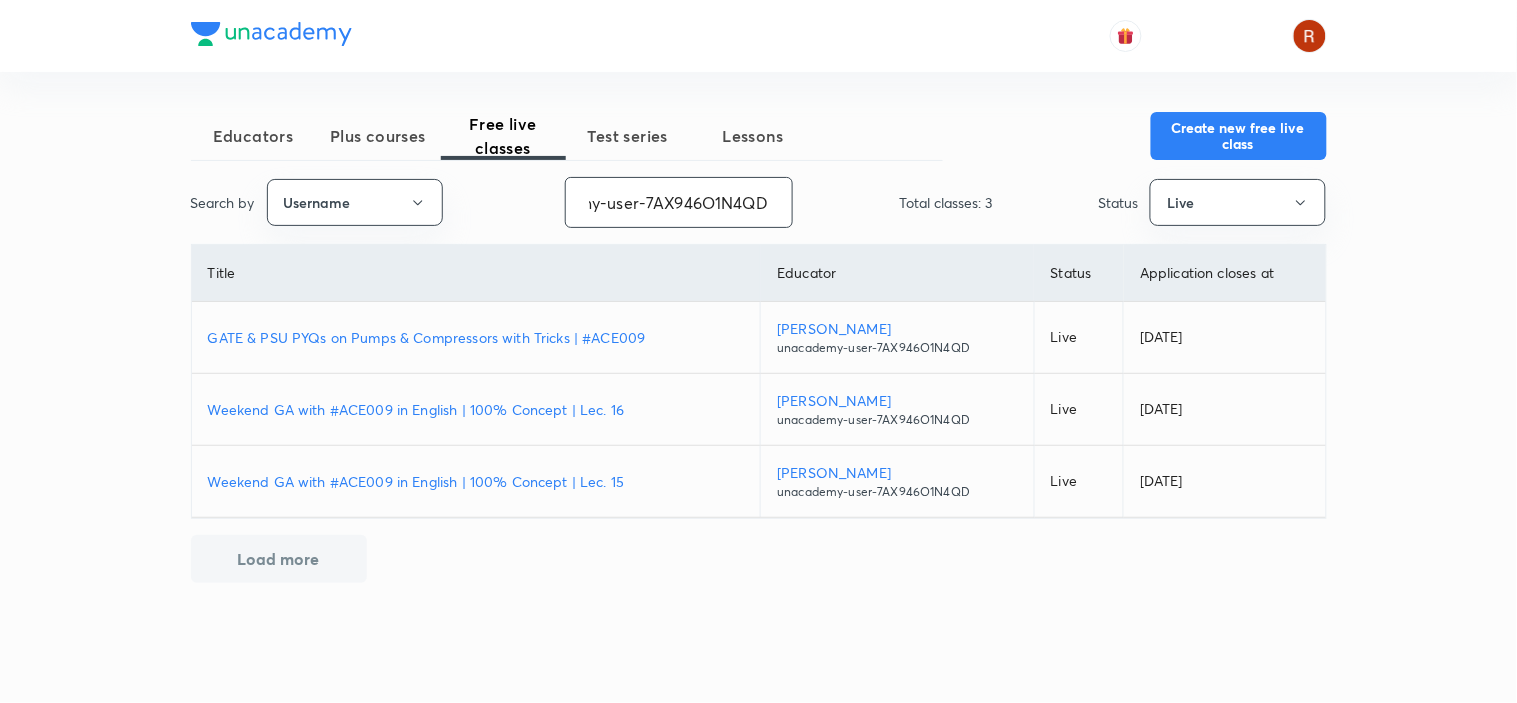 type on "unacademy-user-7AX946O1N4QD" 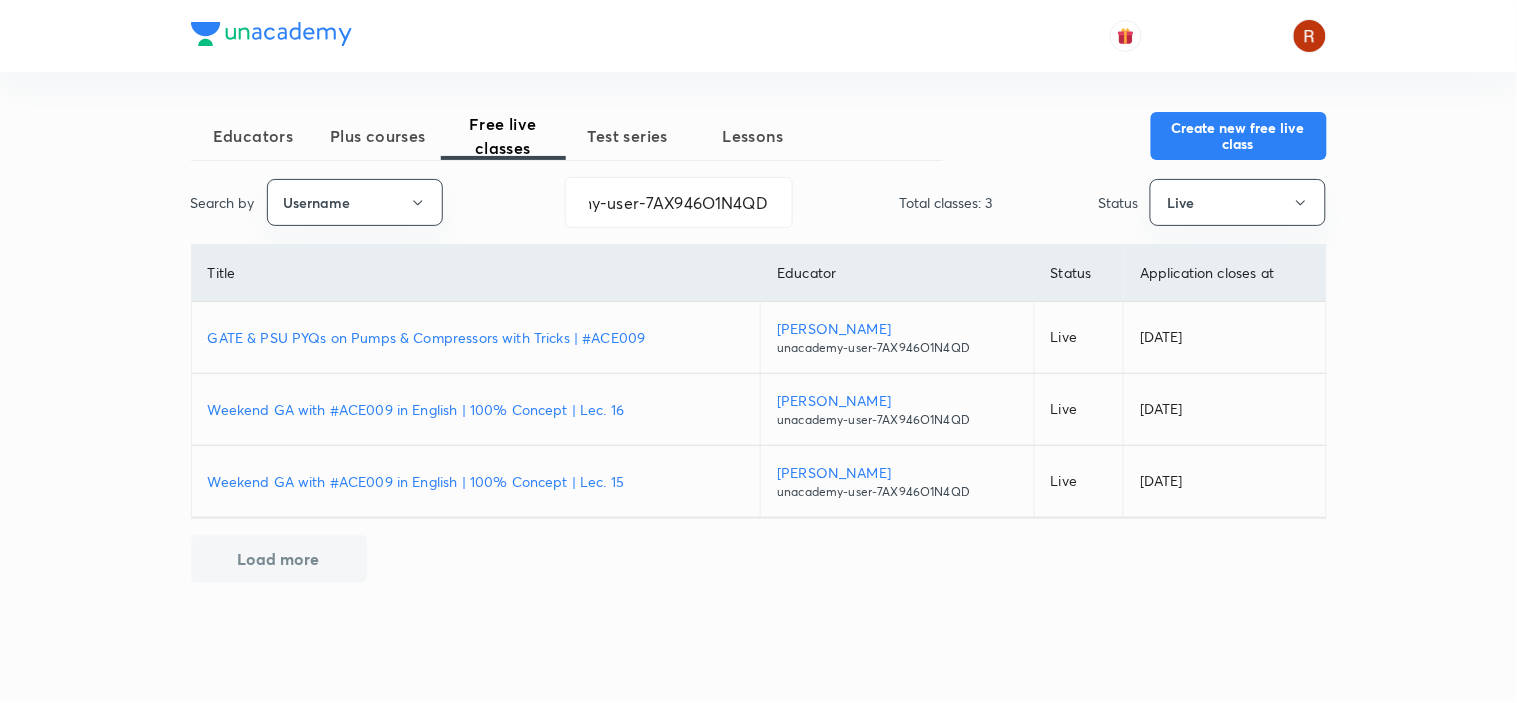 scroll, scrollTop: 0, scrollLeft: 0, axis: both 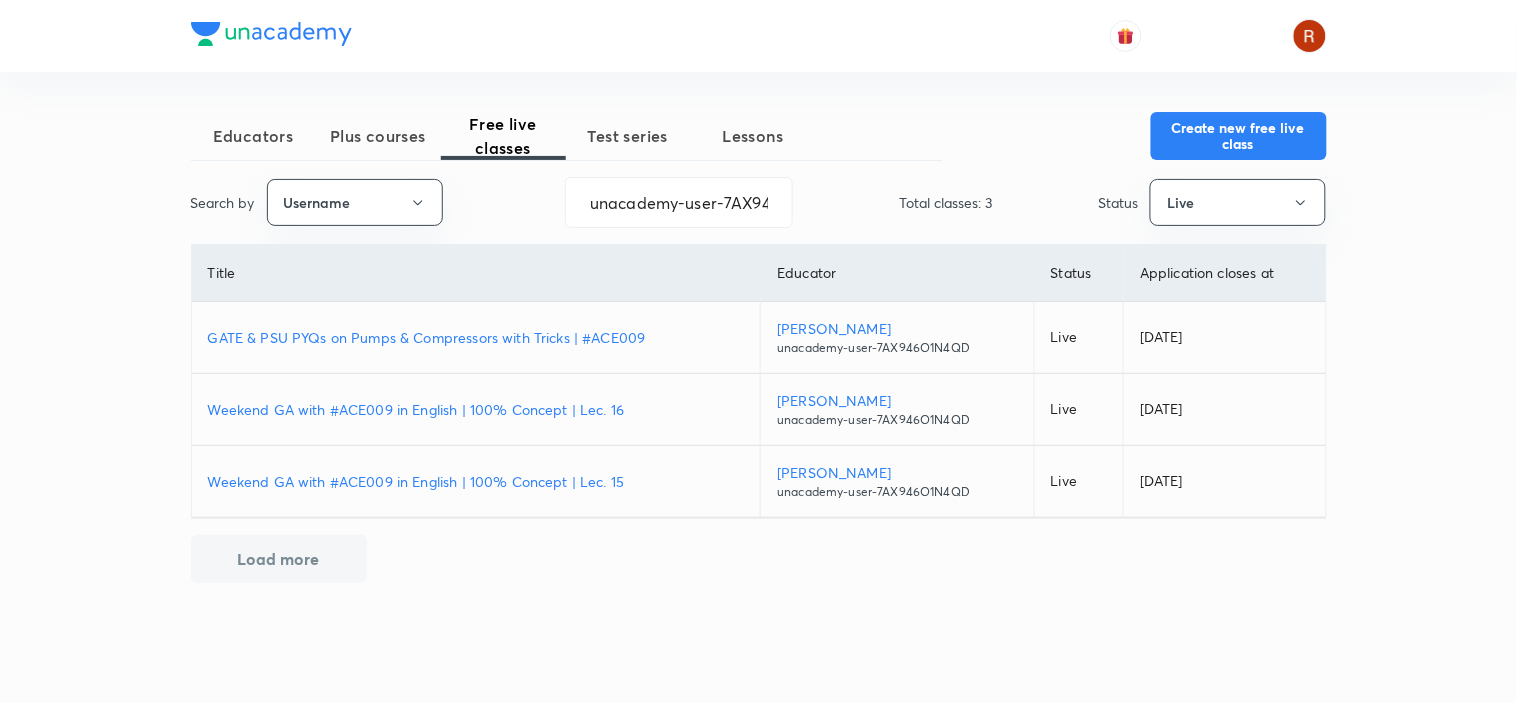click on "GATE & PSU PYQs on Pumps & Compressors with Tricks | #ACE009" at bounding box center [476, 337] 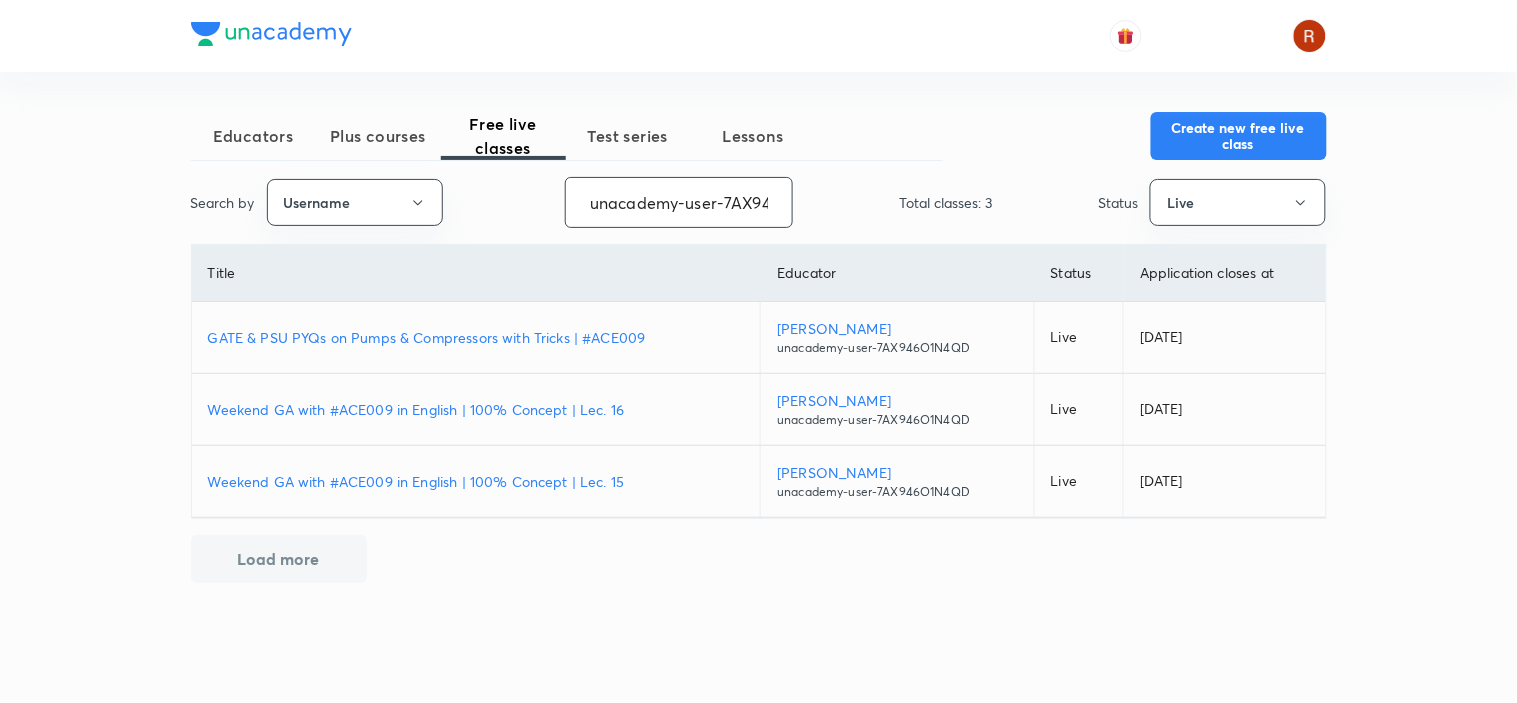 click on "unacademy-user-7AX946O1N4QD" at bounding box center [679, 202] 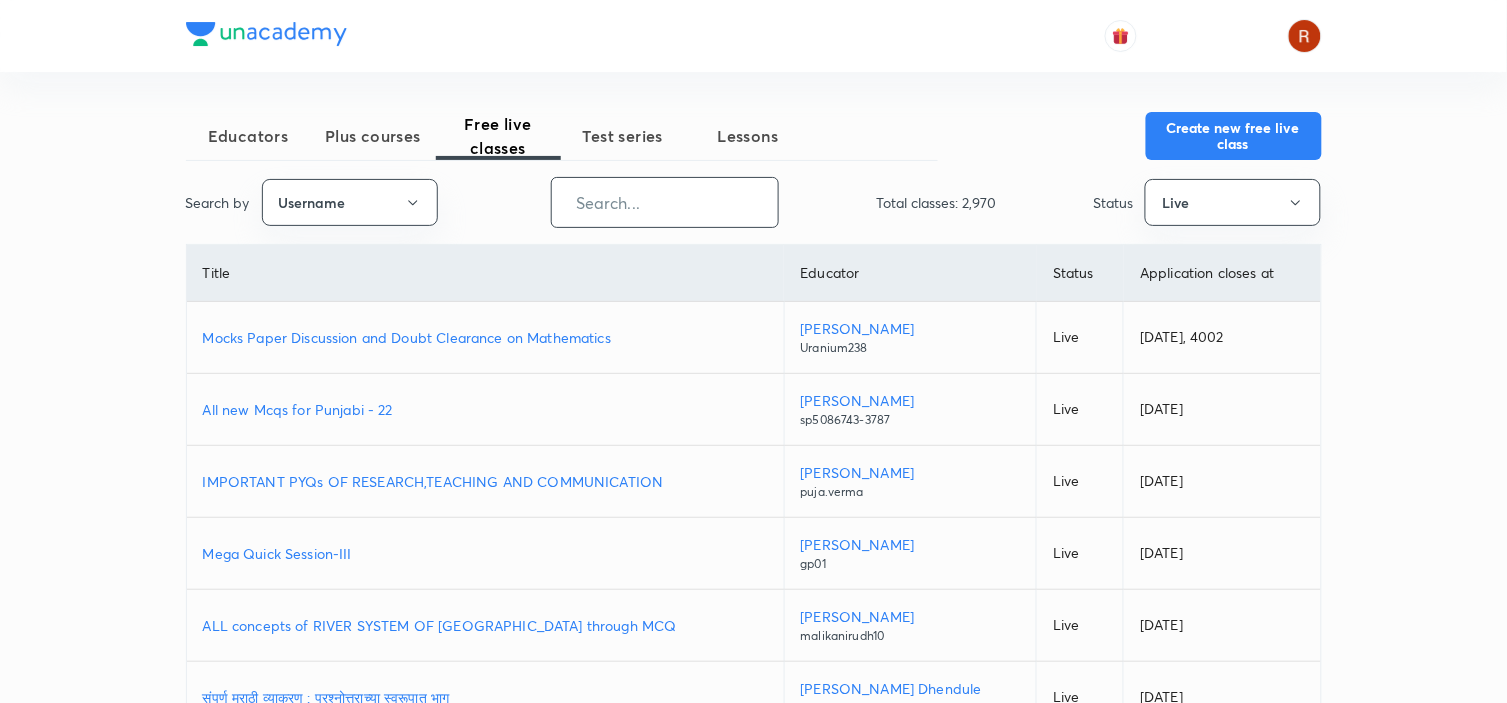 paste on "deepraj.csit" 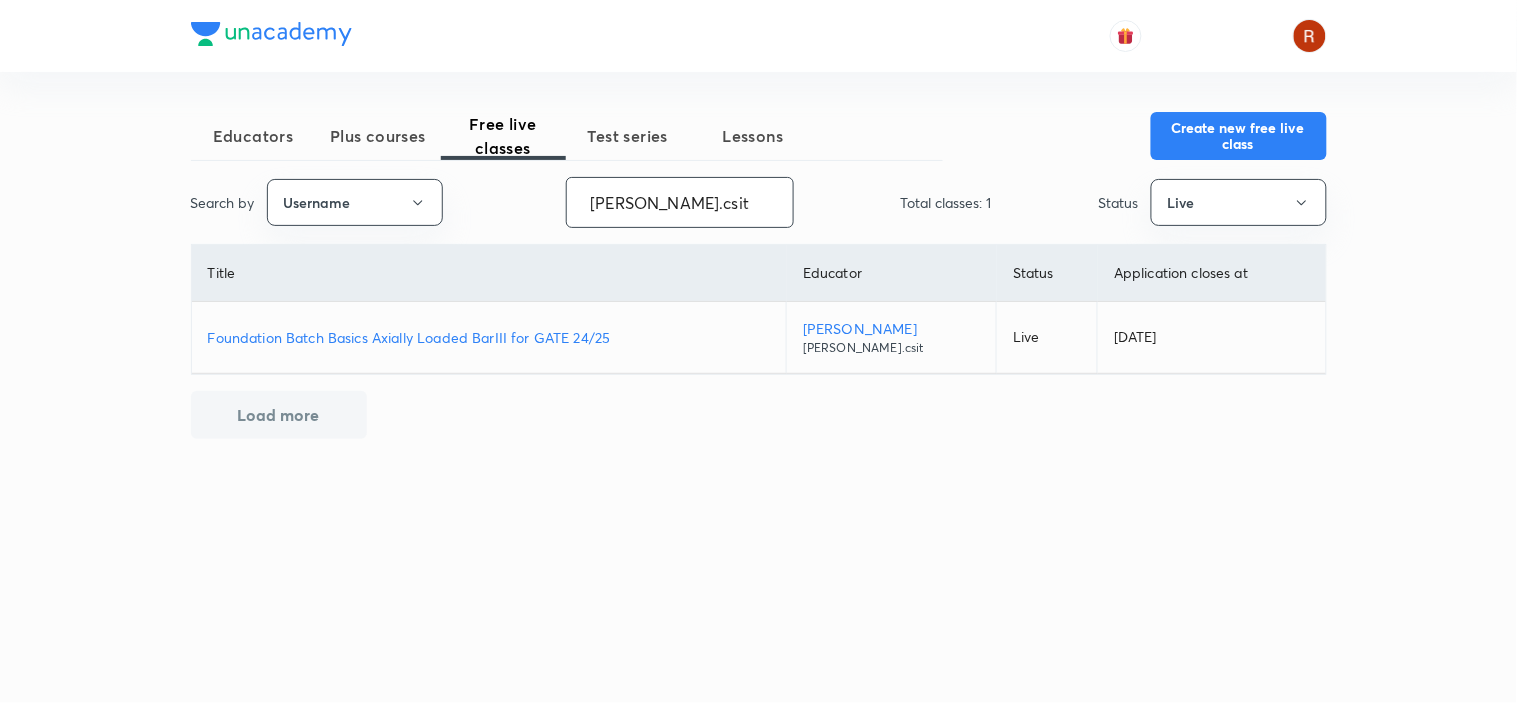 type on "deepraj.csit" 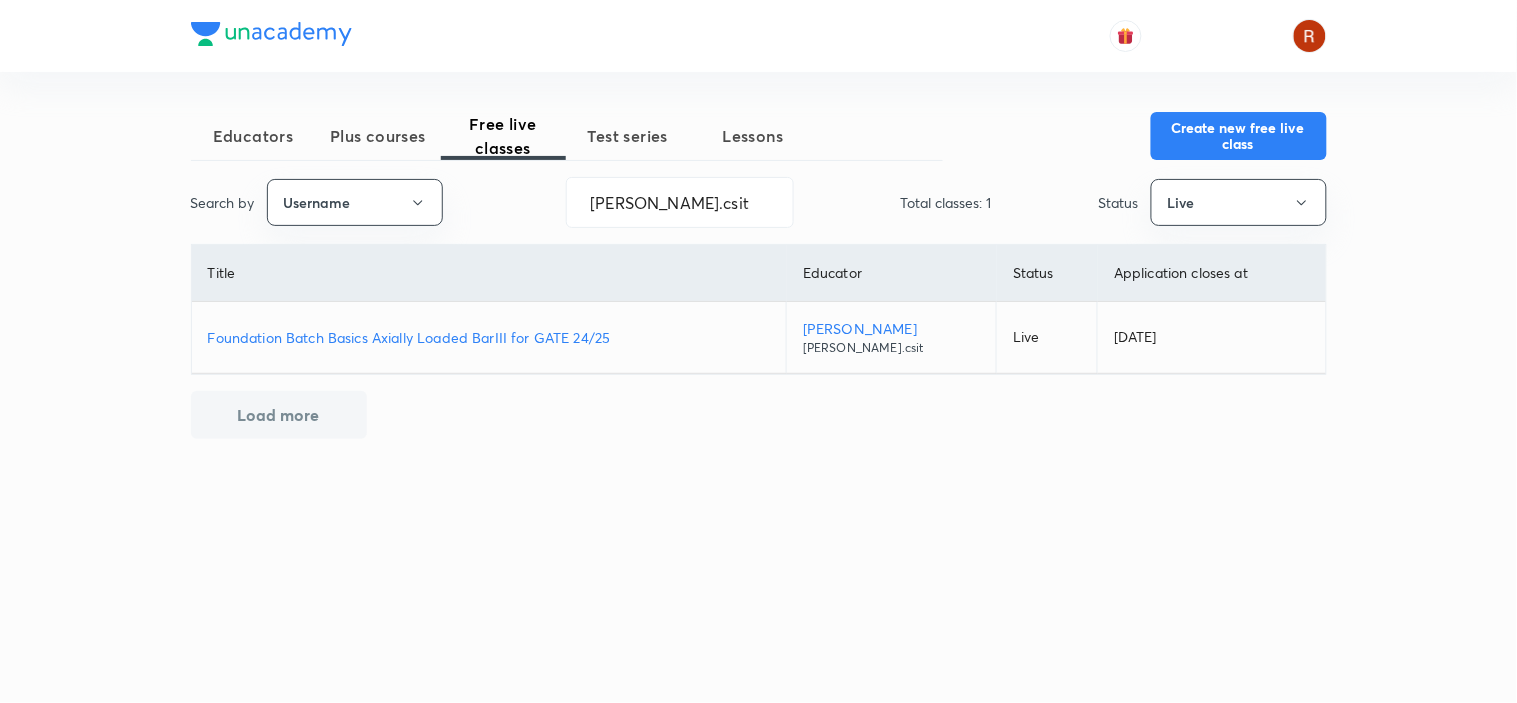 click on "Load more" at bounding box center [279, 415] 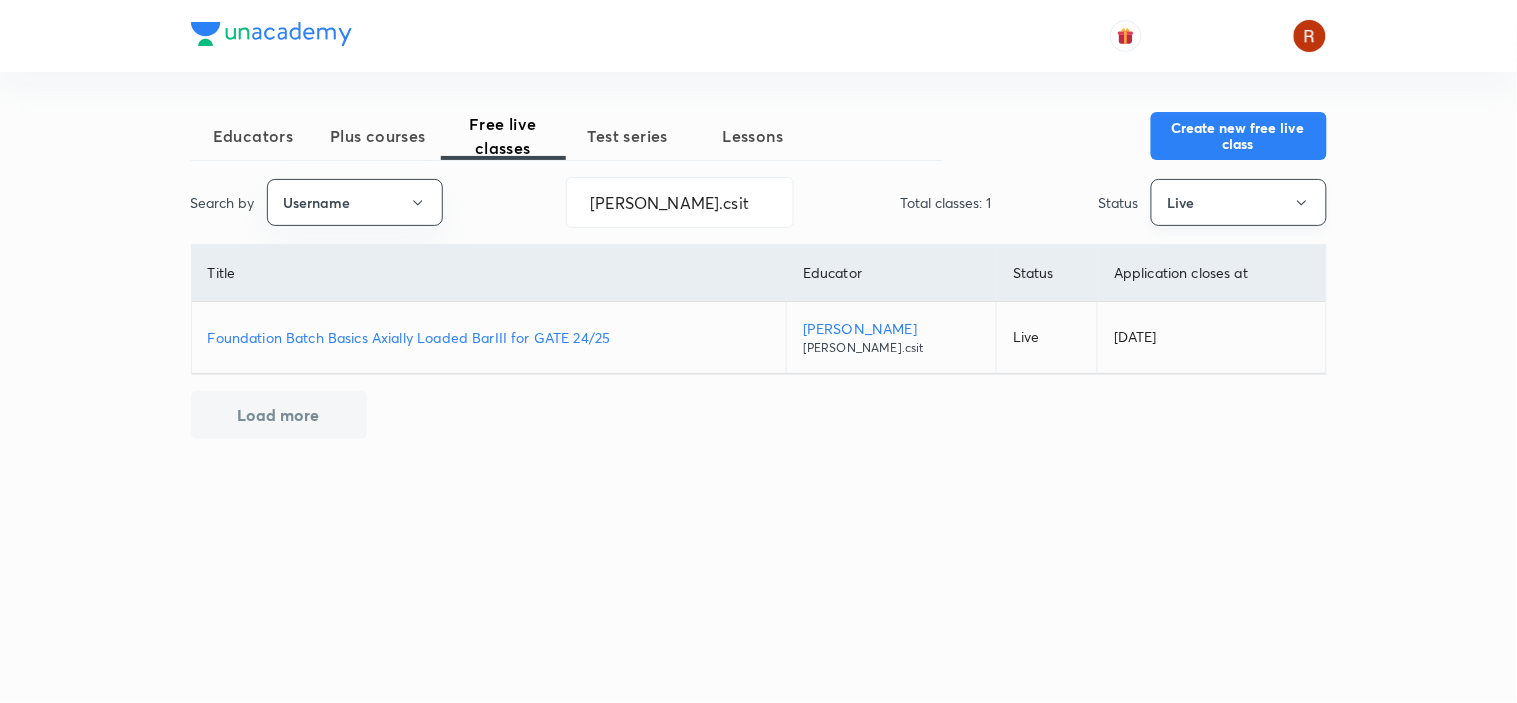 click on "Live" at bounding box center (1239, 202) 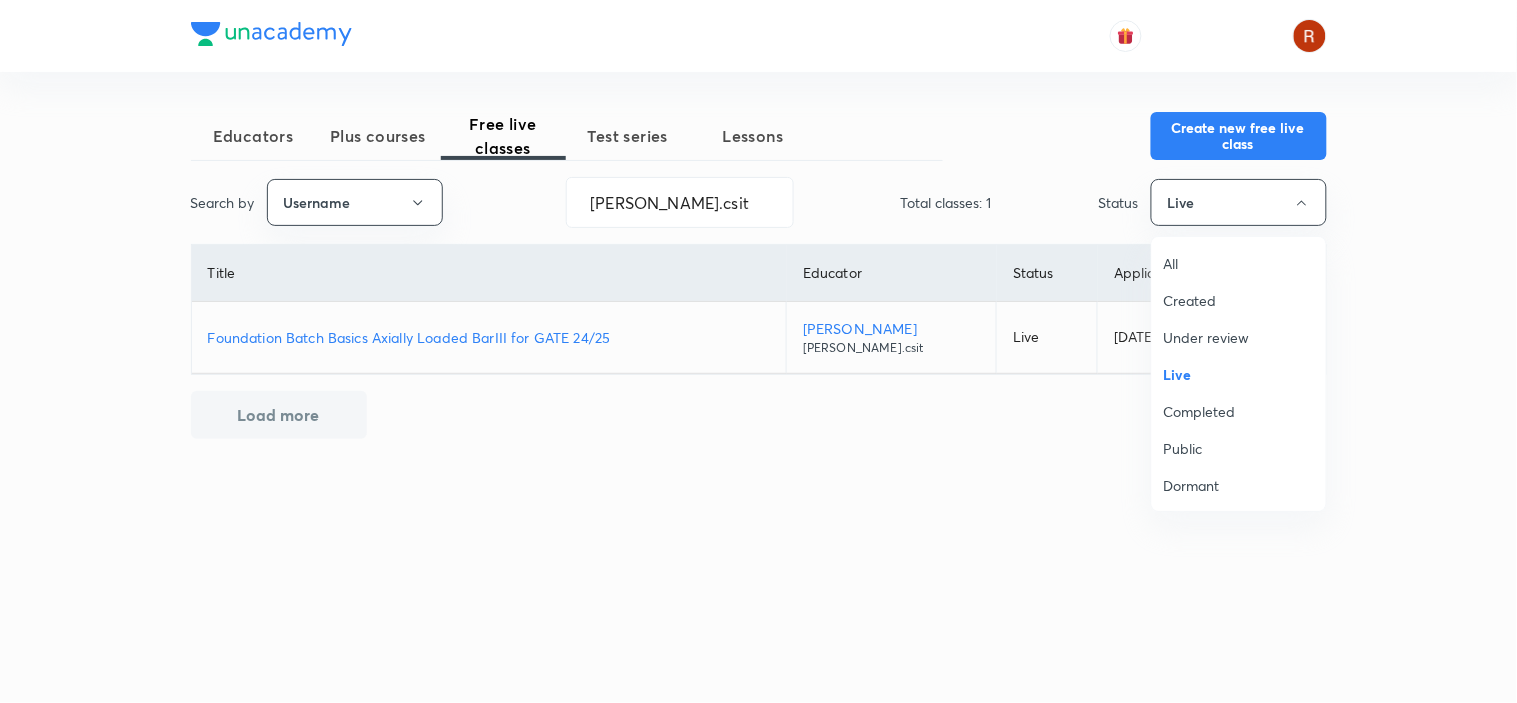click on "Live" at bounding box center [1239, 374] 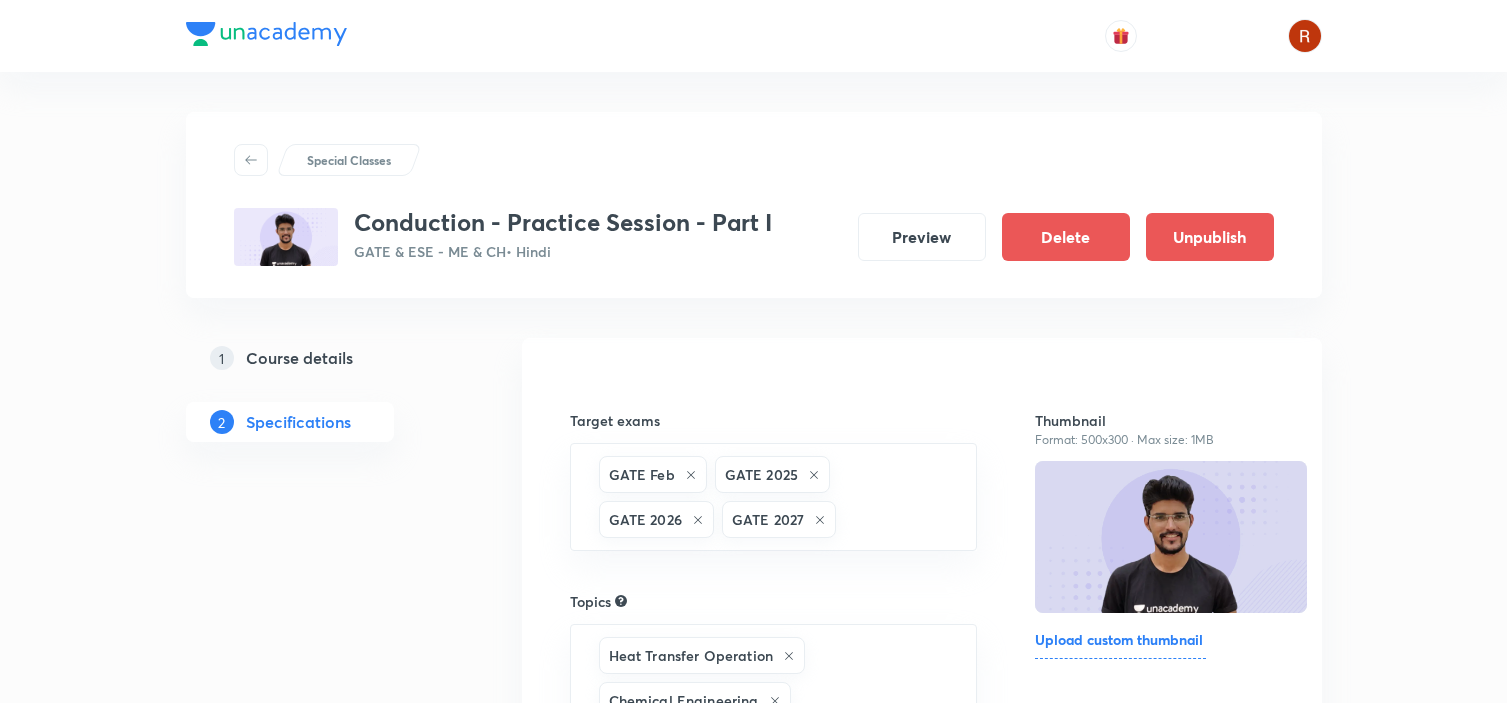 scroll, scrollTop: 0, scrollLeft: 0, axis: both 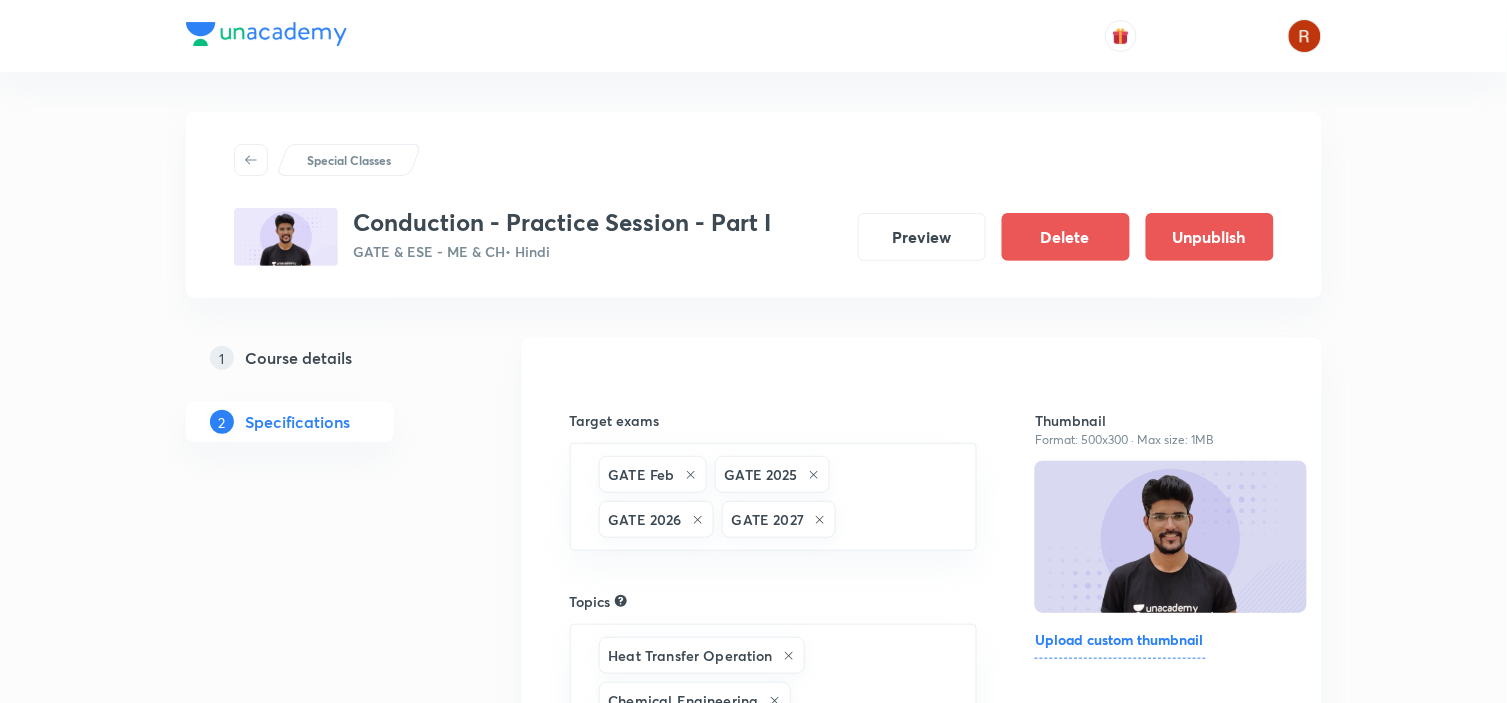 click on "Course details" at bounding box center [299, 358] 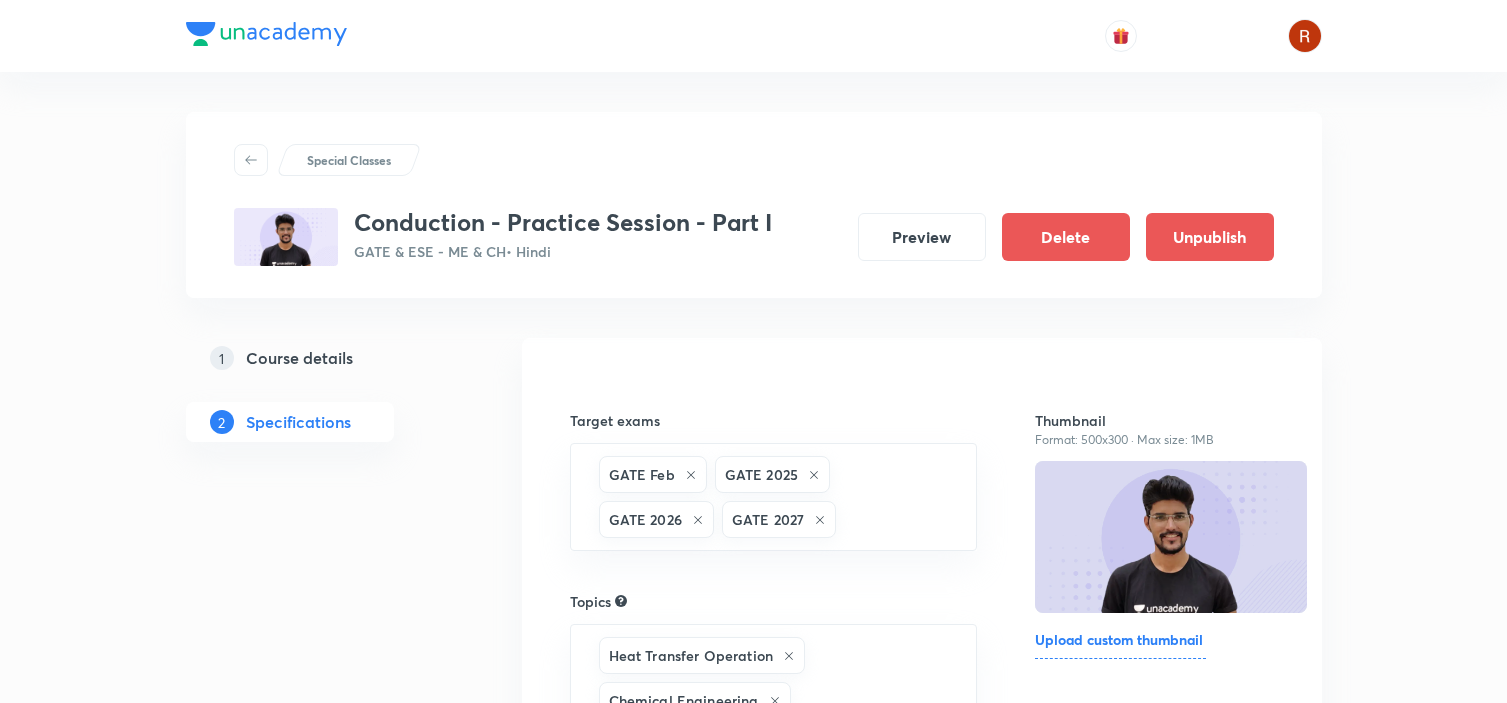 scroll, scrollTop: 0, scrollLeft: 0, axis: both 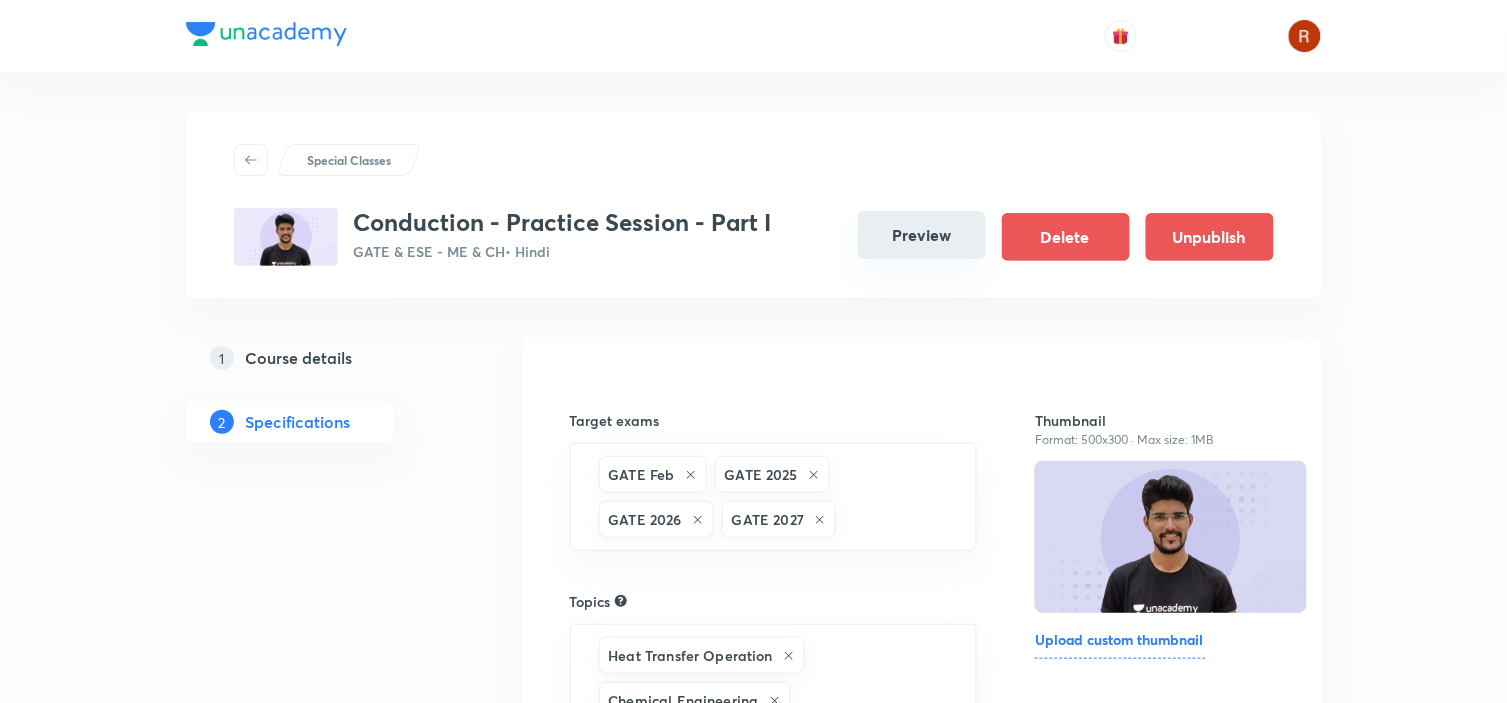 click on "Preview" at bounding box center [922, 235] 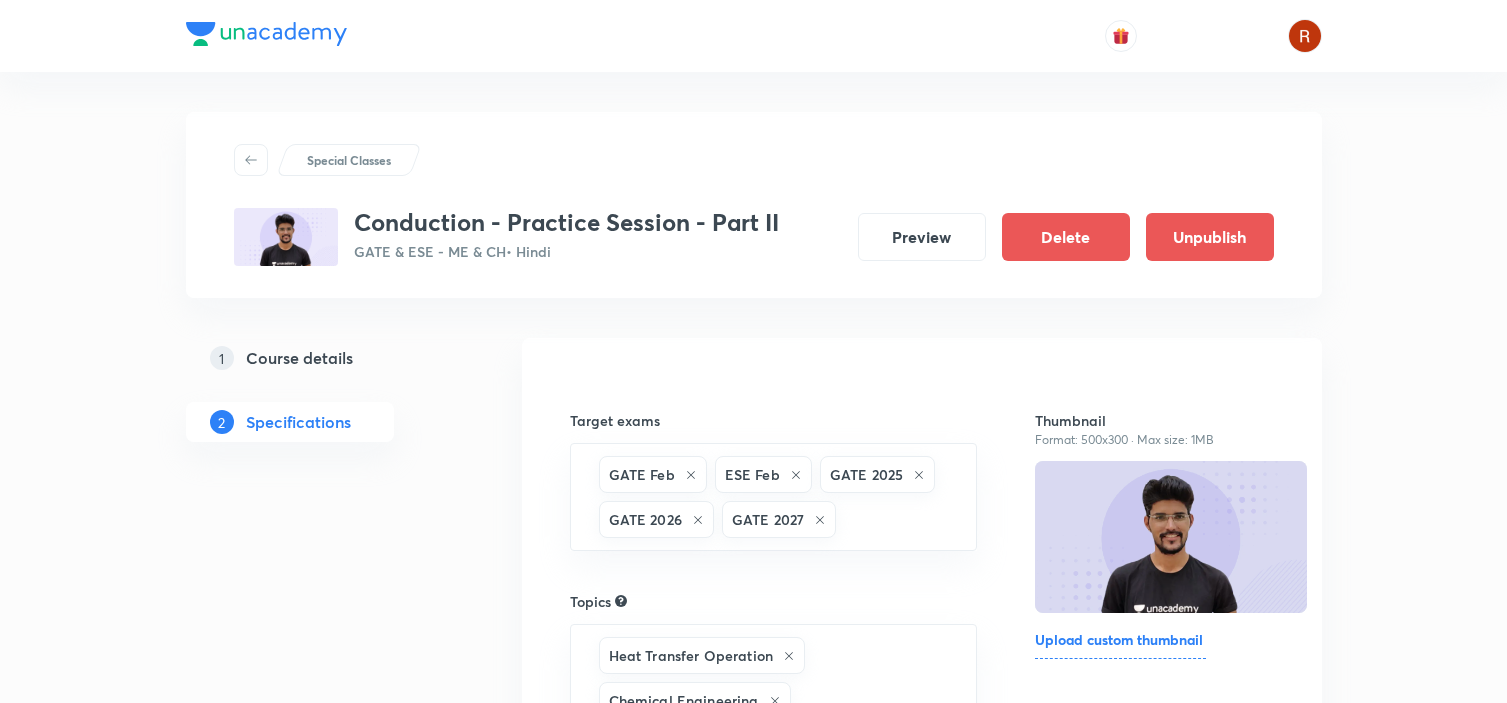 scroll, scrollTop: 0, scrollLeft: 0, axis: both 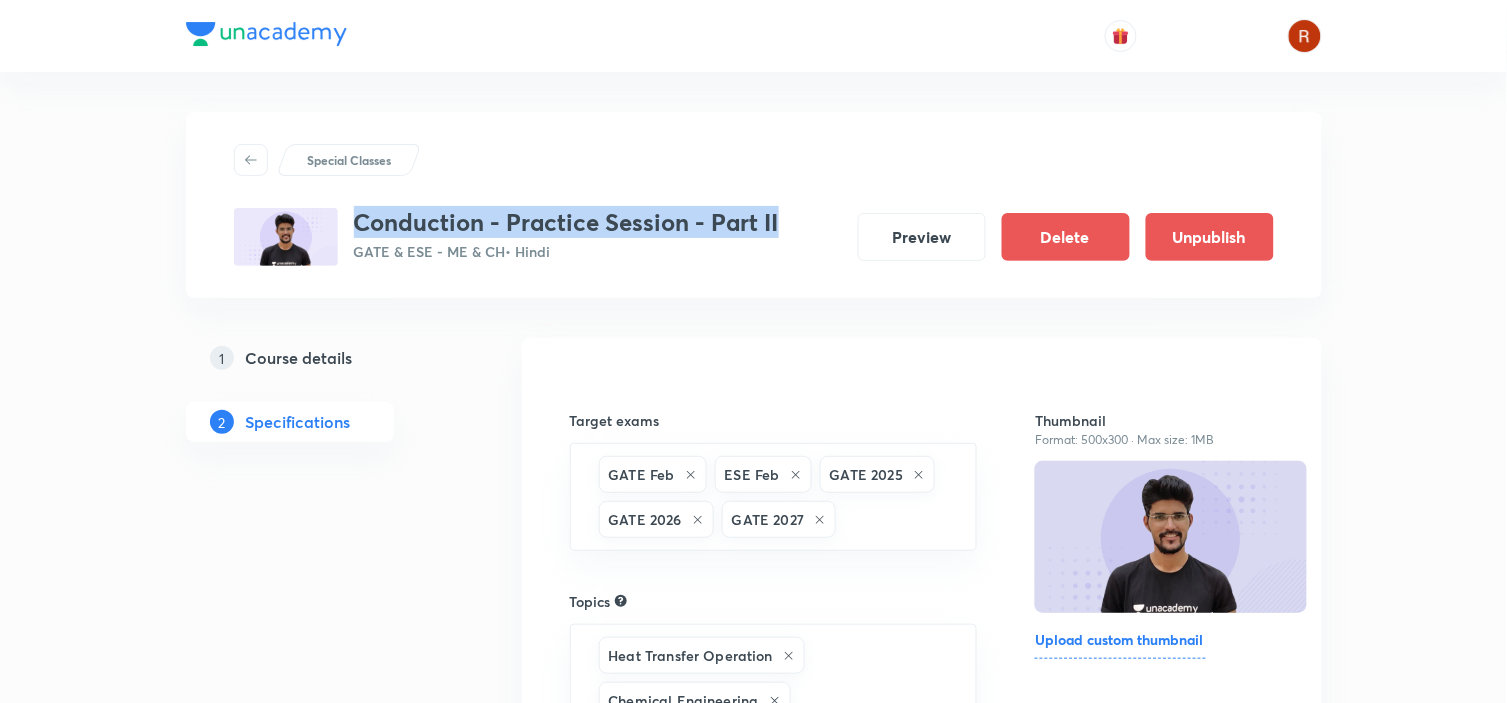 click on "Course details" at bounding box center [299, 358] 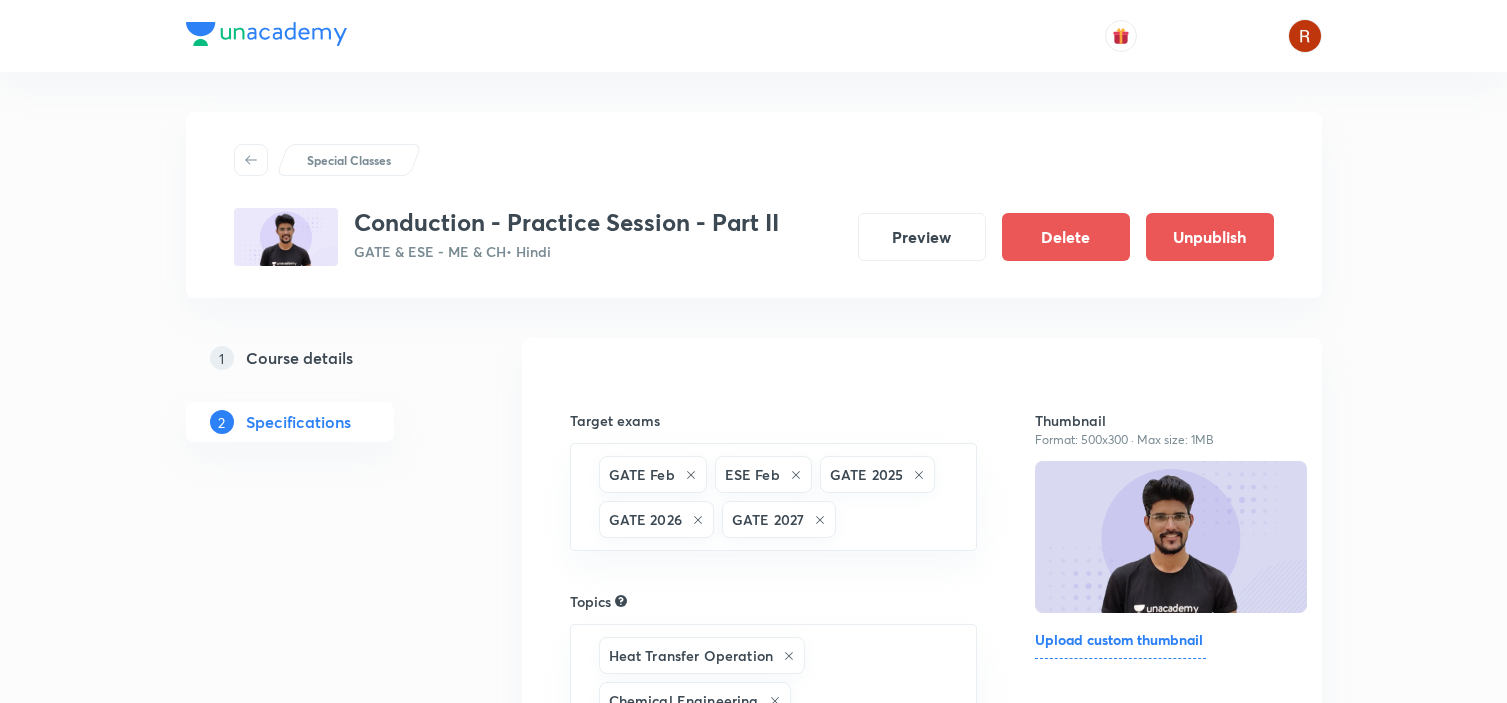 scroll, scrollTop: 0, scrollLeft: 0, axis: both 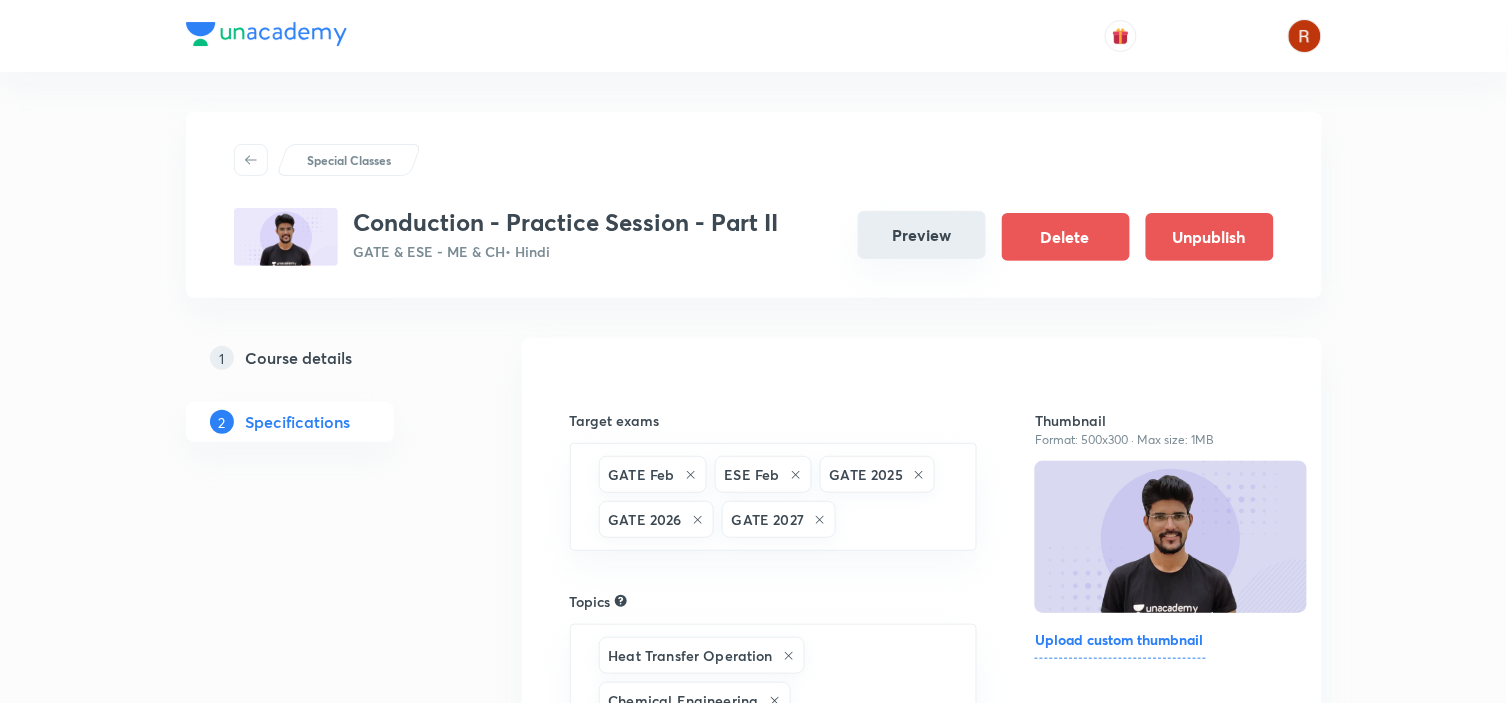 click on "Preview" at bounding box center [922, 235] 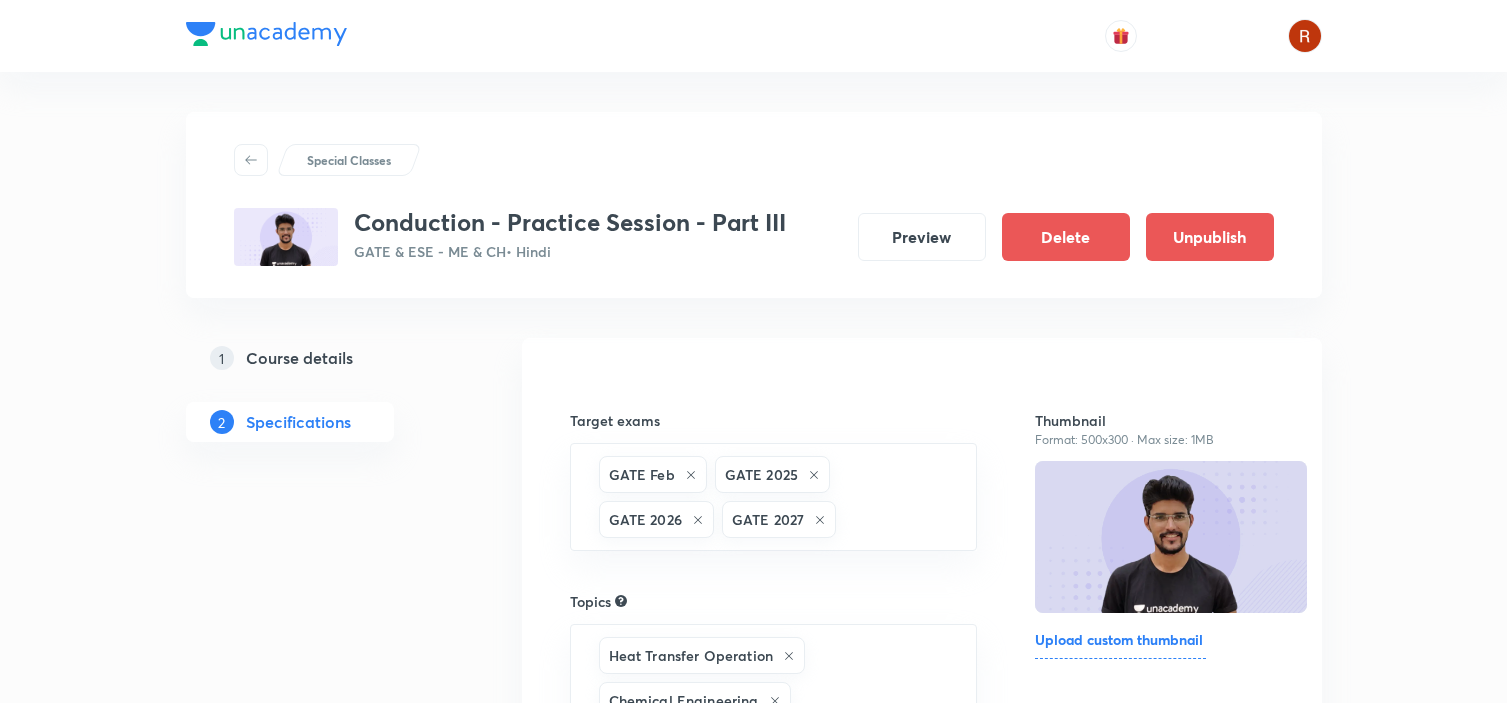 scroll, scrollTop: 0, scrollLeft: 0, axis: both 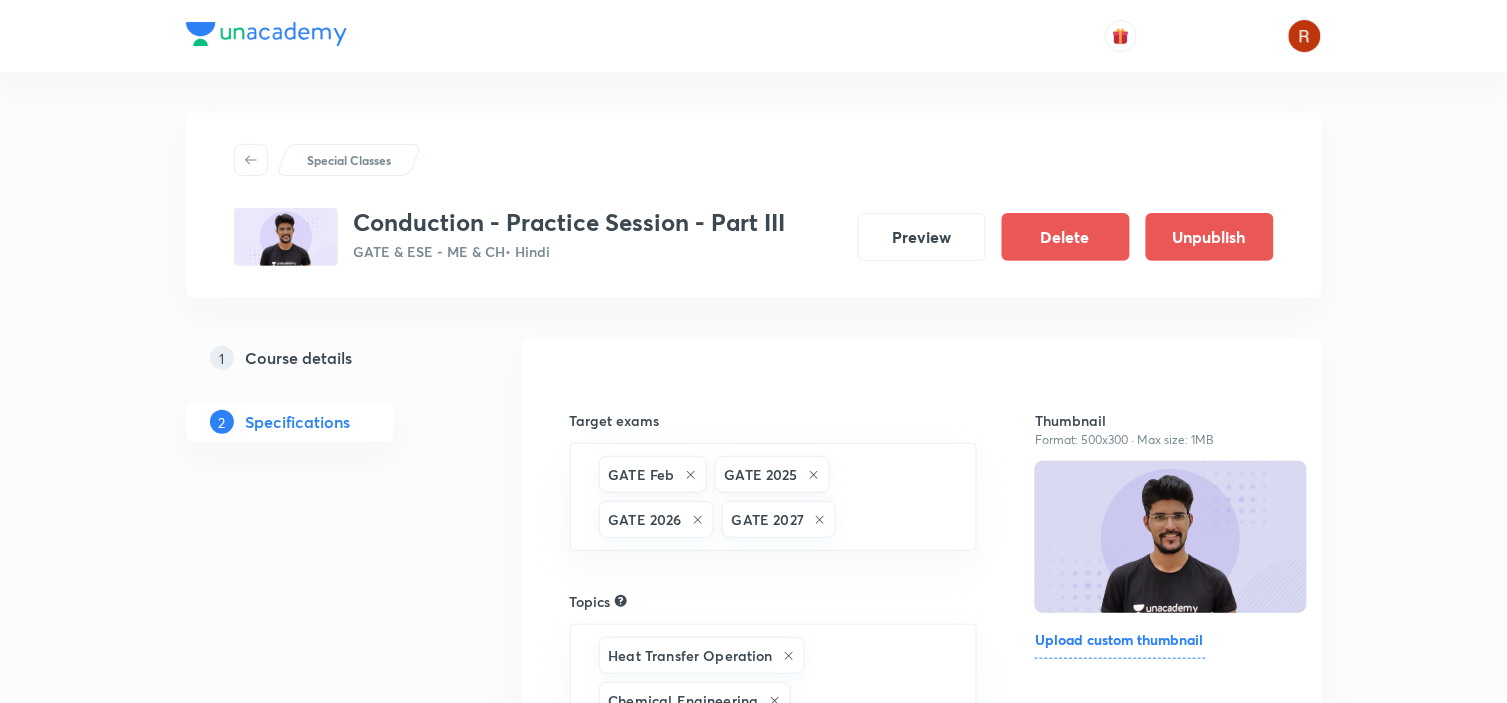 click on "Course details" at bounding box center (299, 358) 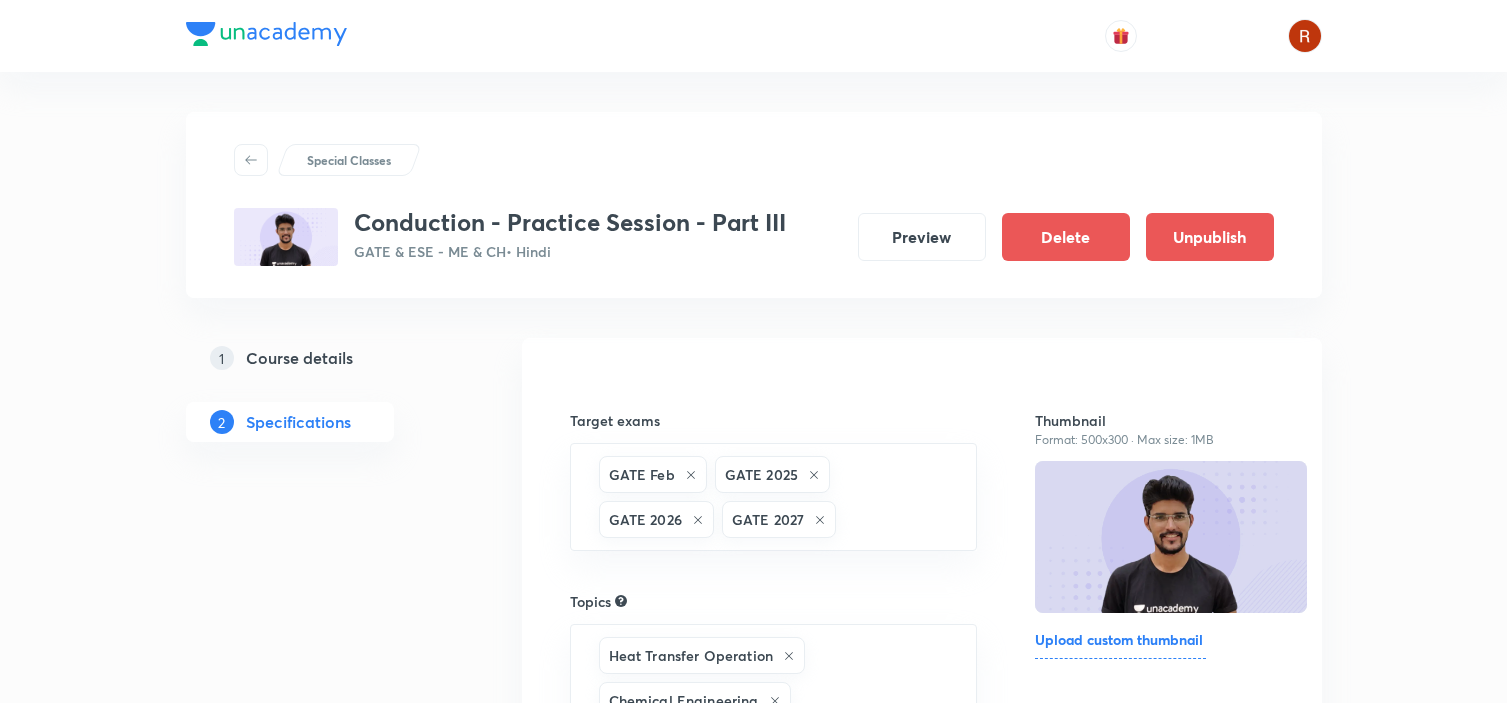 scroll, scrollTop: 0, scrollLeft: 0, axis: both 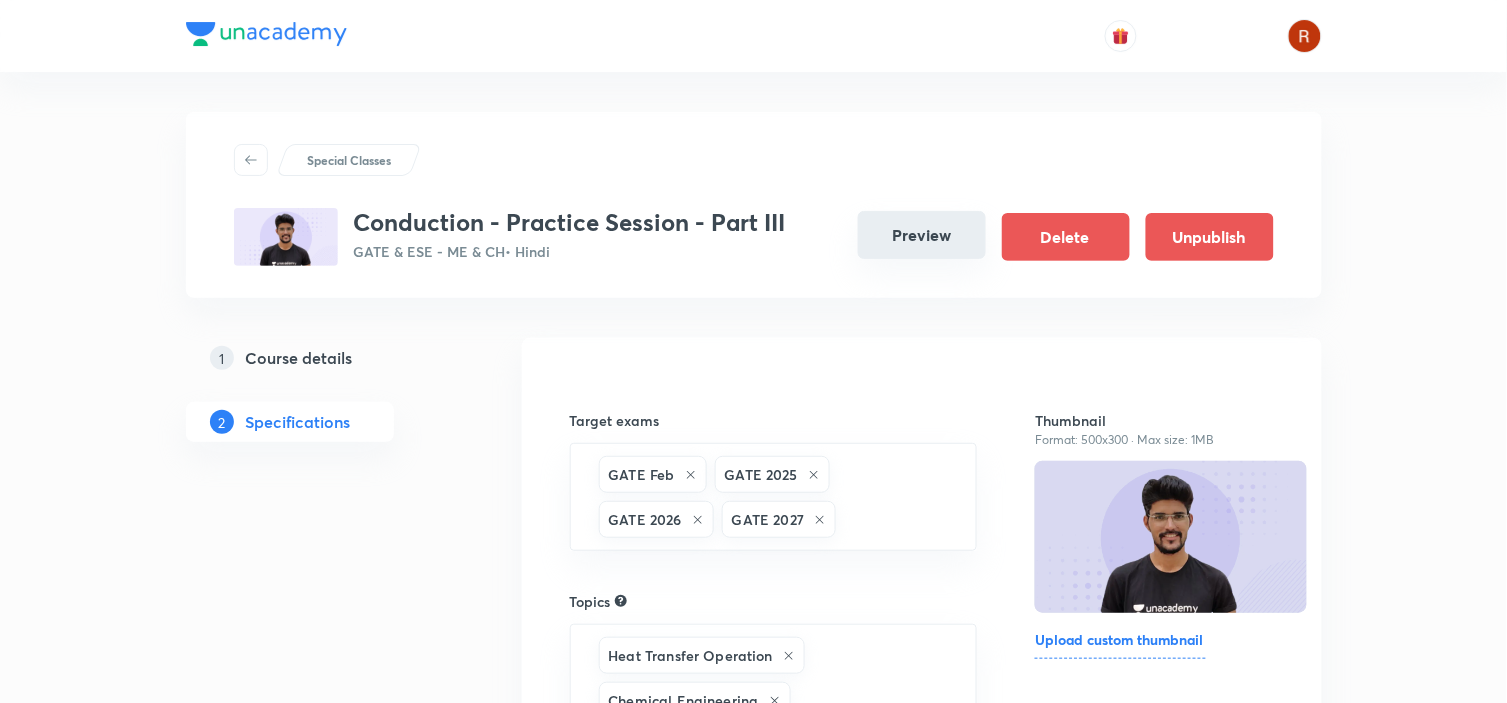 click on "Preview" at bounding box center [922, 235] 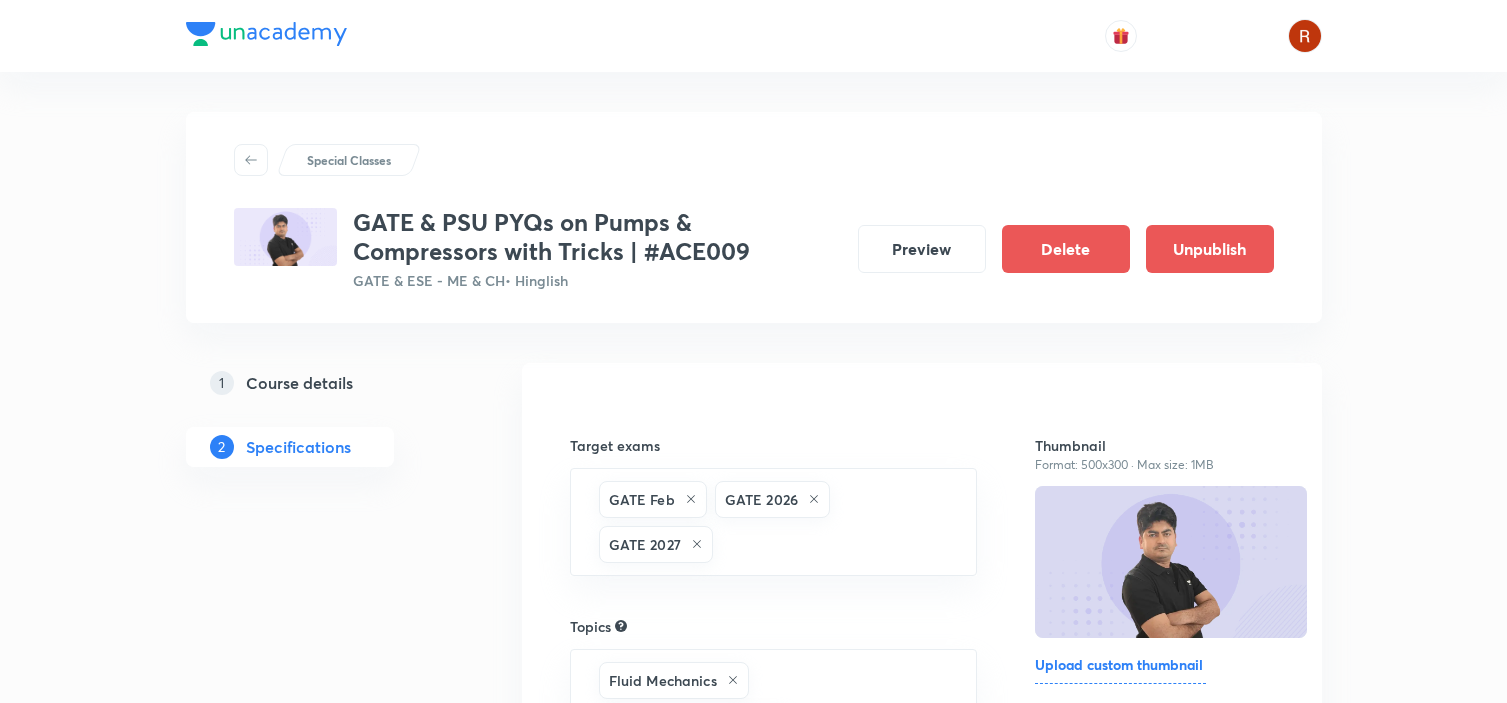 scroll, scrollTop: 0, scrollLeft: 0, axis: both 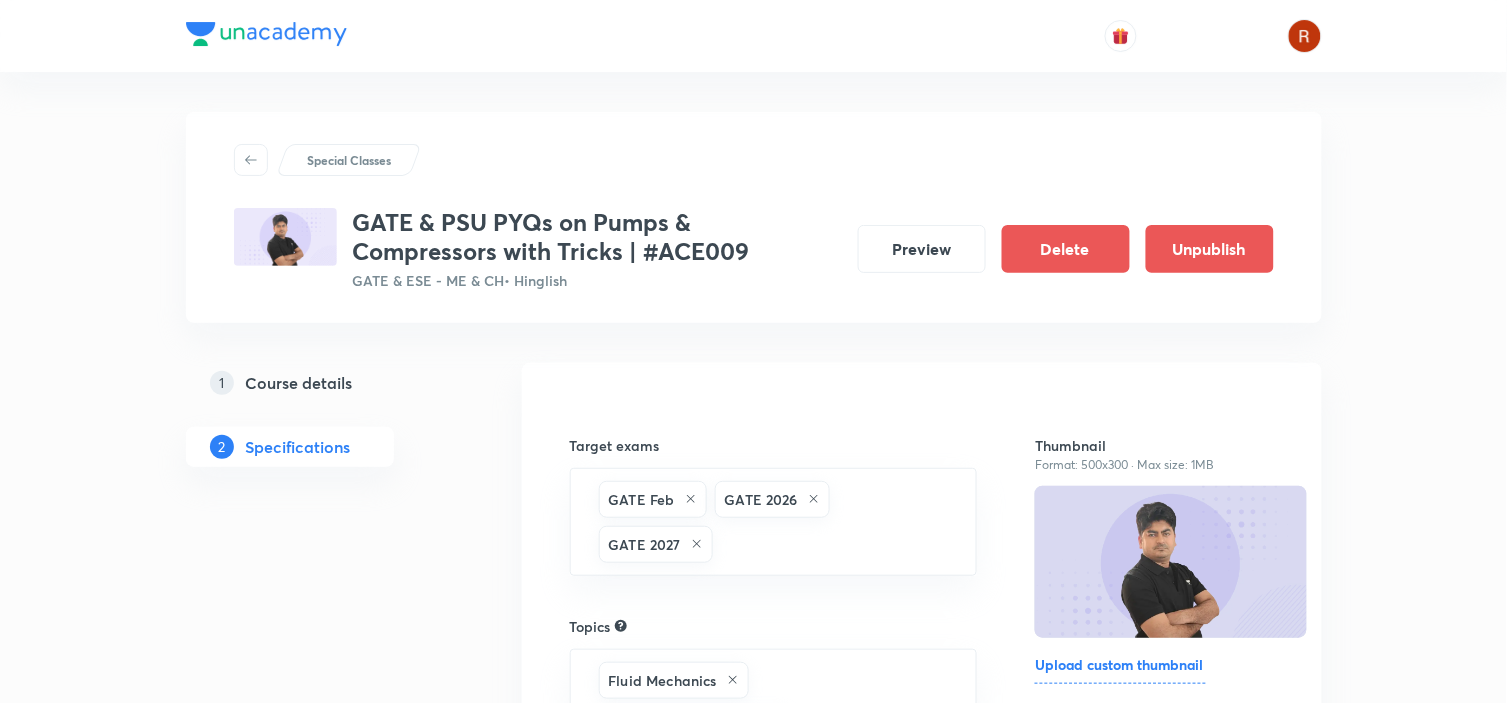 click on "Course details" at bounding box center [299, 383] 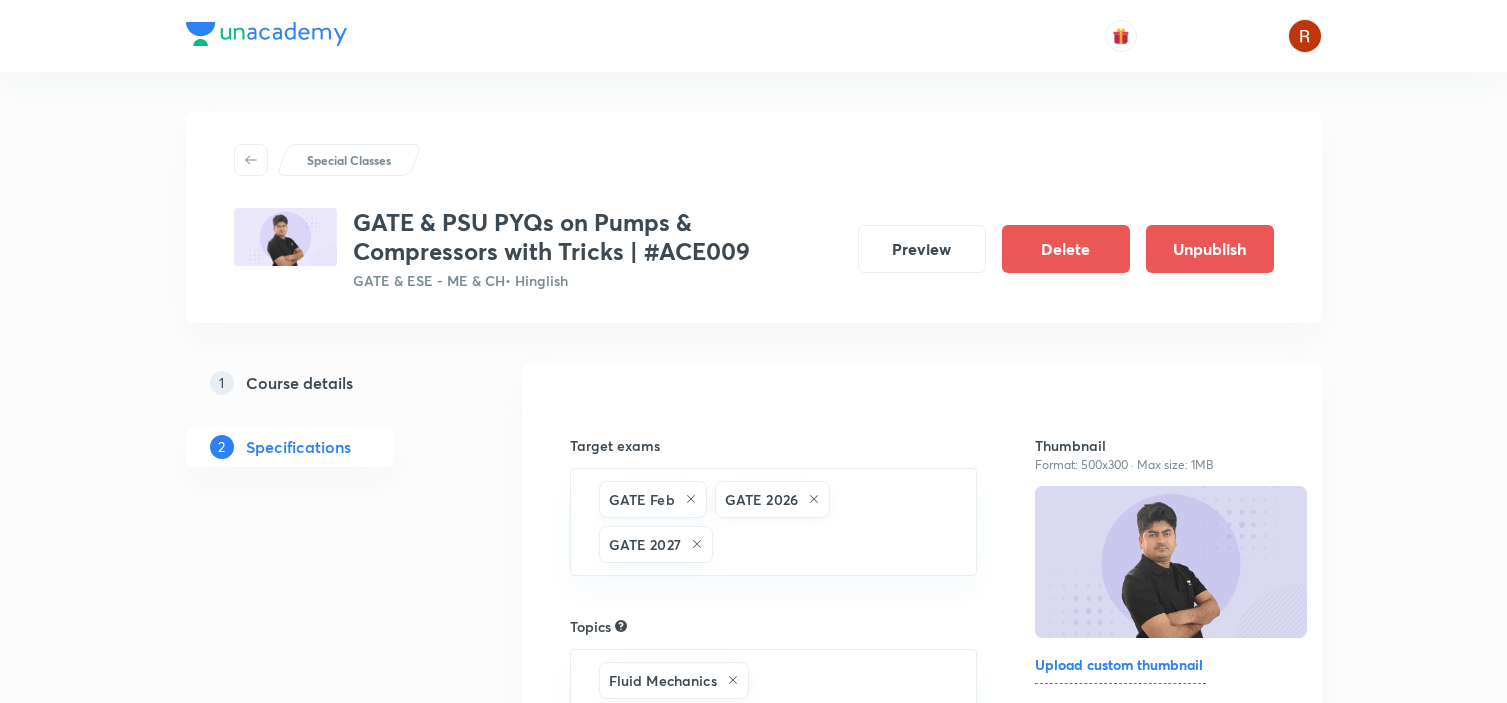 scroll, scrollTop: 0, scrollLeft: 0, axis: both 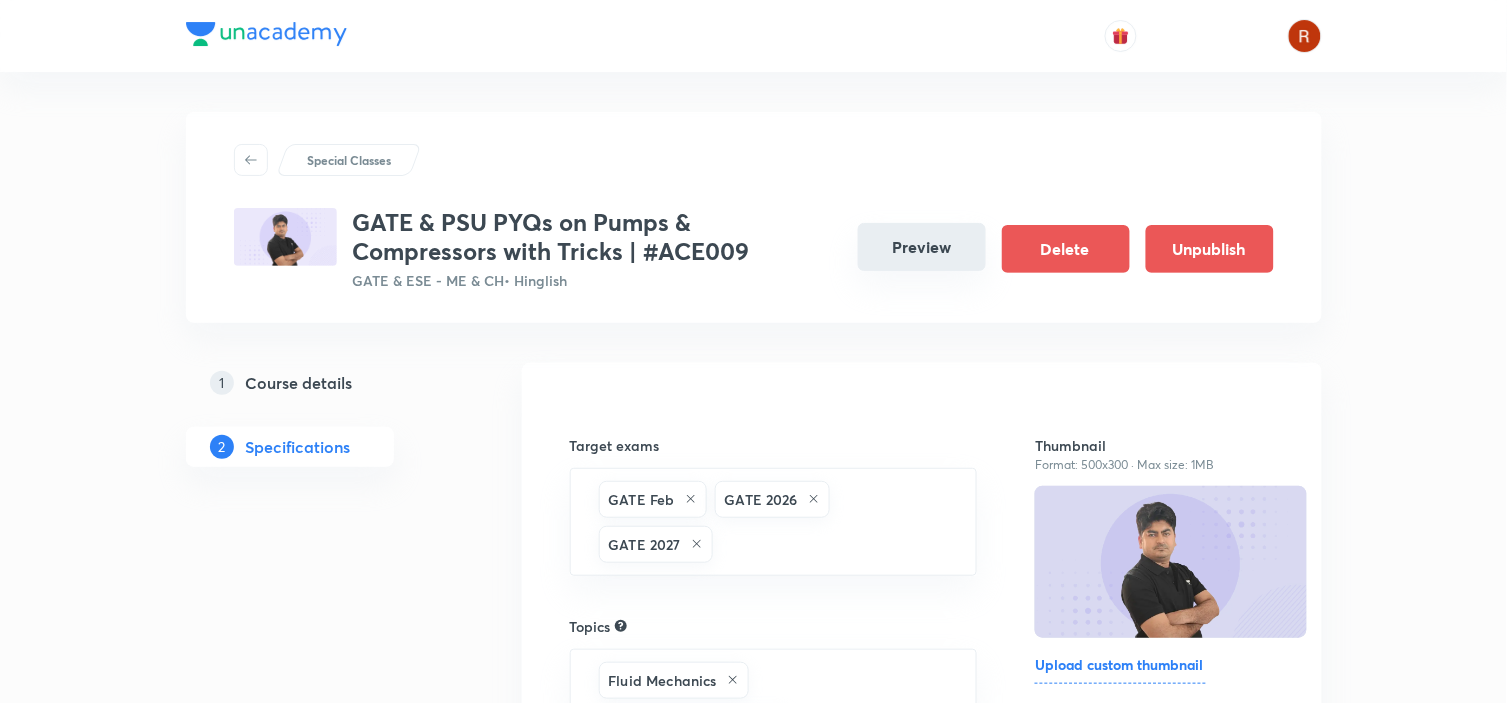 click on "Preview" at bounding box center [922, 247] 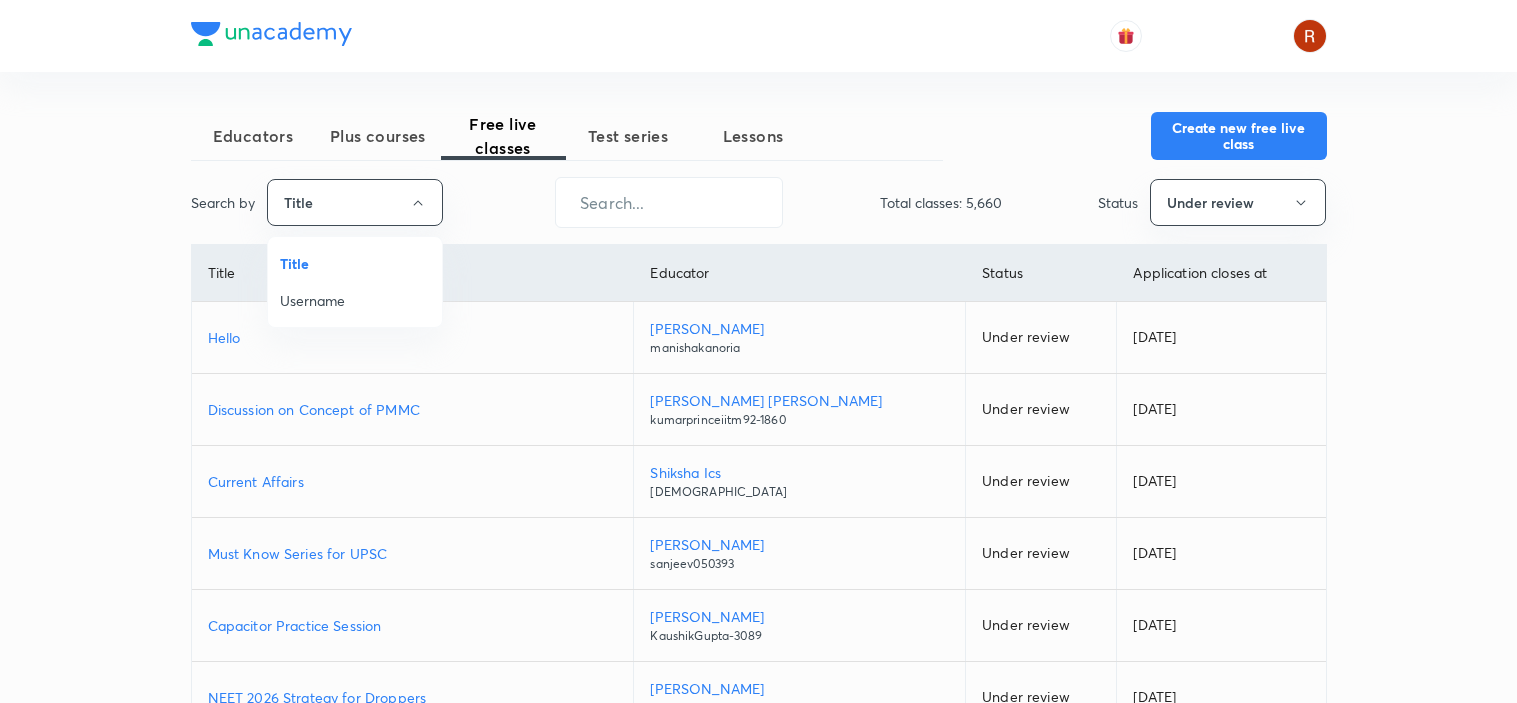 scroll, scrollTop: 0, scrollLeft: 0, axis: both 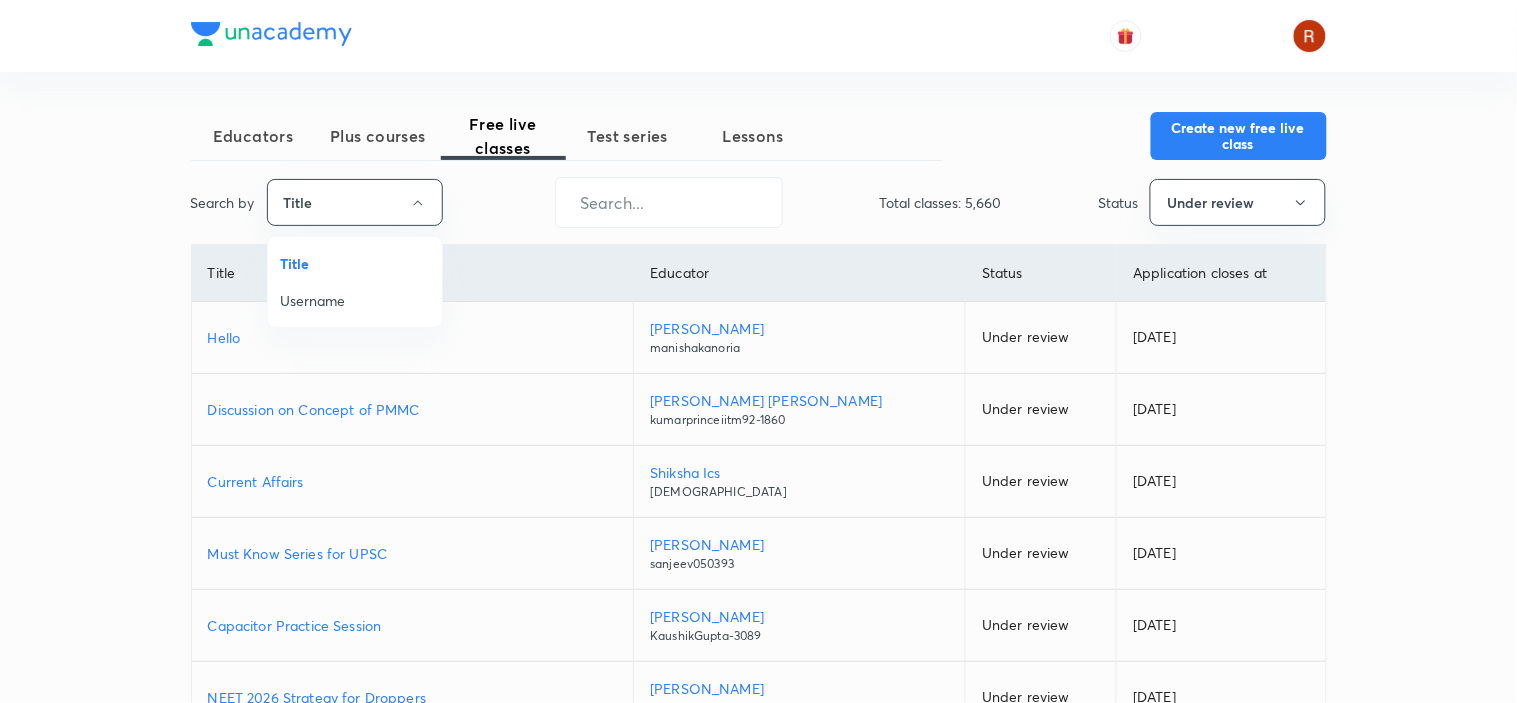 click on "Username" at bounding box center (355, 300) 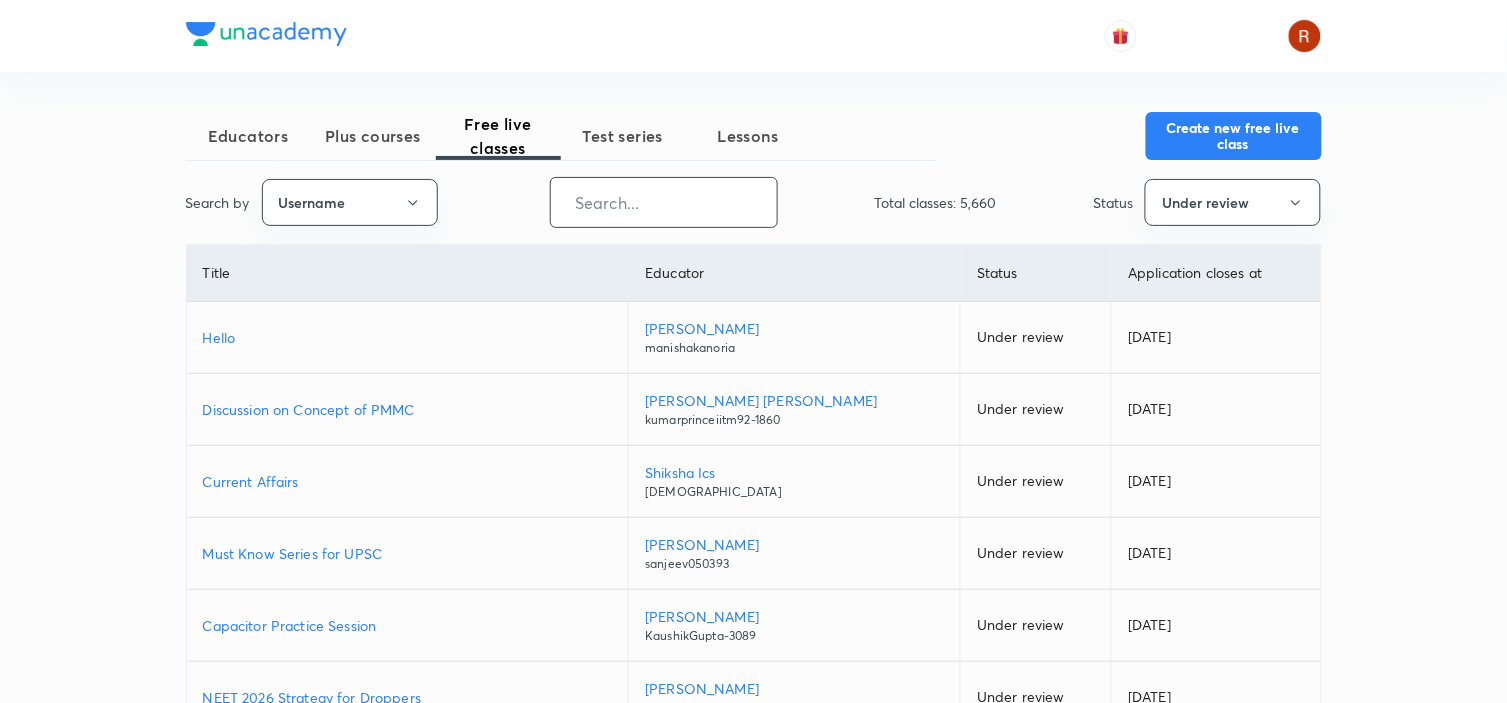 click at bounding box center [664, 202] 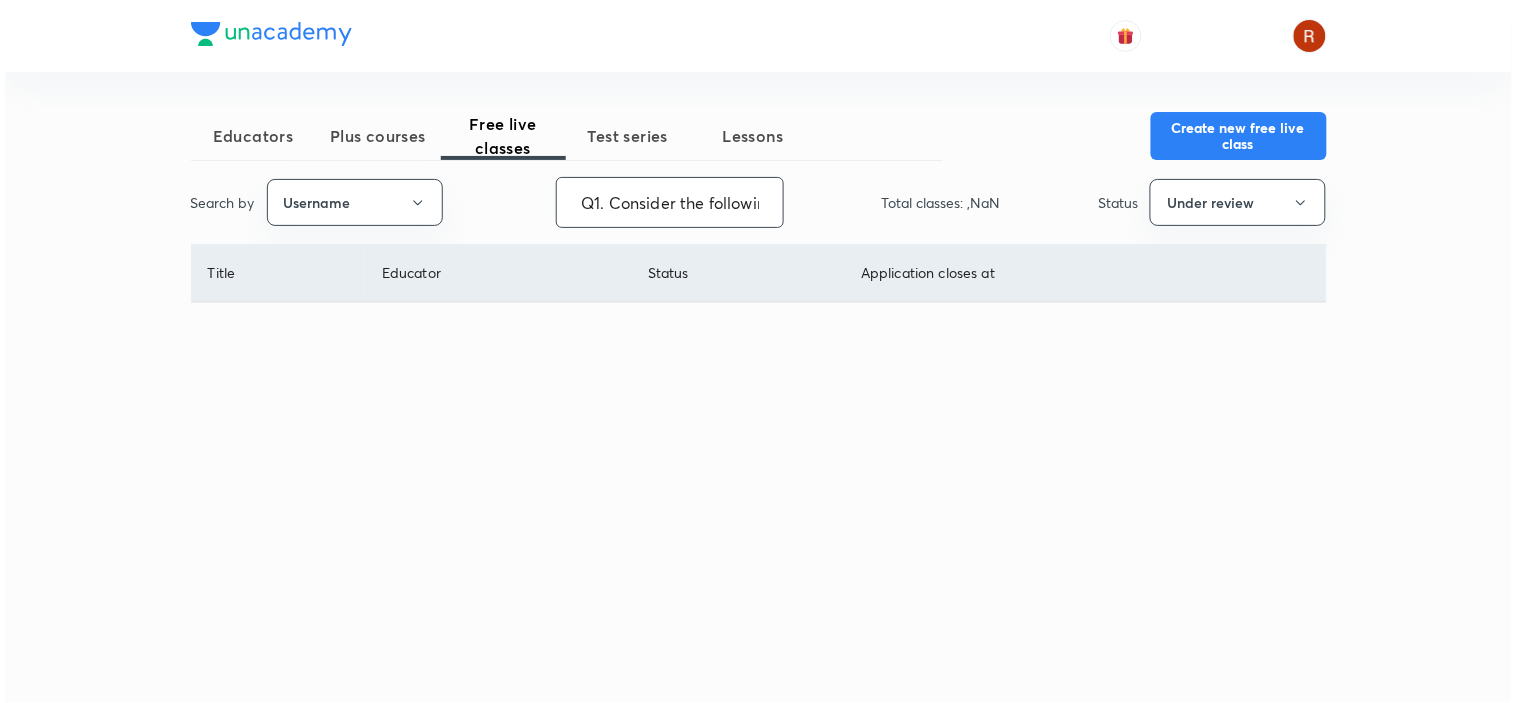 scroll, scrollTop: 0, scrollLeft: 7117, axis: horizontal 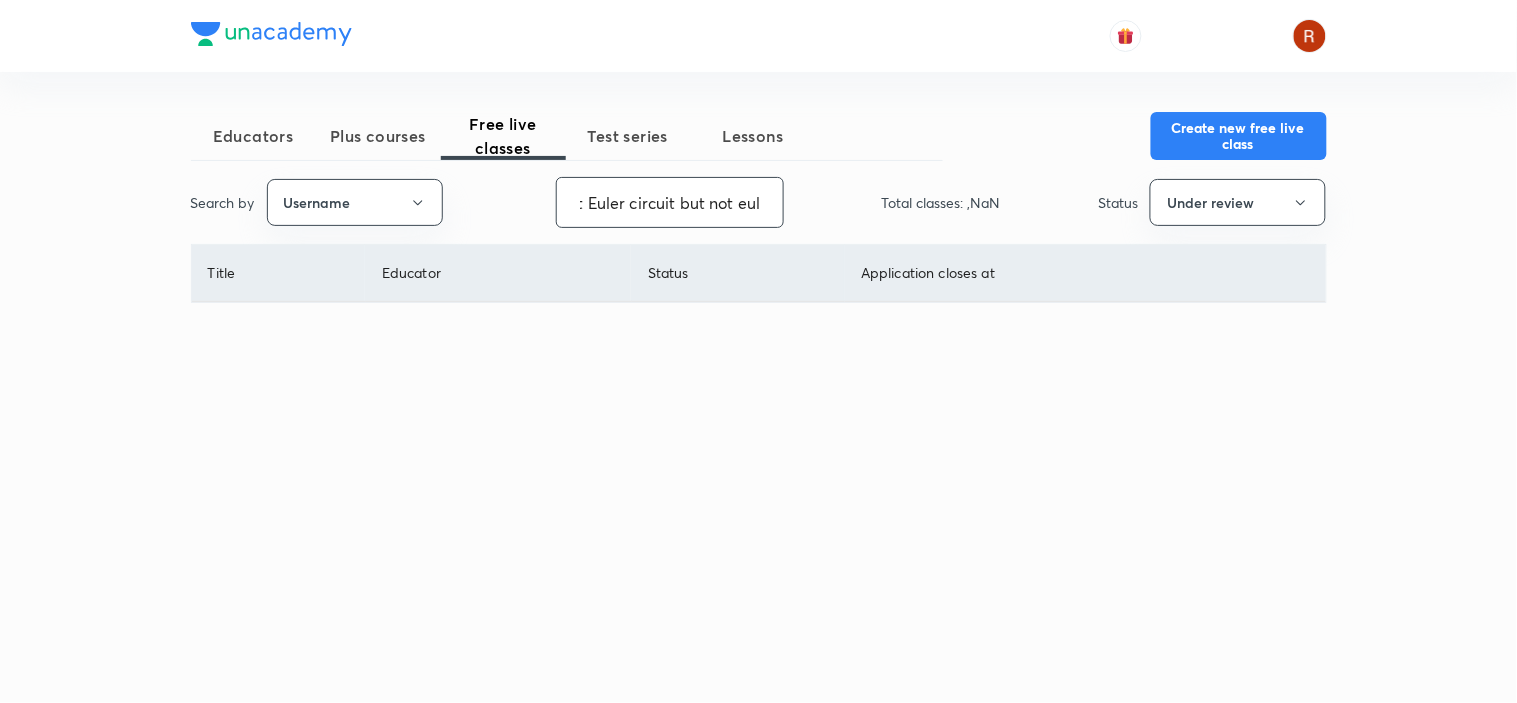 type on "Q1. Consider the following properties of a graph- This graph contains even length cycle Chromatic number must be 2  Hamiltonian graph Euler graph Regular graph Bipartite graph  Ans : D   Q2. Which theorem we use to check Hamiltonian Circuit in graph? Dirac’s Theorem Direct Theorem Orva theorem Ore’s Theorem Ans : A,D   Q3. How to check the planarity of the graph? Chromatic number must be 3 Chromatic number must be 1 Chromatic number must be 2 None of the above  Ans : D Chromatic number must be less than or equal to 4 according to 4 color theorem.  Q4. Which is the correct formula for finding maximum number of edges in bipartite graph? N(N-1)/2 N(N-1)/4 N^2/4 (N-K)(N-K+1)/2  Ans : C A is for complete graph B is for self complementary graph D is for disconnected graph  Q5. Consider a property of graph - Exactly 2 vertices of odd degree. Euler path but not euler circuit Euler circuit but not euler path Both Euler" 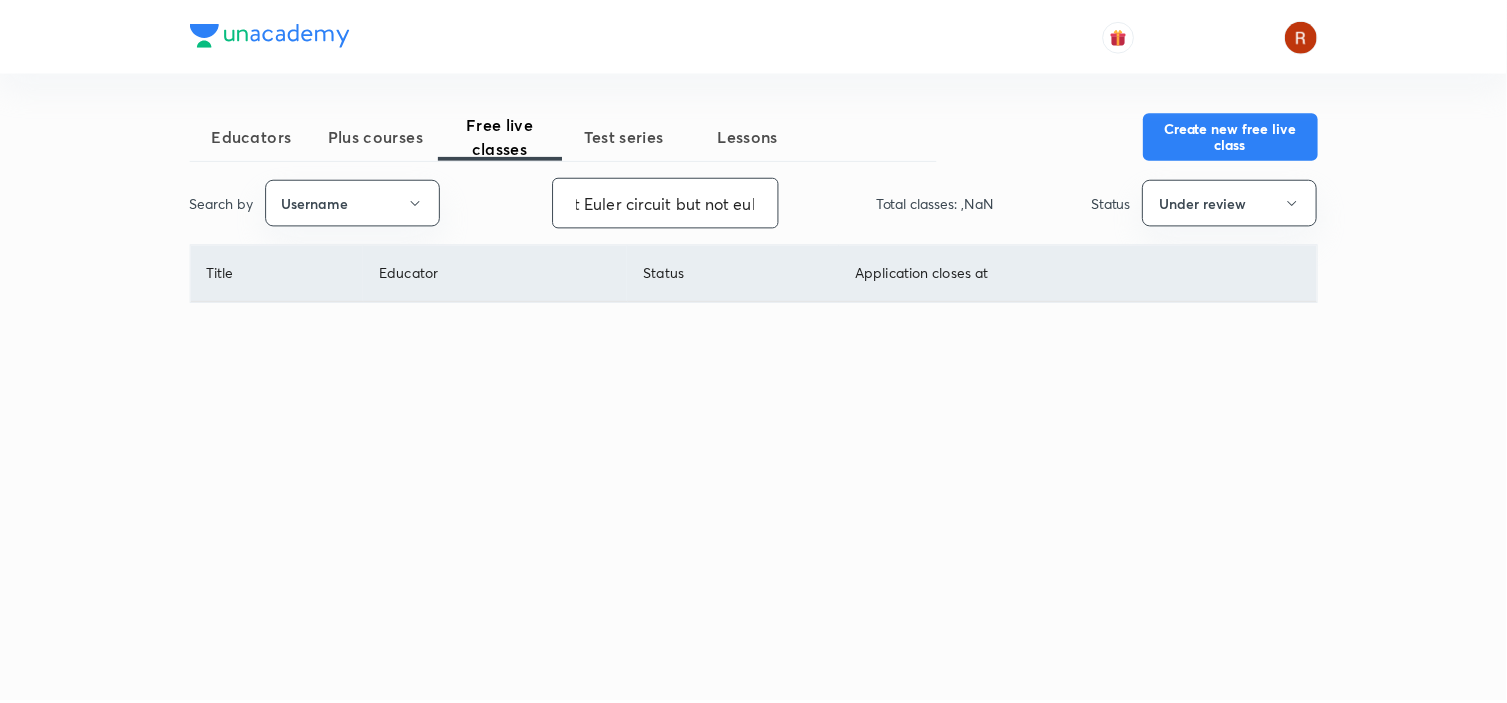 scroll, scrollTop: 0, scrollLeft: 6853, axis: horizontal 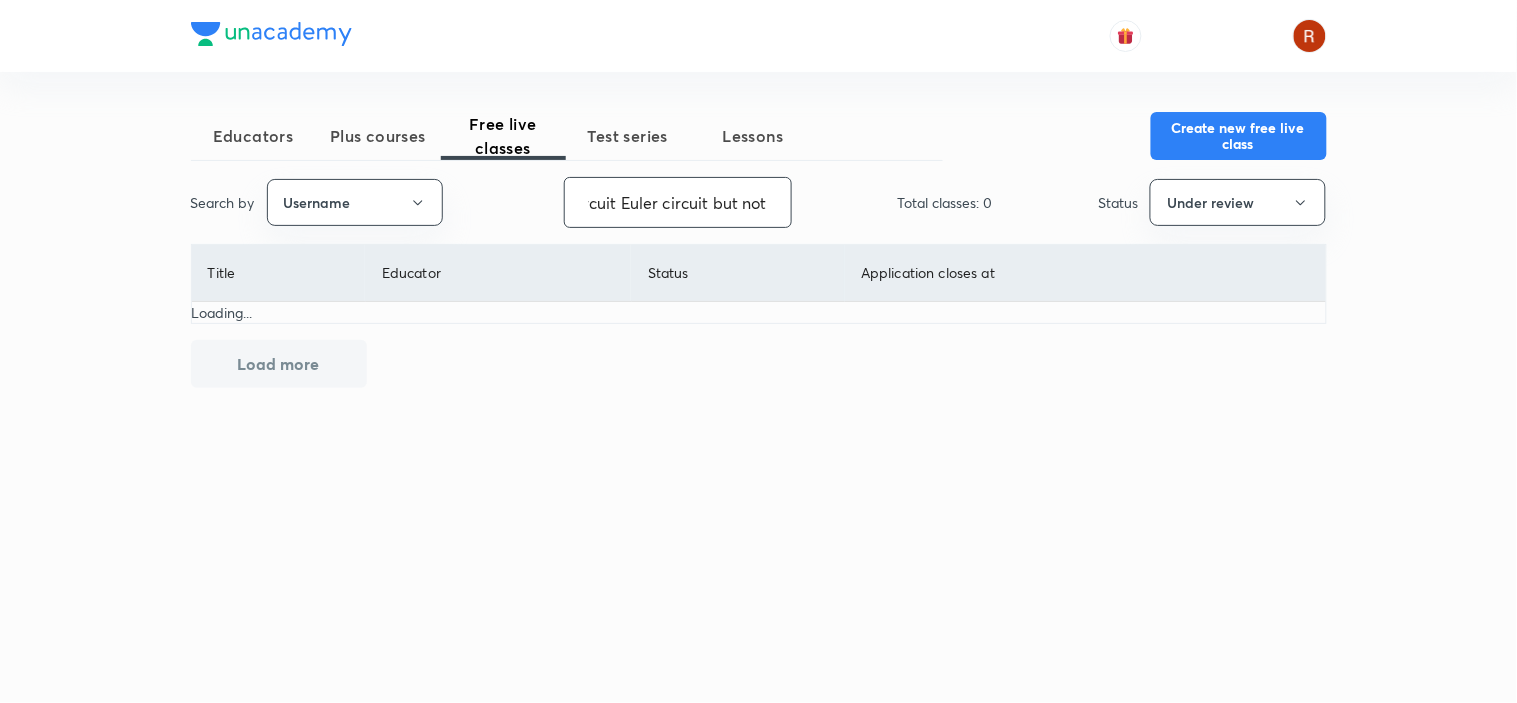 click on "Q1. Consider the following properties of a graph- This graph contains even length cycle Chromatic number must be 2  Hamiltonian graph Euler graph Regular graph Bipartite graph  Ans : D   Q2. Which theorem we use to check Hamiltonian Circuit in graph? Dirac’s Theorem Direct Theorem Orva theorem Ore’s Theorem Ans : A,D   Q3. How to check the planarity of the graph? Chromatic number must be 3 Chromatic number must be 1 Chromatic number must be 2 None of the above  Ans : D Chromatic number must be less than or equal to 4 according to 4 color theorem.  Q4. Which is the correct formula for finding maximum number of edges in bipartite graph? N(N-1)/2 N(N-1)/4 N^2/4 (N-K)(N-K+1)/2  Ans : C A is for complete graph B is for self complementary graph D is for disconnected graph  Q5. Consider a property of graph - Exactly 2 vertices of odd degree. Euler path but not euler circuit Euler circuit but not euler path Both Euler" at bounding box center [678, 202] 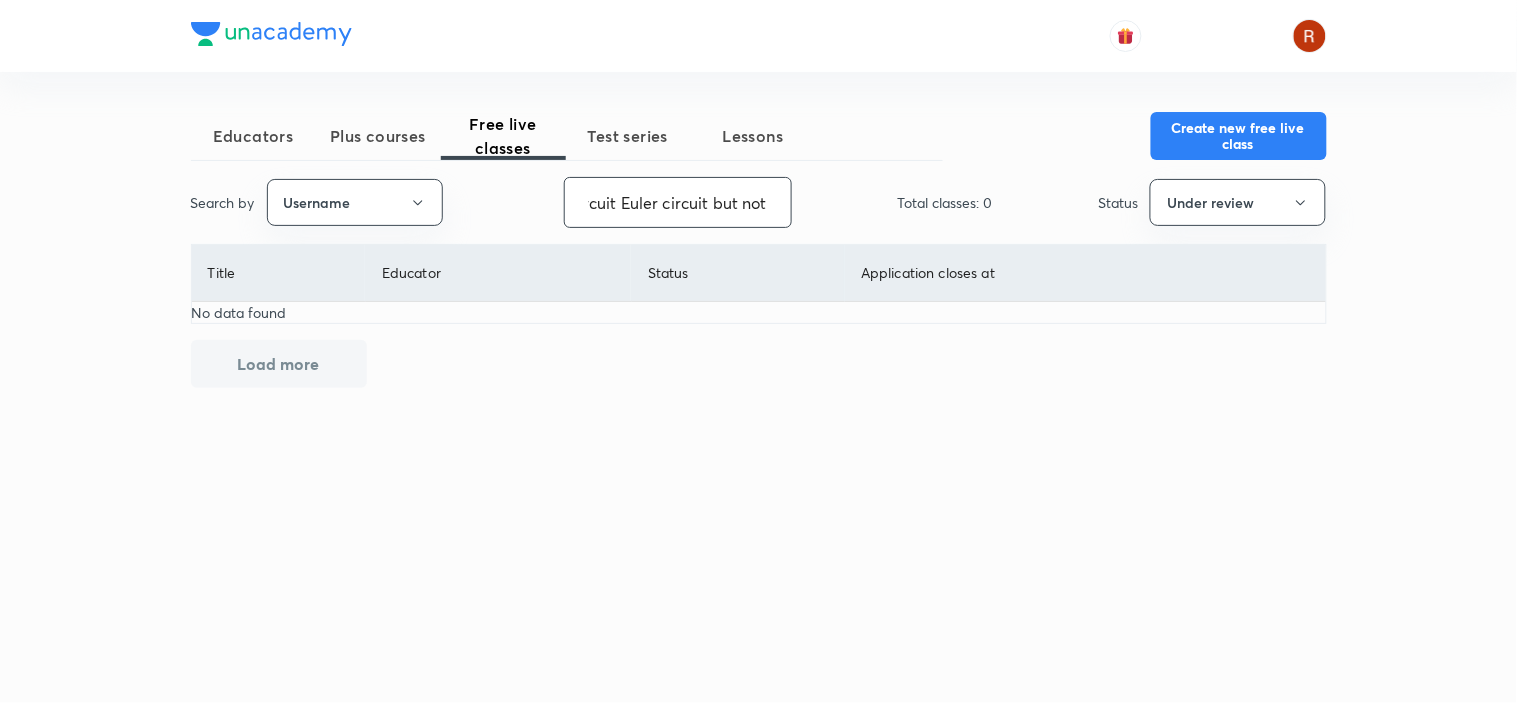 click on "Q1. Consider the following properties of a graph- This graph contains even length cycle Chromatic number must be 2  Hamiltonian graph Euler graph Regular graph Bipartite graph  Ans : D   Q2. Which theorem we use to check Hamiltonian Circuit in graph? Dirac’s Theorem Direct Theorem Orva theorem Ore’s Theorem Ans : A,D   Q3. How to check the planarity of the graph? Chromatic number must be 3 Chromatic number must be 1 Chromatic number must be 2 None of the above  Ans : D Chromatic number must be less than or equal to 4 according to 4 color theorem.  Q4. Which is the correct formula for finding maximum number of edges in bipartite graph? N(N-1)/2 N(N-1)/4 N^2/4 (N-K)(N-K+1)/2  Ans : C A is for complete graph B is for self complementary graph D is for disconnected graph  Q5. Consider a property of graph - Exactly 2 vertices of odd degree. Euler path but not euler circuit Euler circuit but not euler path Both Euler" at bounding box center [678, 202] 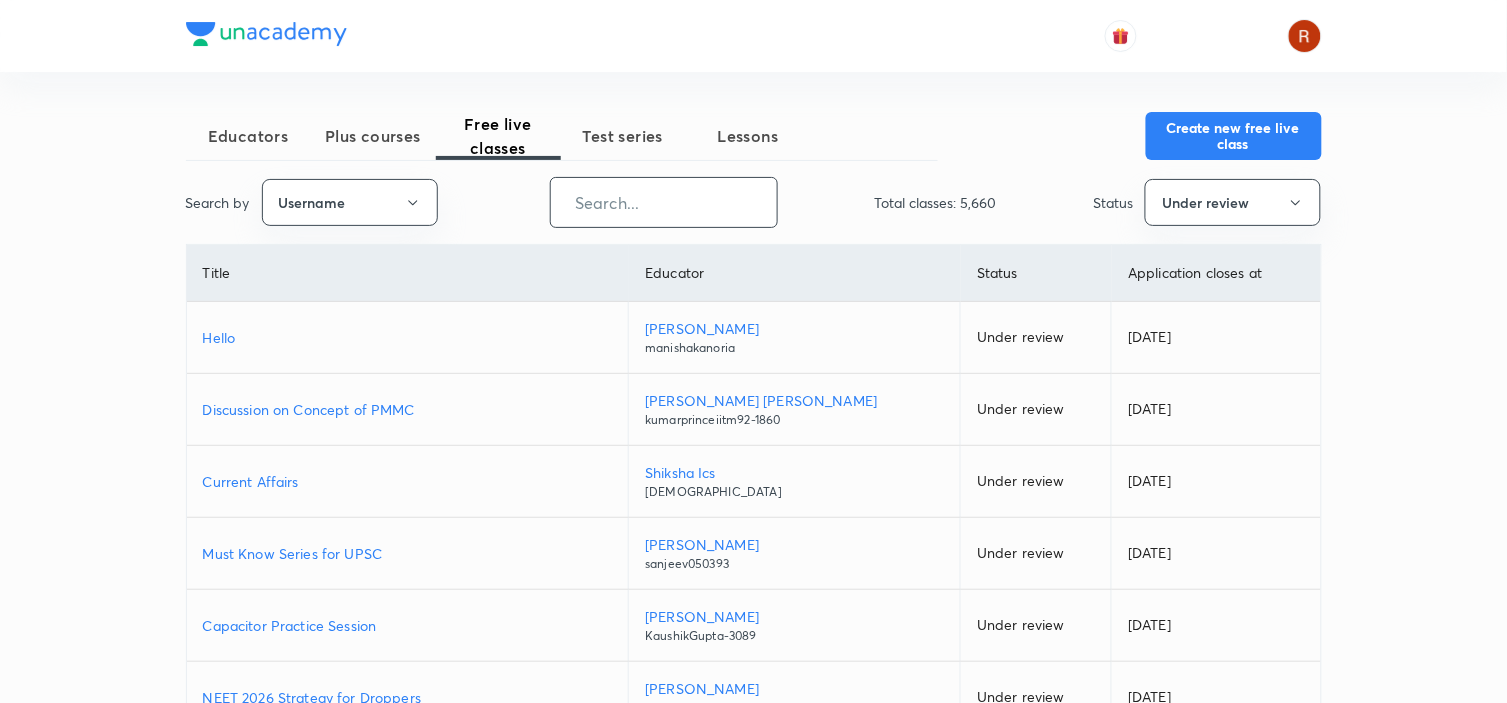 scroll, scrollTop: 0, scrollLeft: 0, axis: both 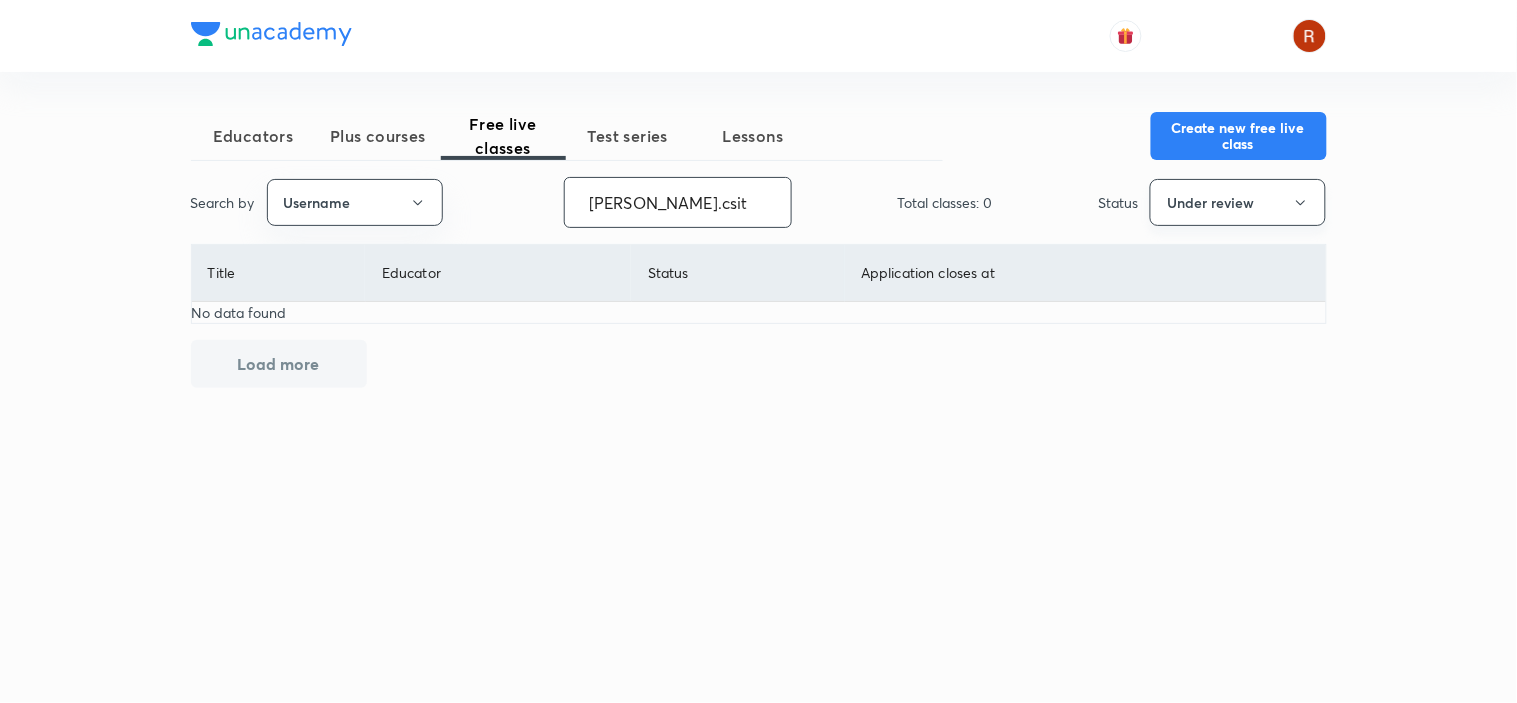 type on "deepraj.csit" 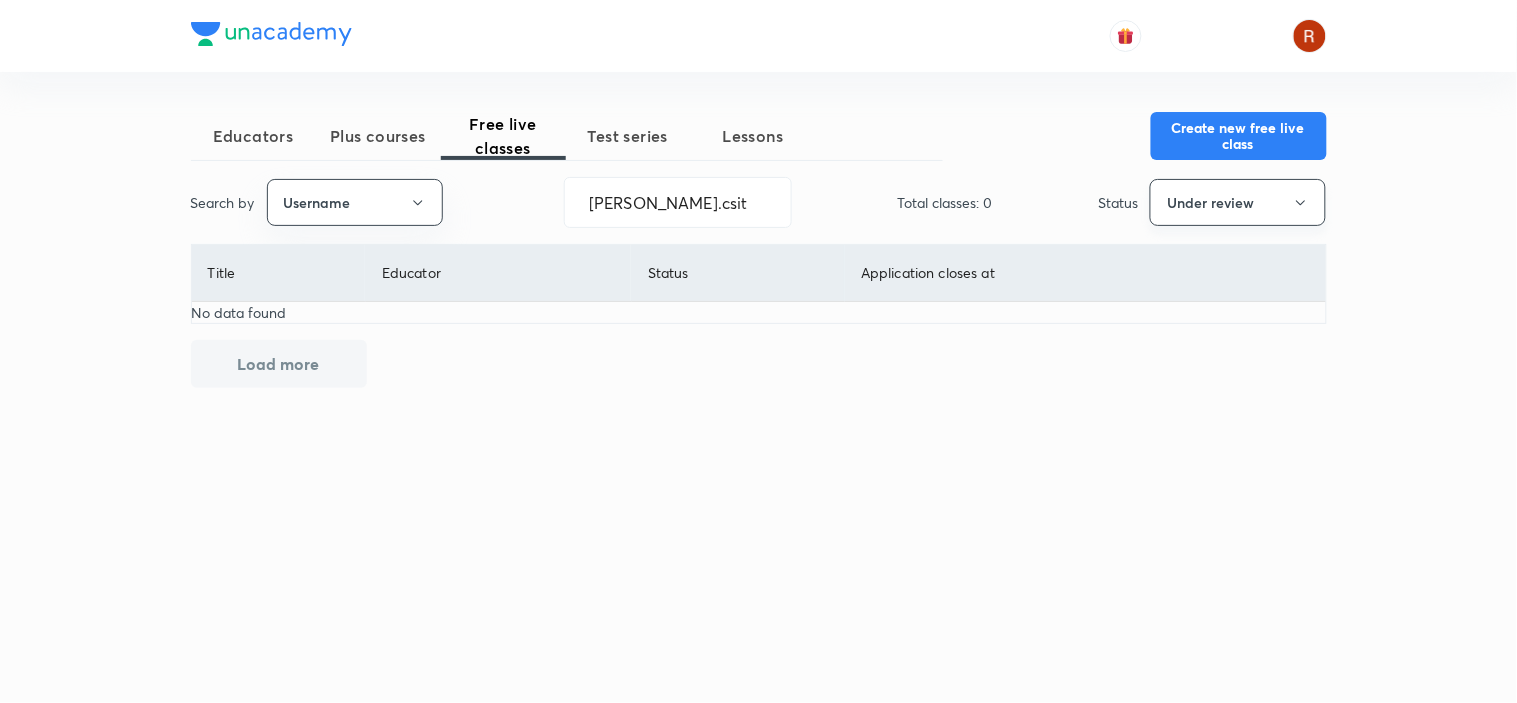 click on "Under review" at bounding box center [1238, 202] 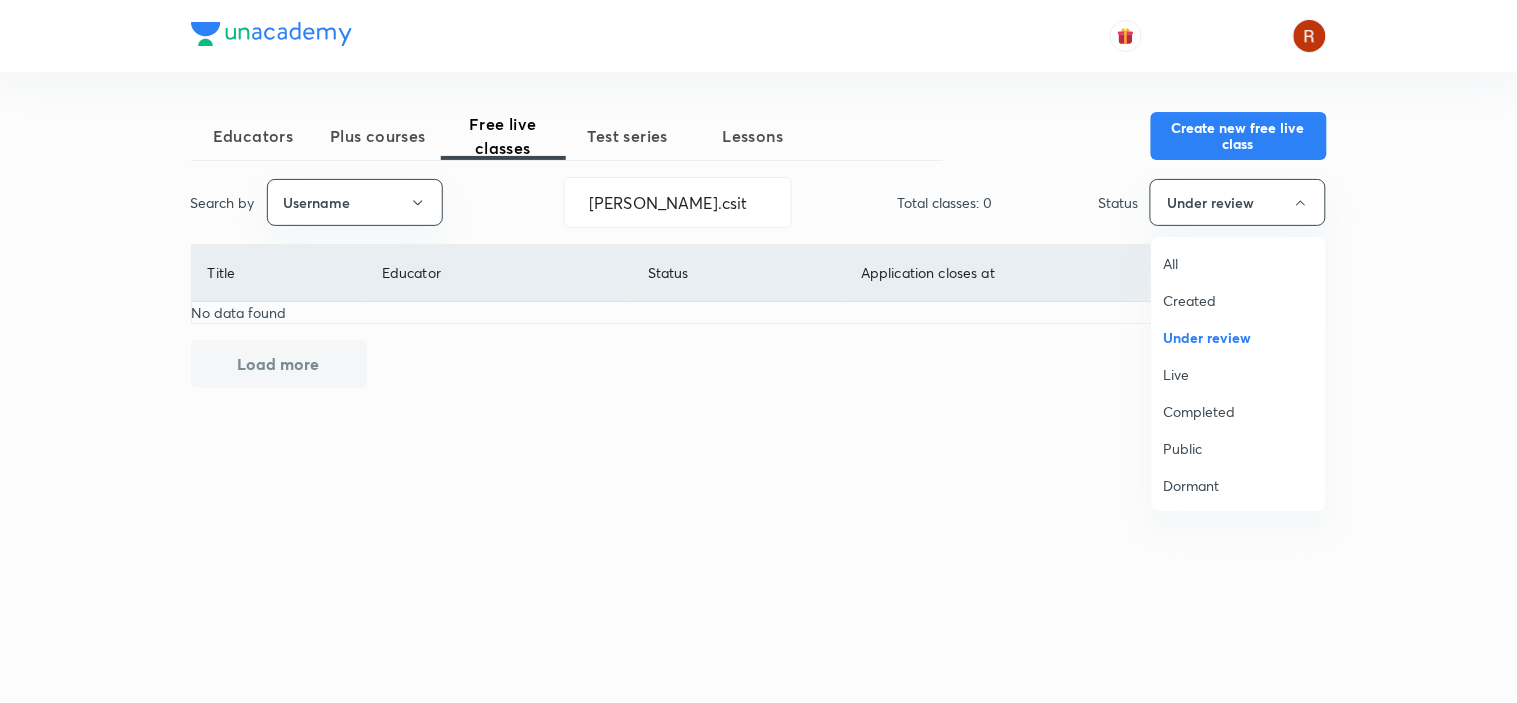 click on "Live" at bounding box center [1239, 374] 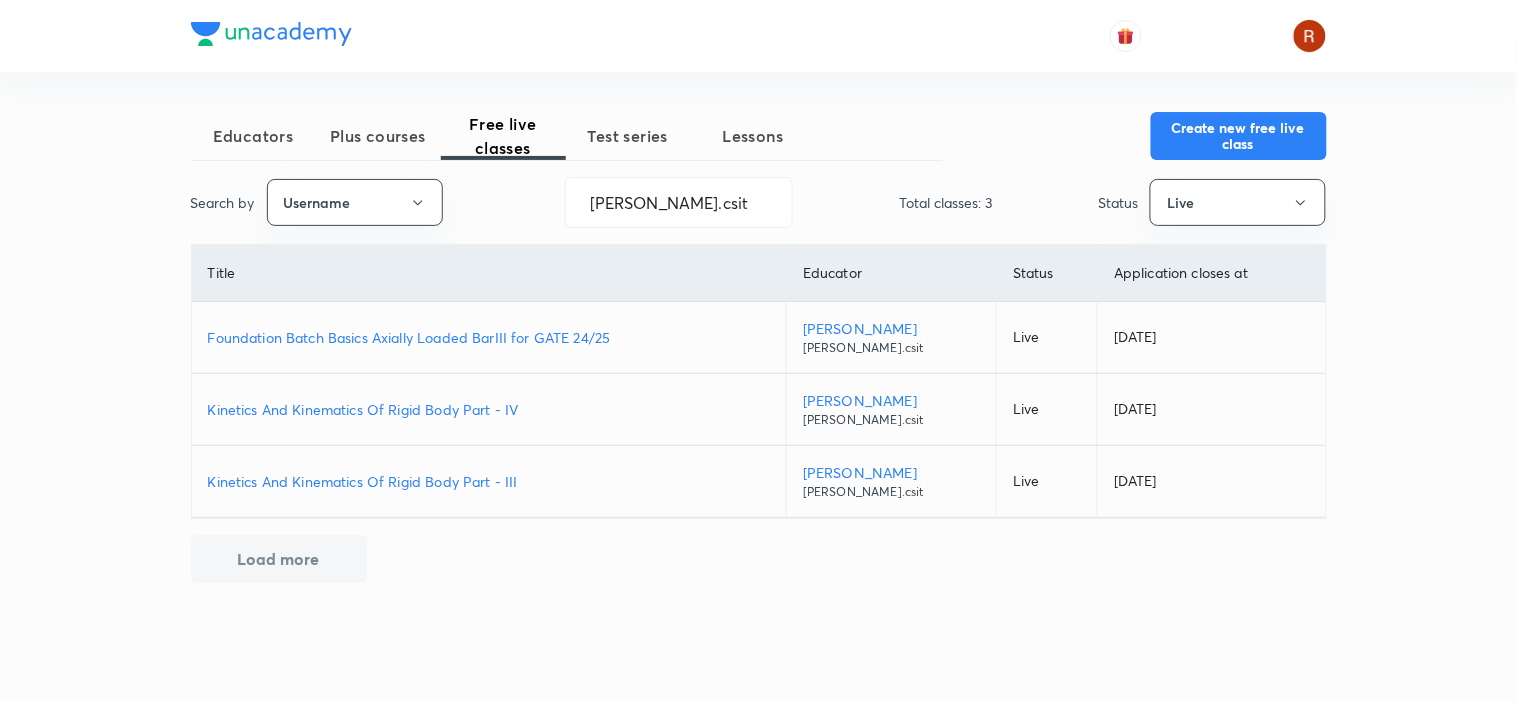 click on "Kinetics And Kinematics Of Rigid Body Part - III" at bounding box center (489, 481) 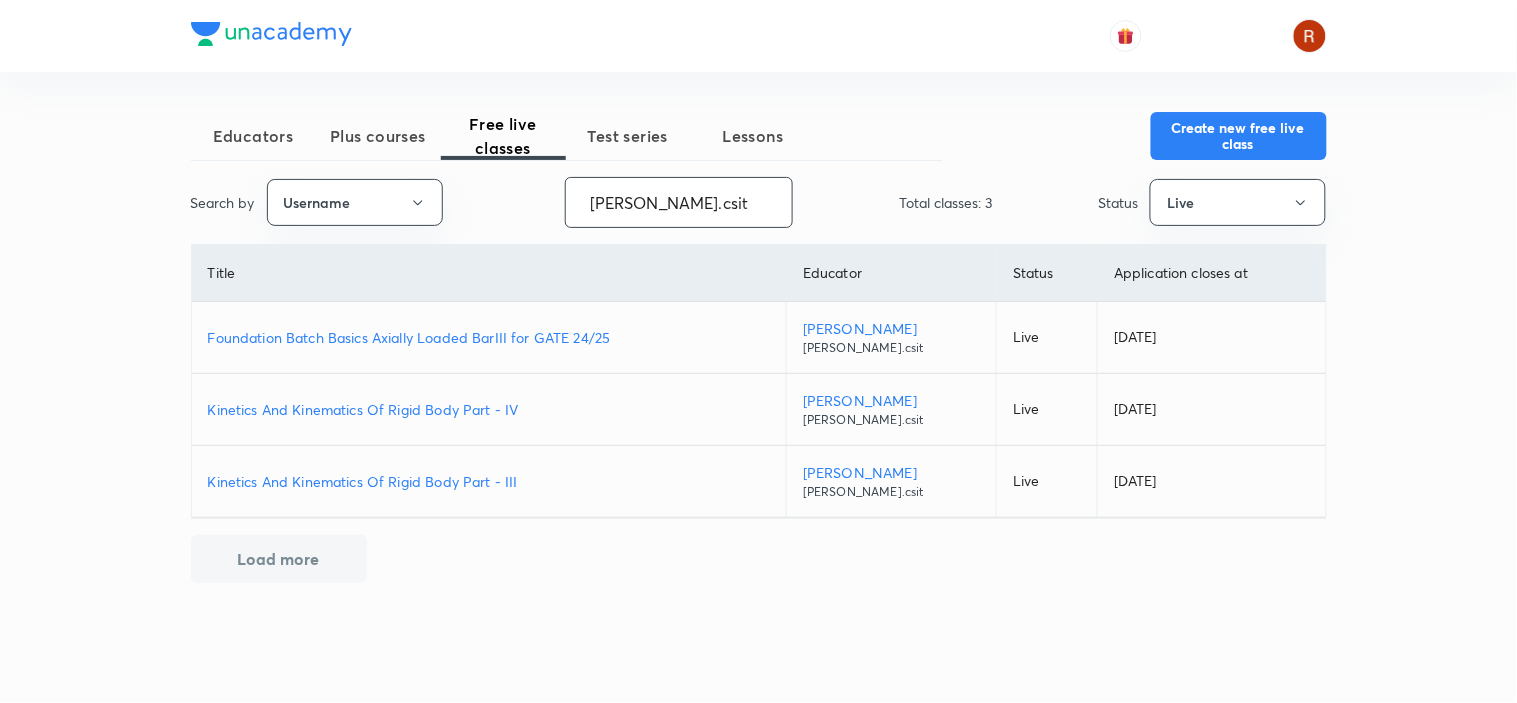 click on "deepraj.csit" at bounding box center (679, 202) 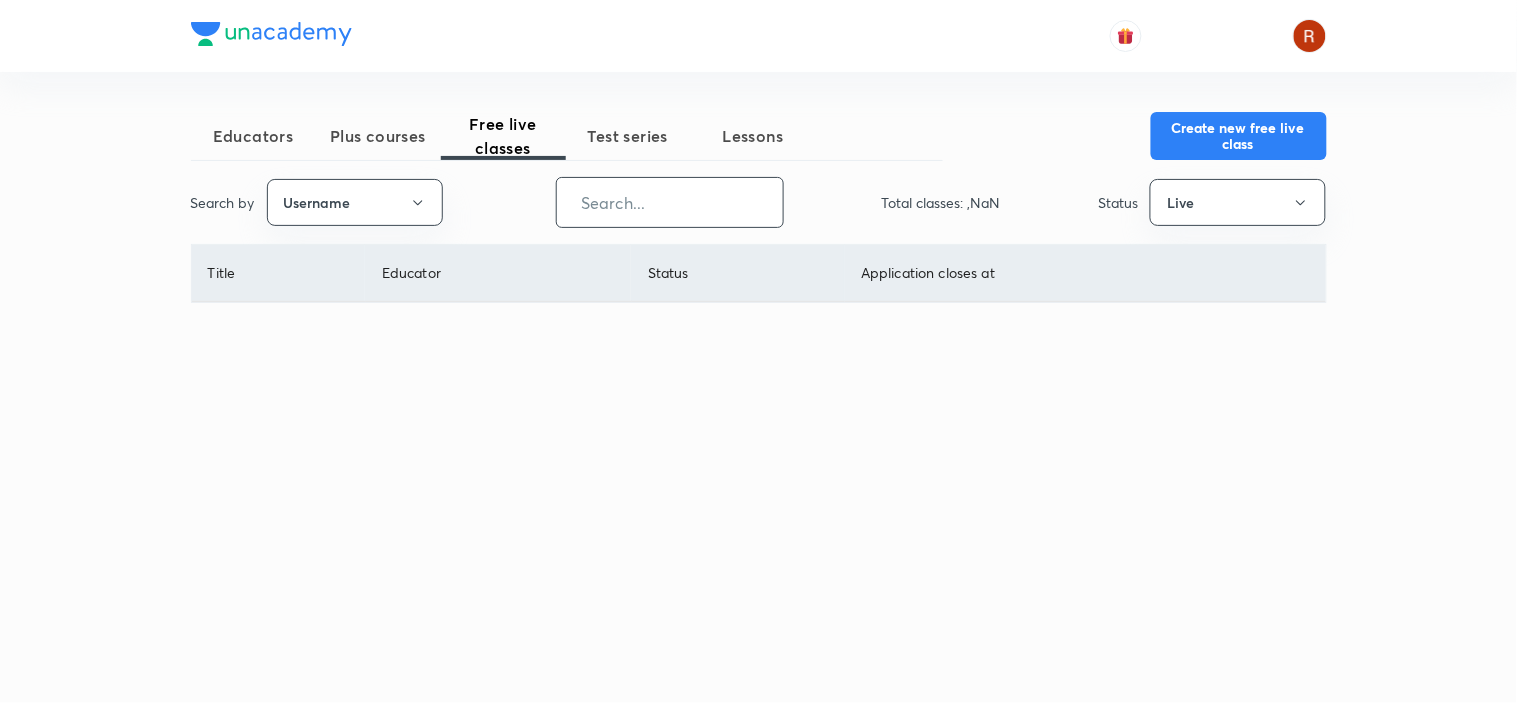 paste on "DevendraPoonia" 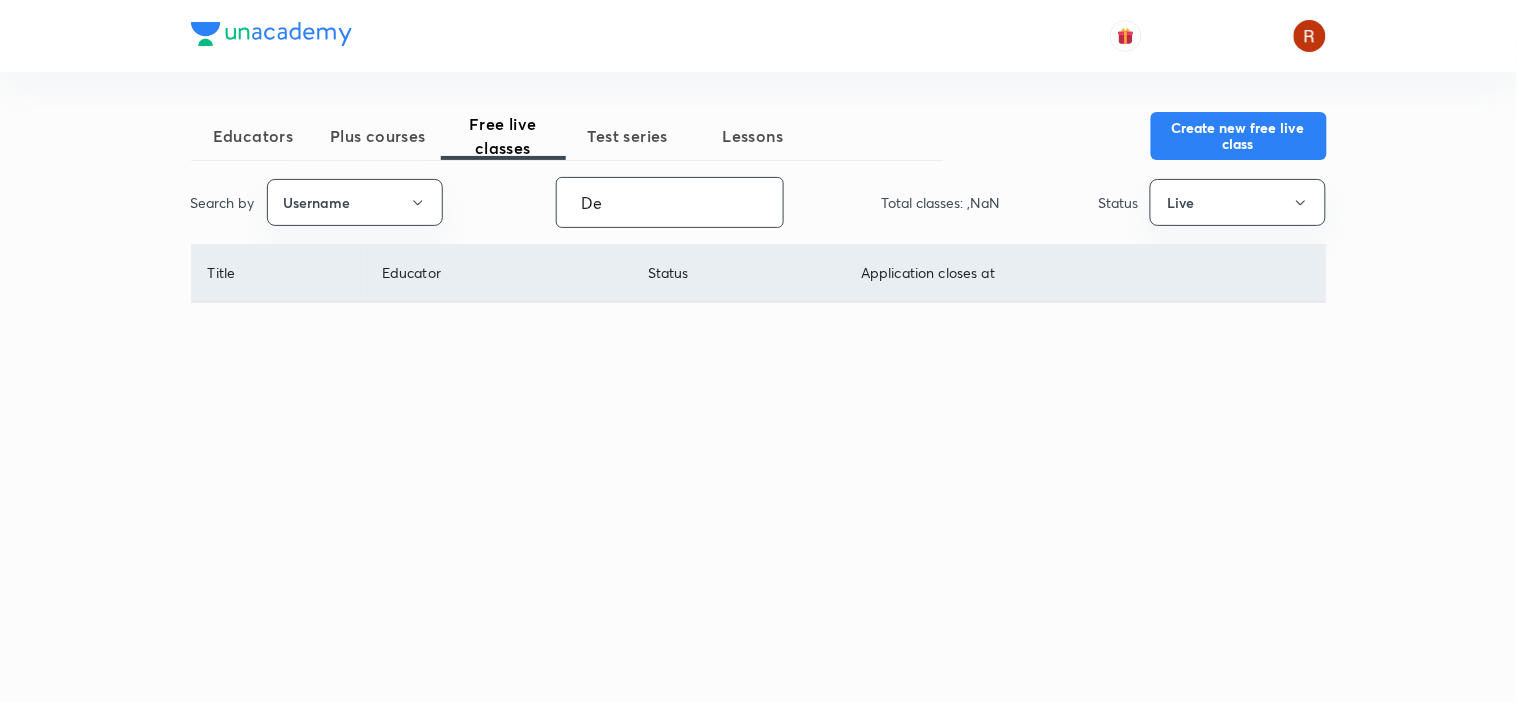 type on "D" 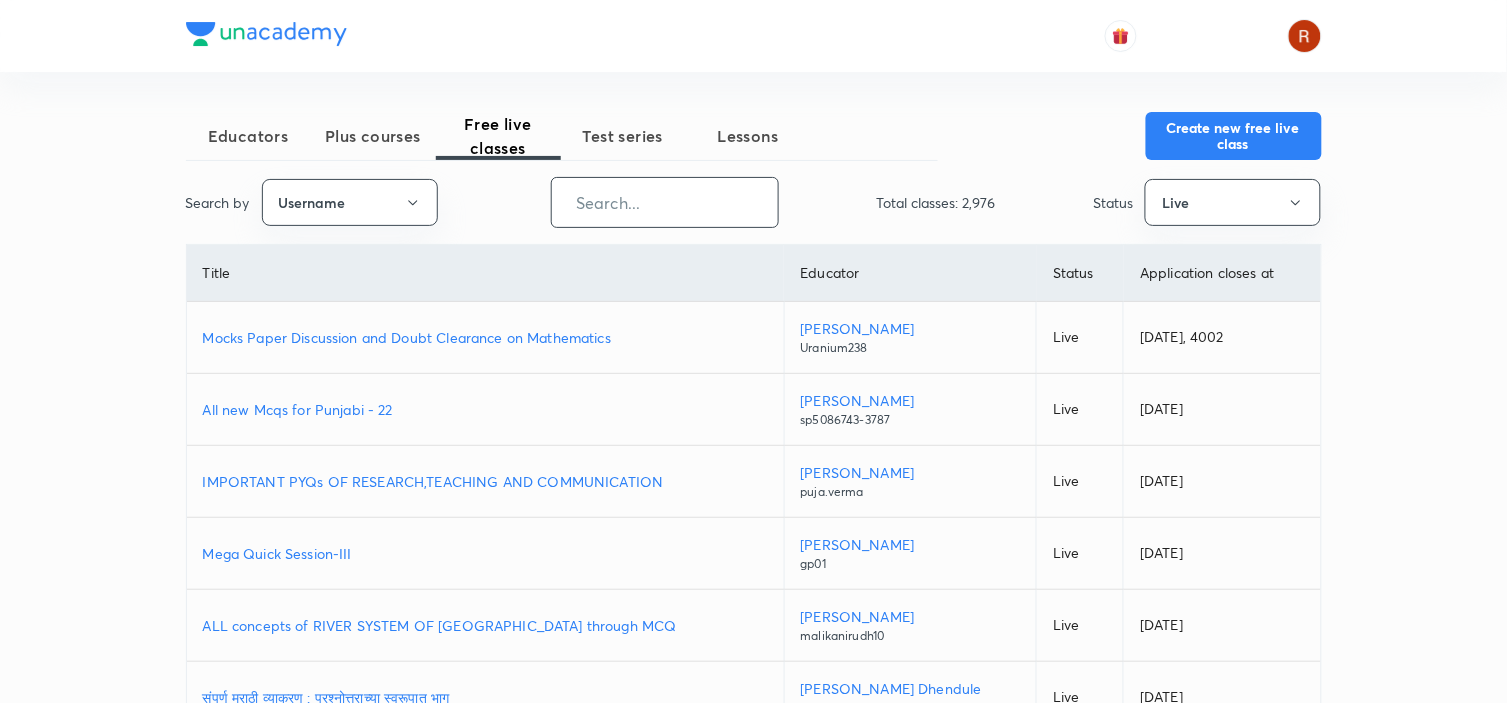 type 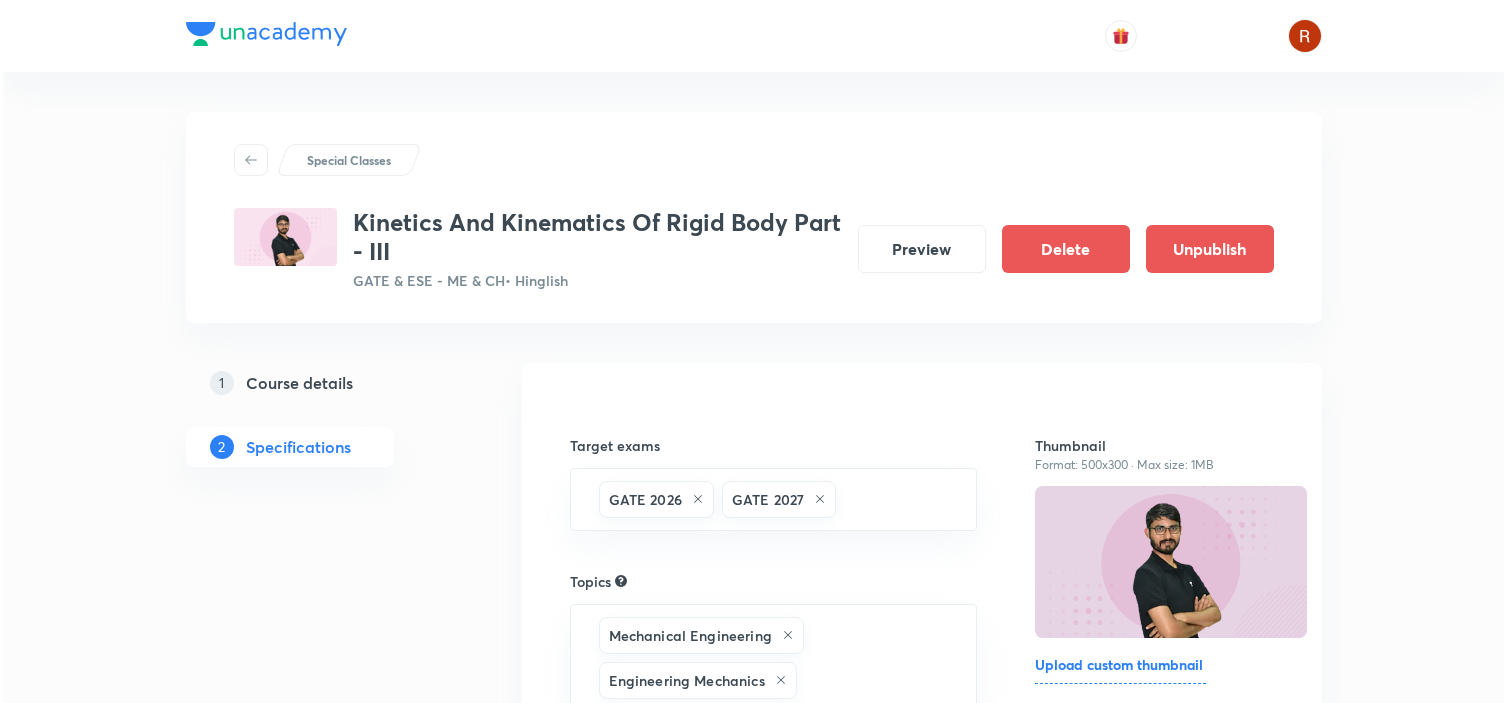scroll, scrollTop: 0, scrollLeft: 0, axis: both 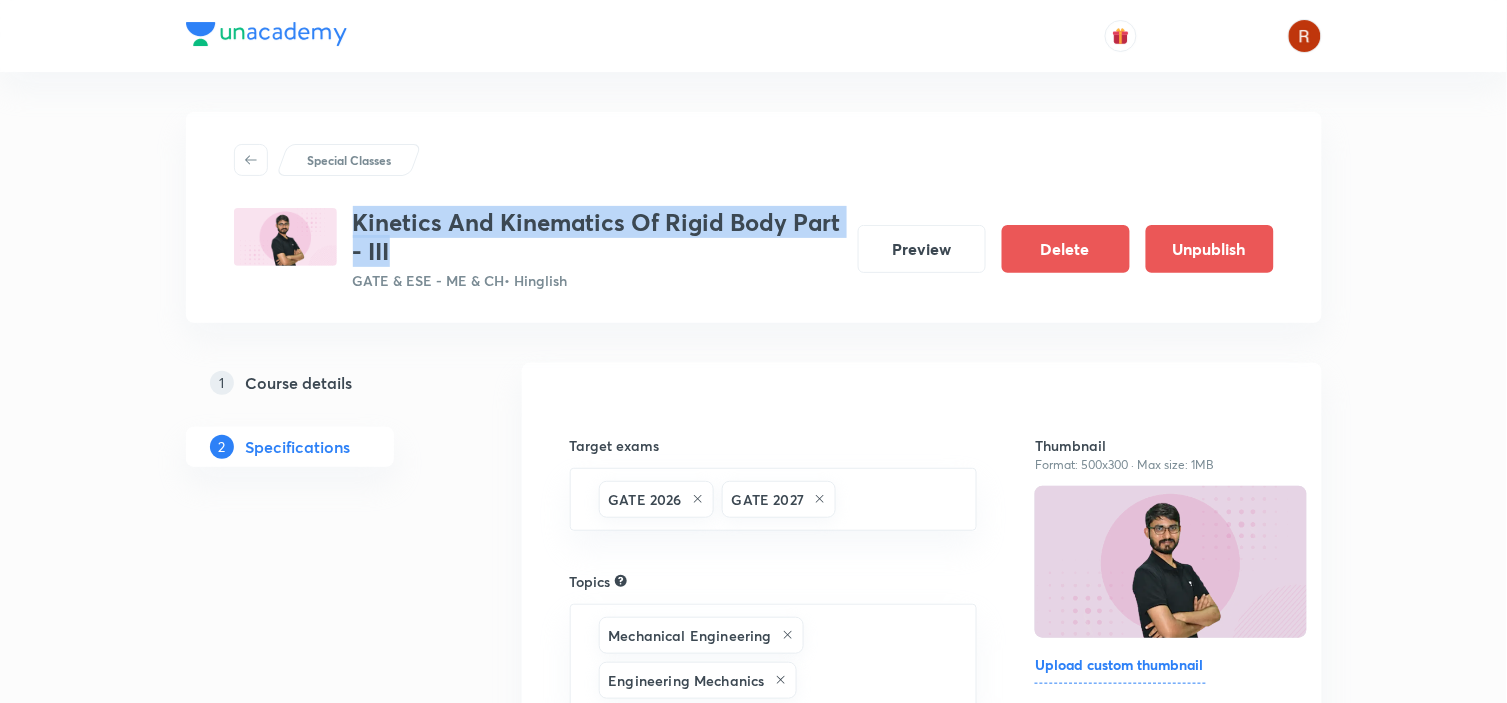 click on "Kinetics And Kinematics Of Rigid Body Part - III" at bounding box center (597, 237) 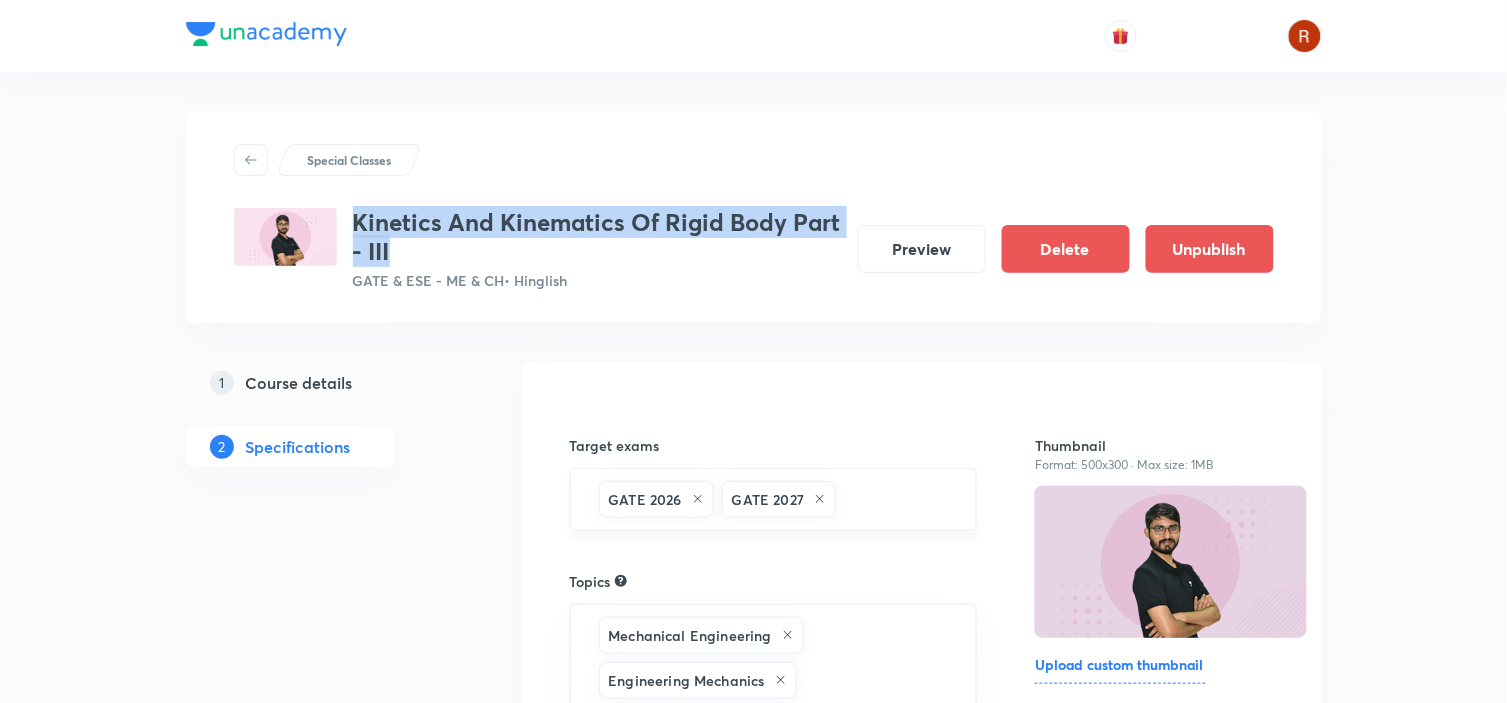 scroll, scrollTop: 391, scrollLeft: 0, axis: vertical 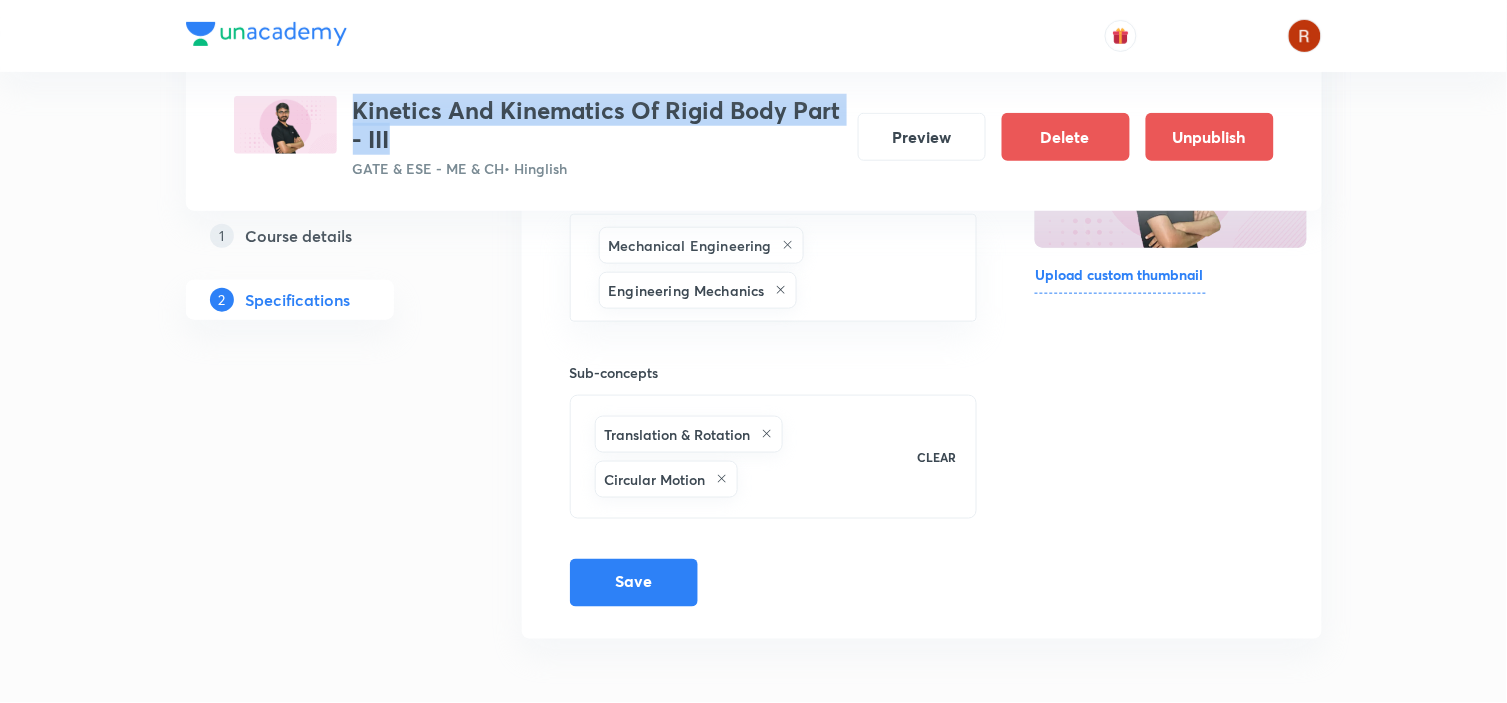 click on "Course details" at bounding box center (299, 235) 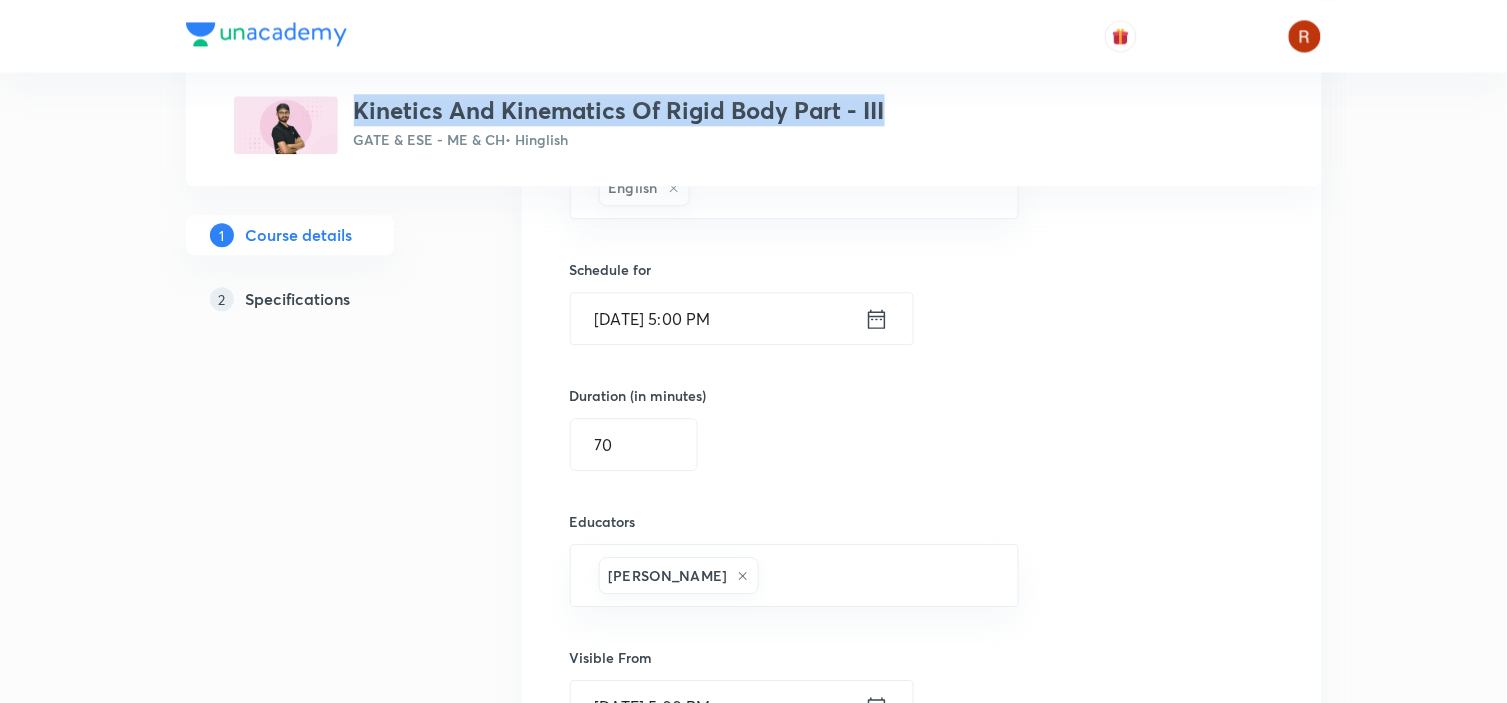 scroll, scrollTop: 1218, scrollLeft: 0, axis: vertical 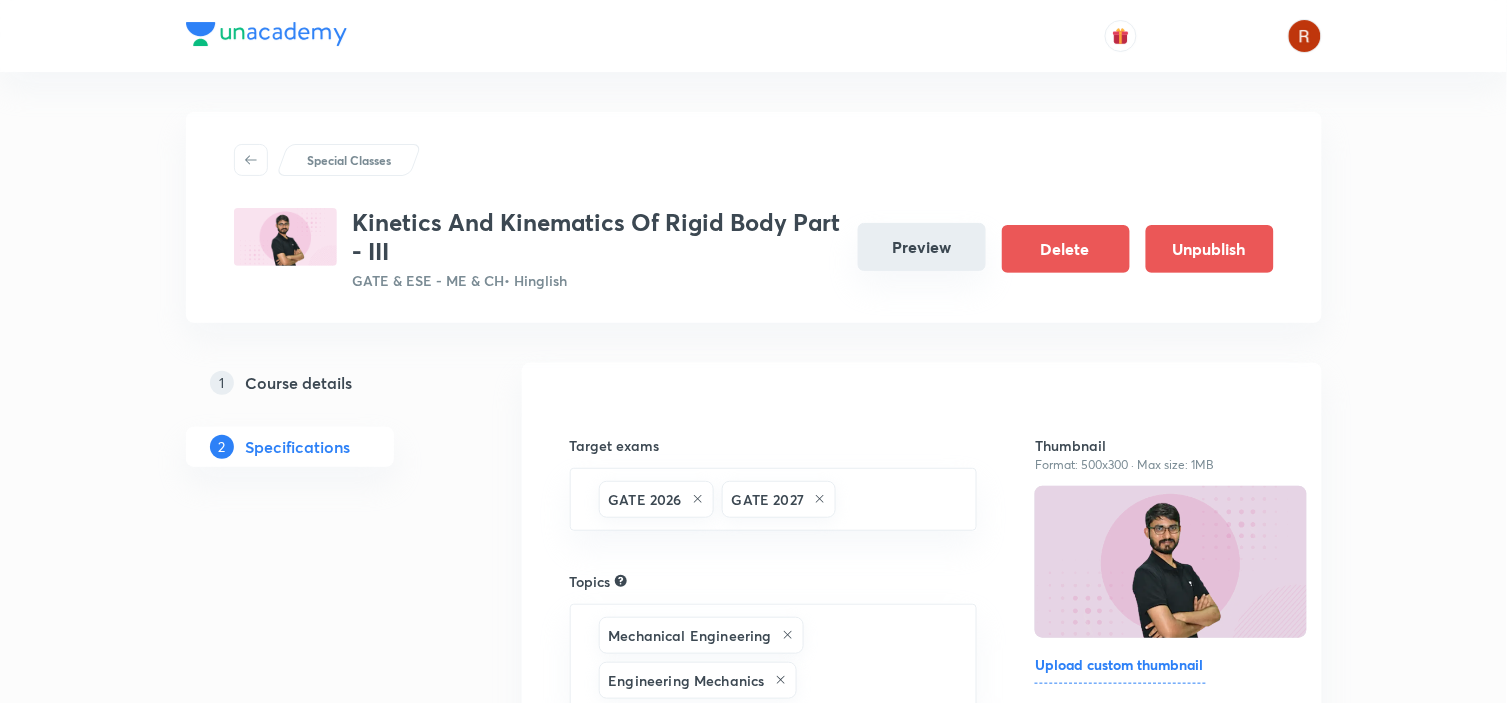 click on "Preview" at bounding box center [922, 247] 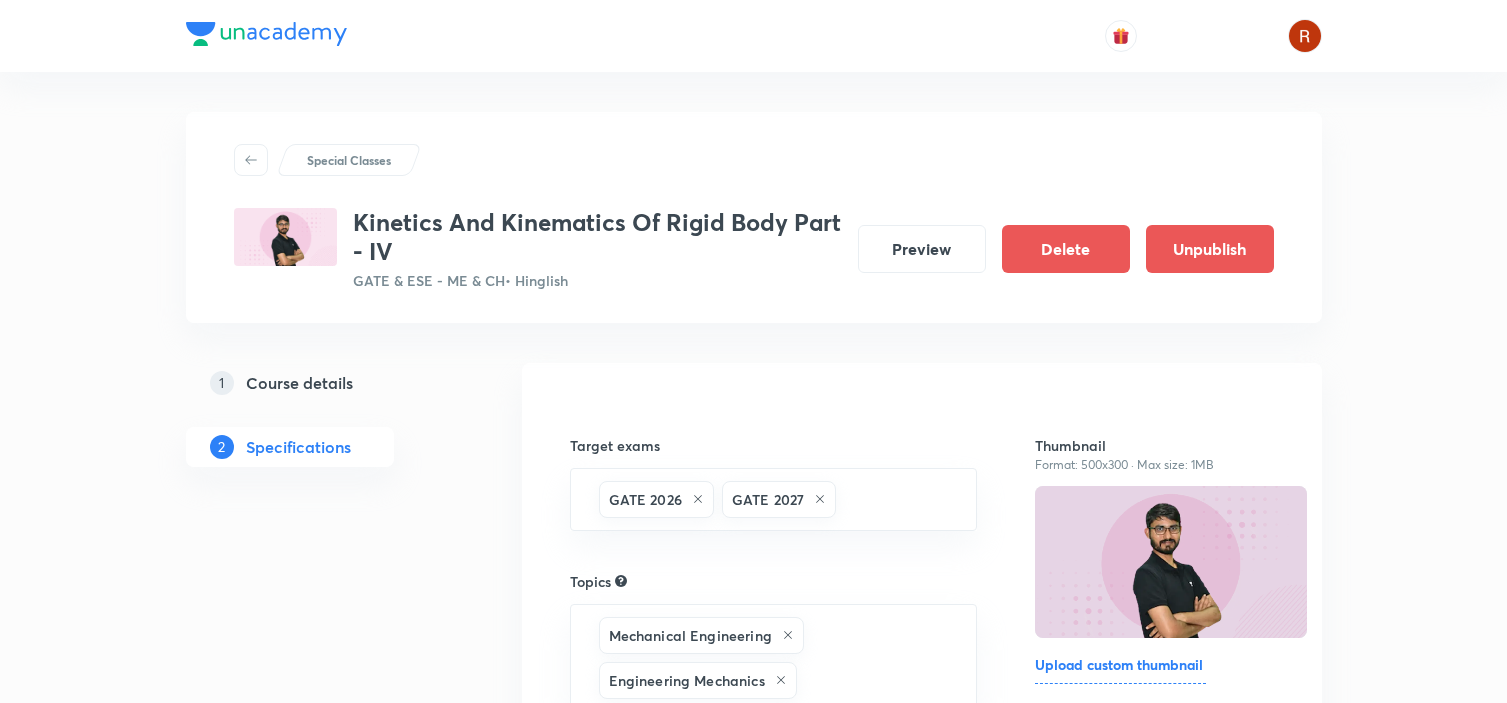 scroll, scrollTop: 0, scrollLeft: 0, axis: both 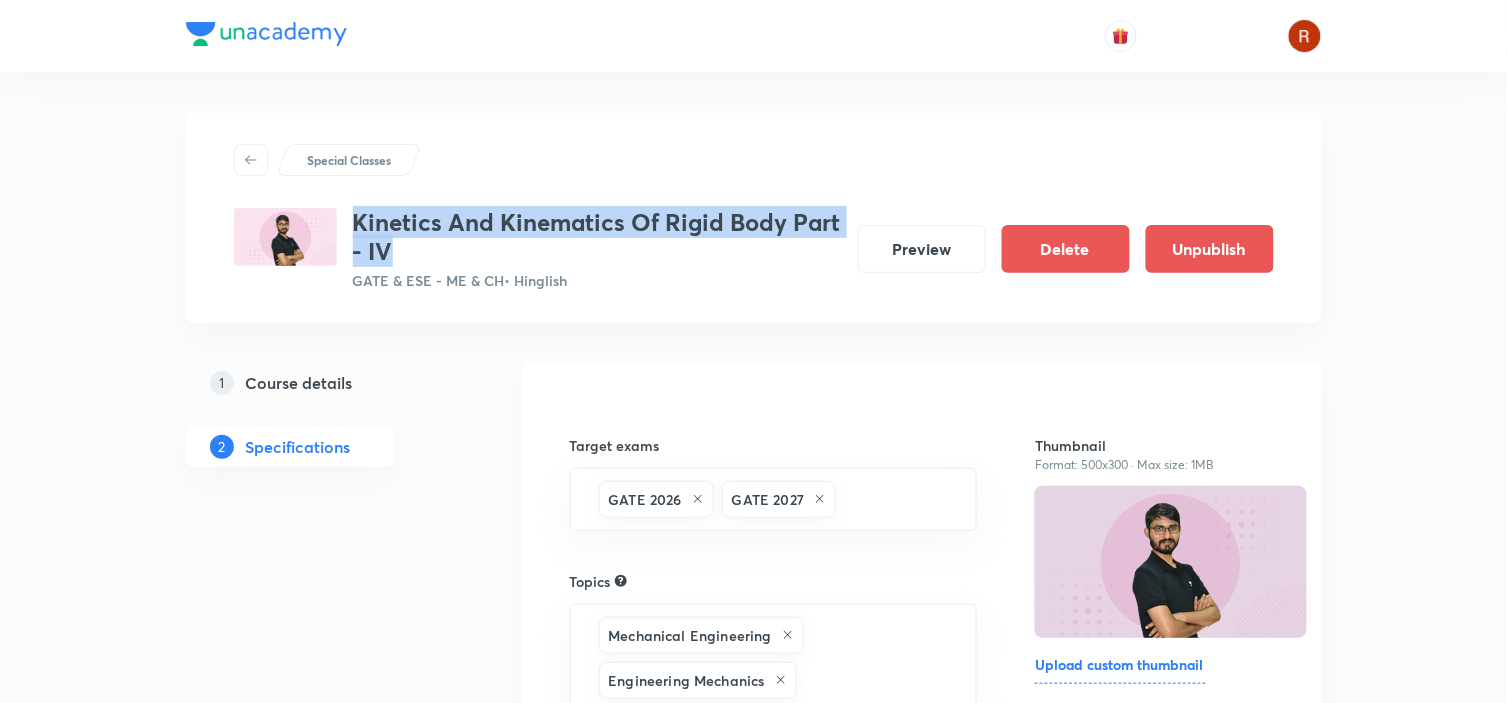 click on "Kinetics And Kinematics Of Rigid Body Part - IV" at bounding box center (597, 237) 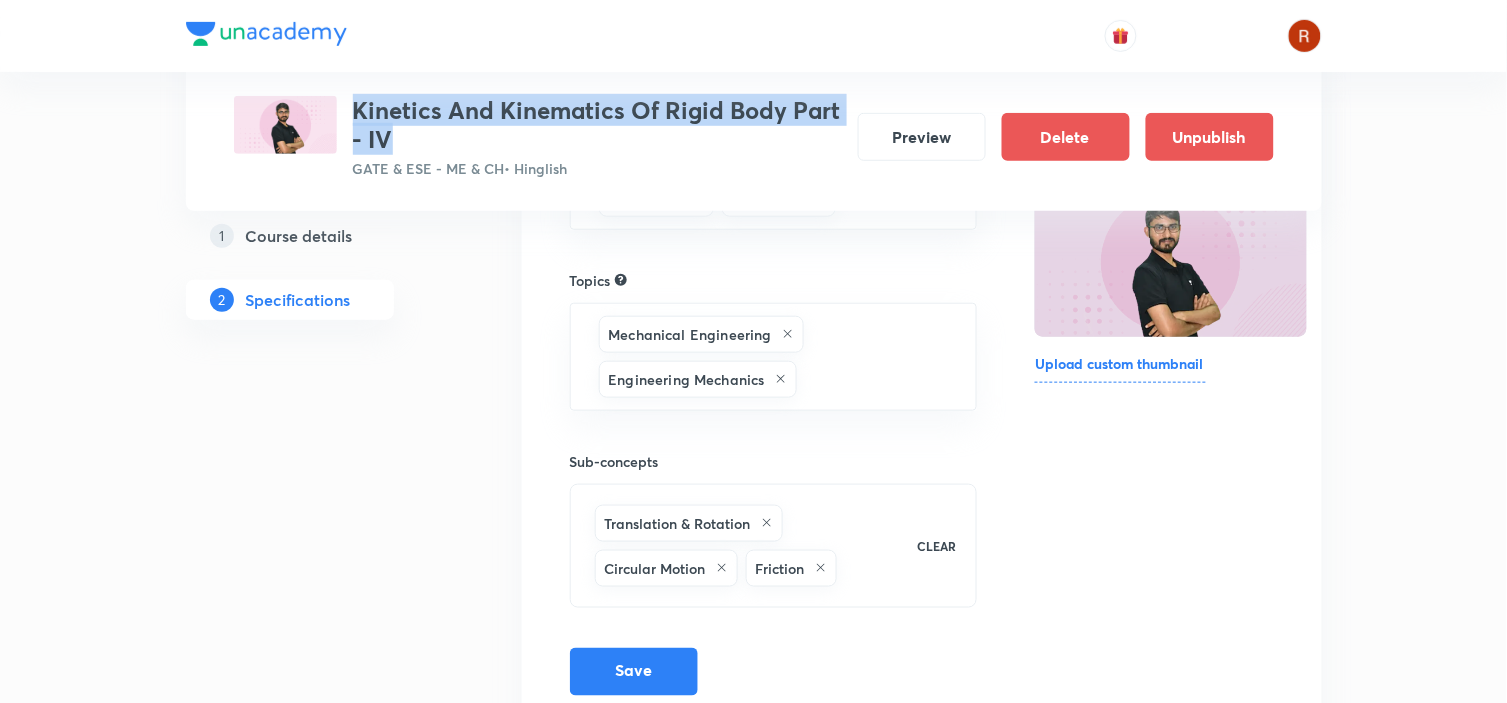 scroll, scrollTop: 315, scrollLeft: 0, axis: vertical 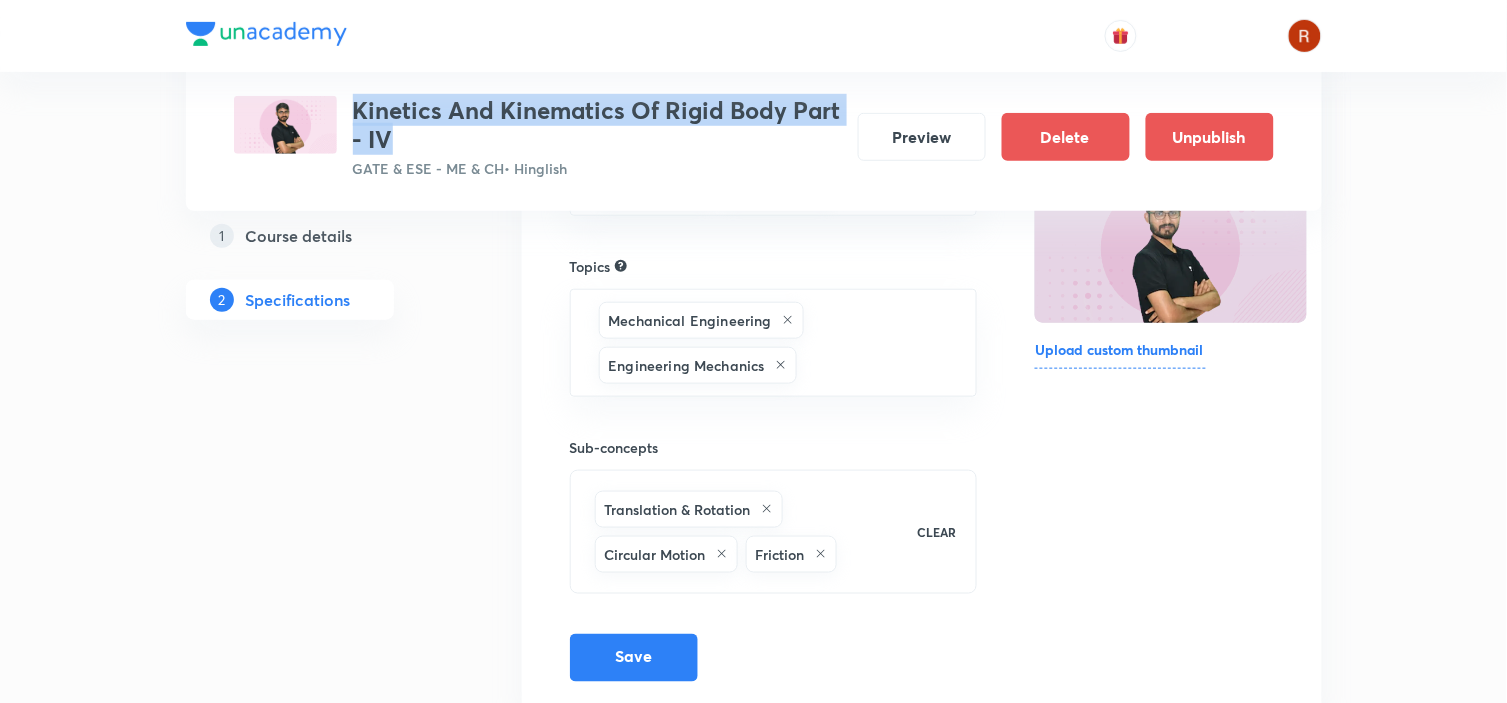 click on "Course details" at bounding box center (299, 235) 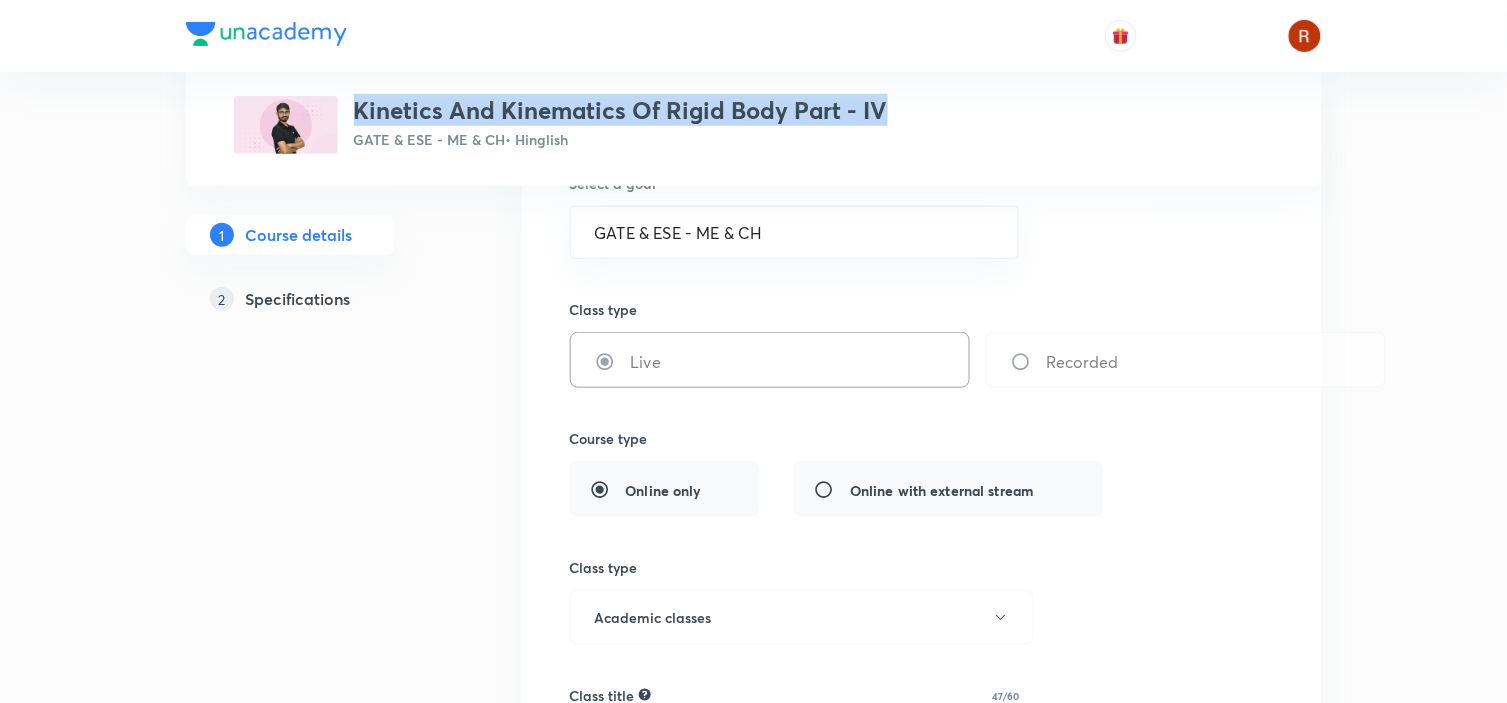 scroll, scrollTop: 0, scrollLeft: 0, axis: both 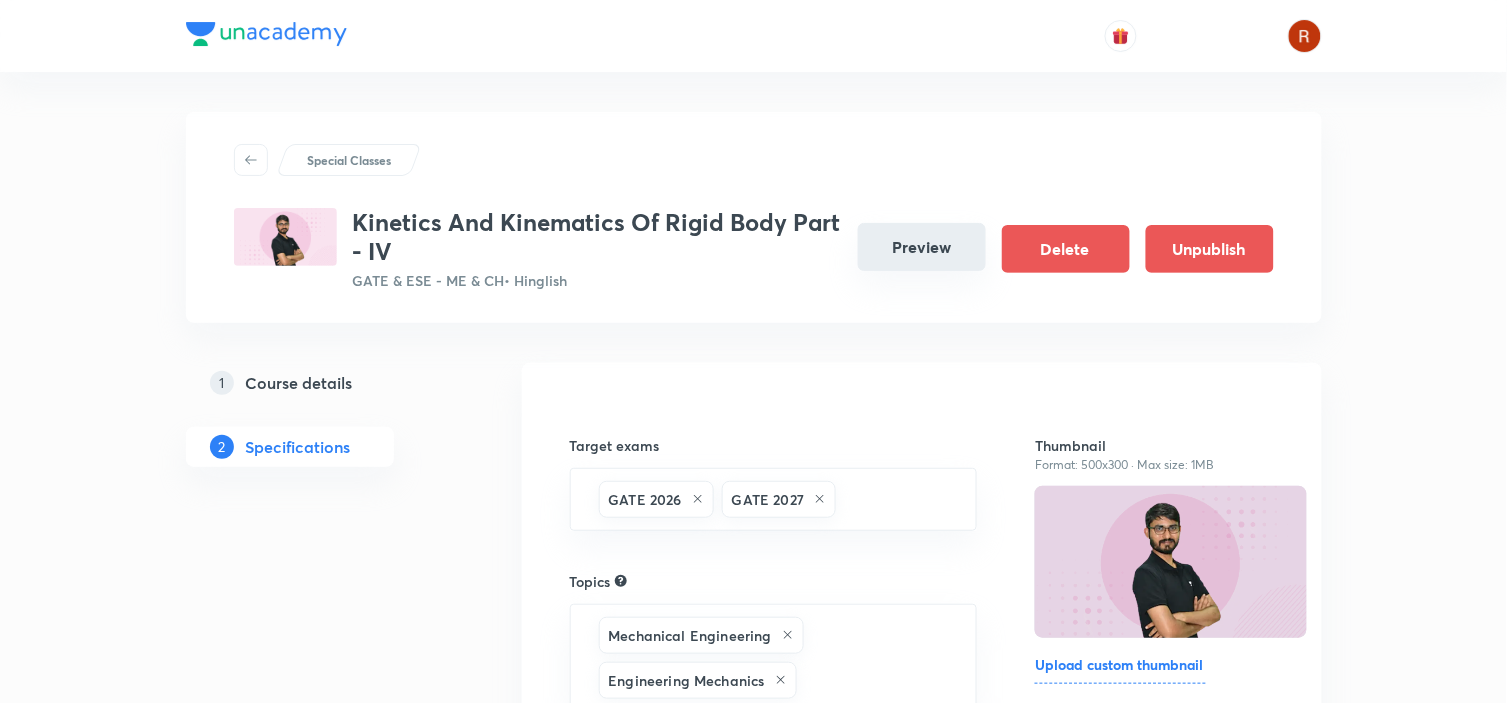 click on "Preview" at bounding box center (922, 247) 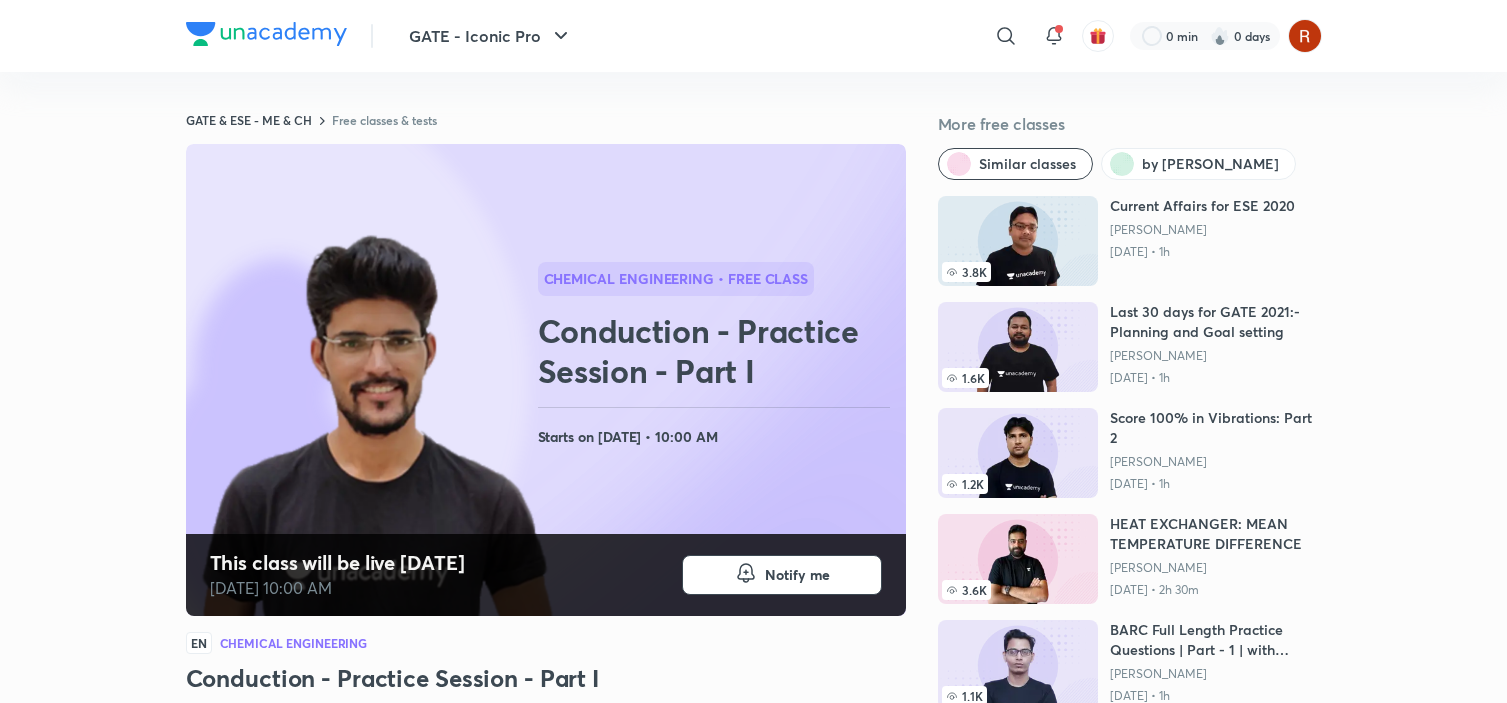 scroll, scrollTop: 0, scrollLeft: 0, axis: both 